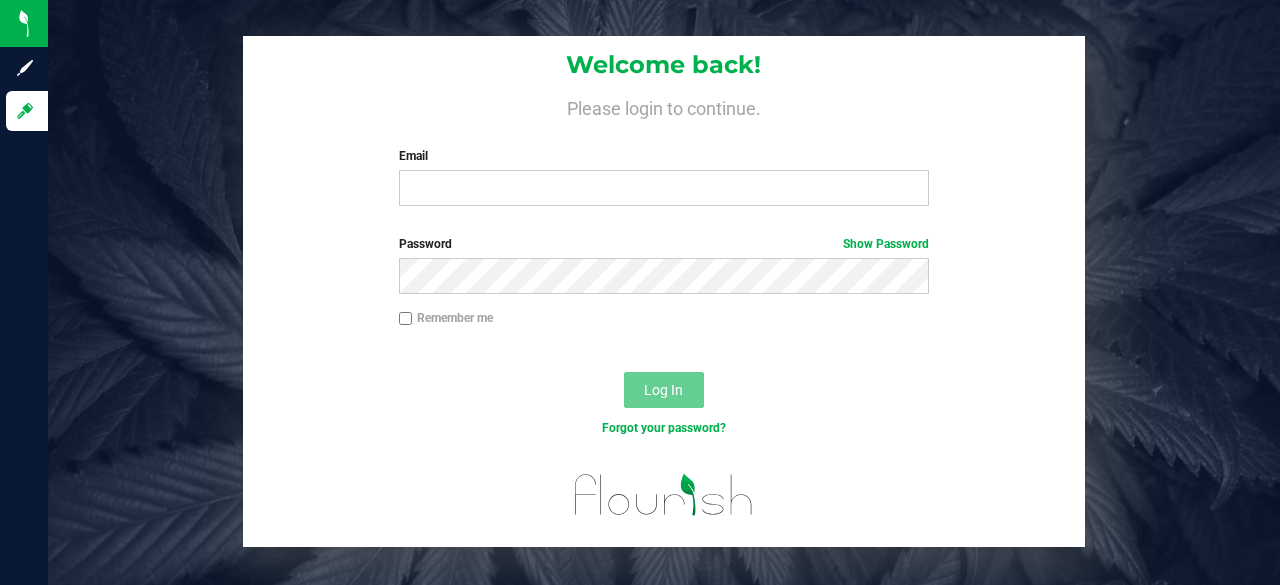 scroll, scrollTop: 0, scrollLeft: 0, axis: both 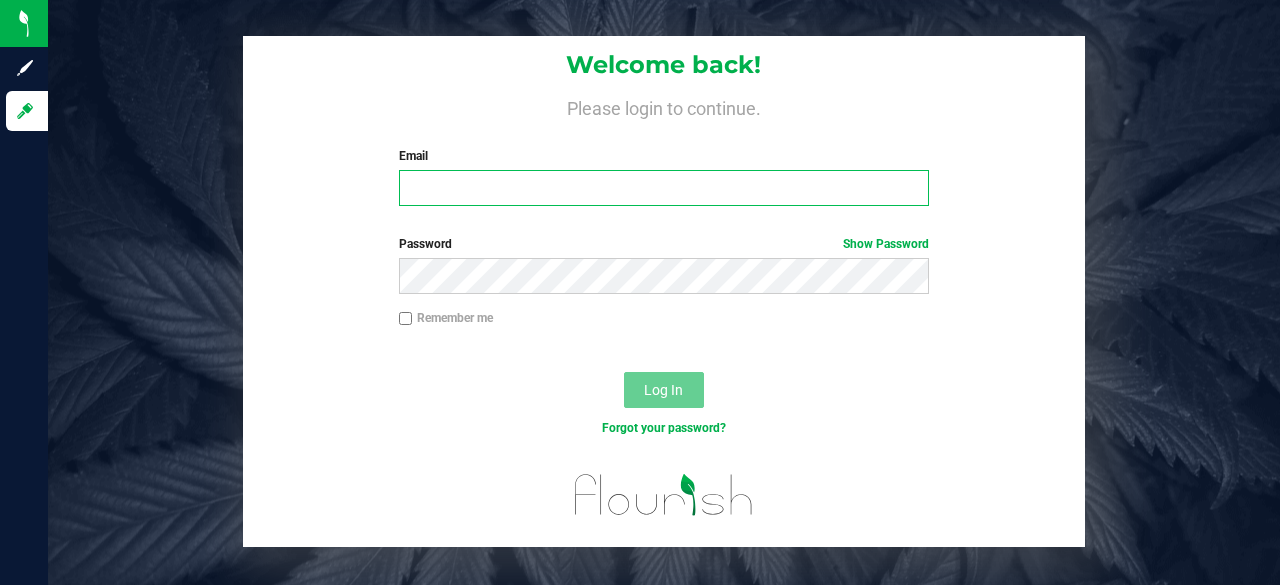 click on "Email" at bounding box center [664, 188] 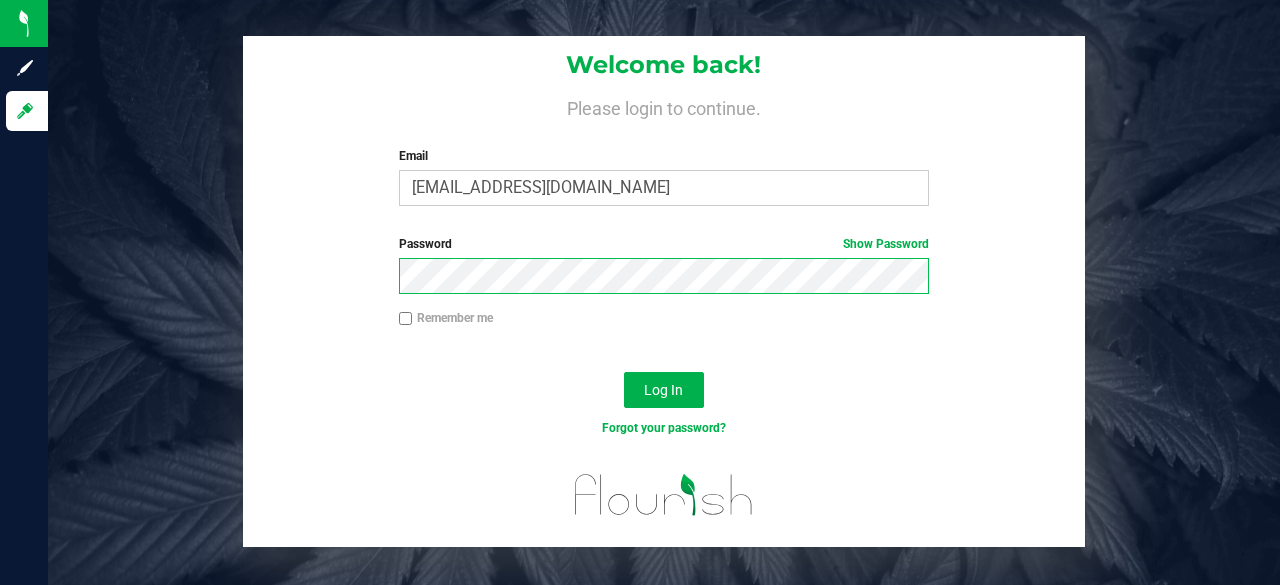 click on "Log In" at bounding box center (664, 390) 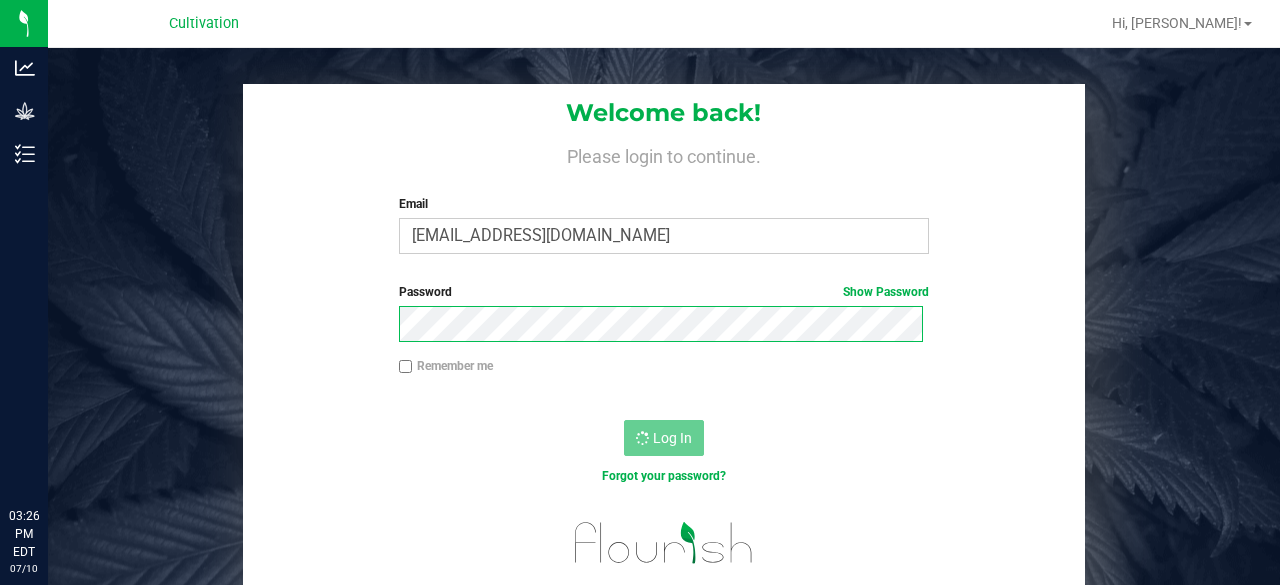 scroll, scrollTop: 0, scrollLeft: 0, axis: both 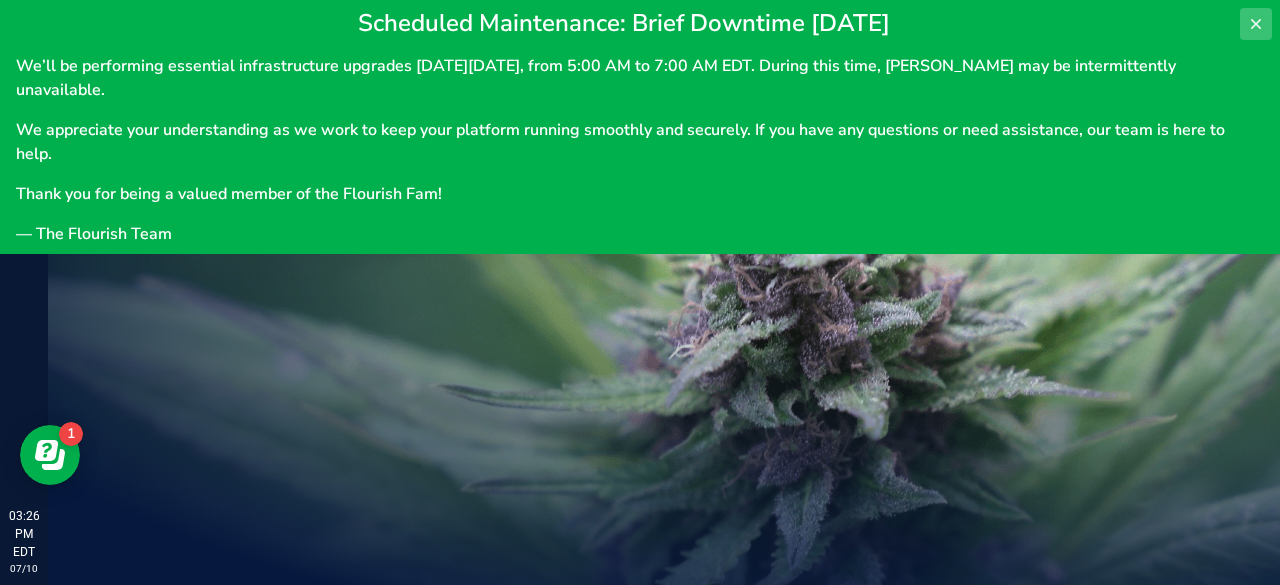 click 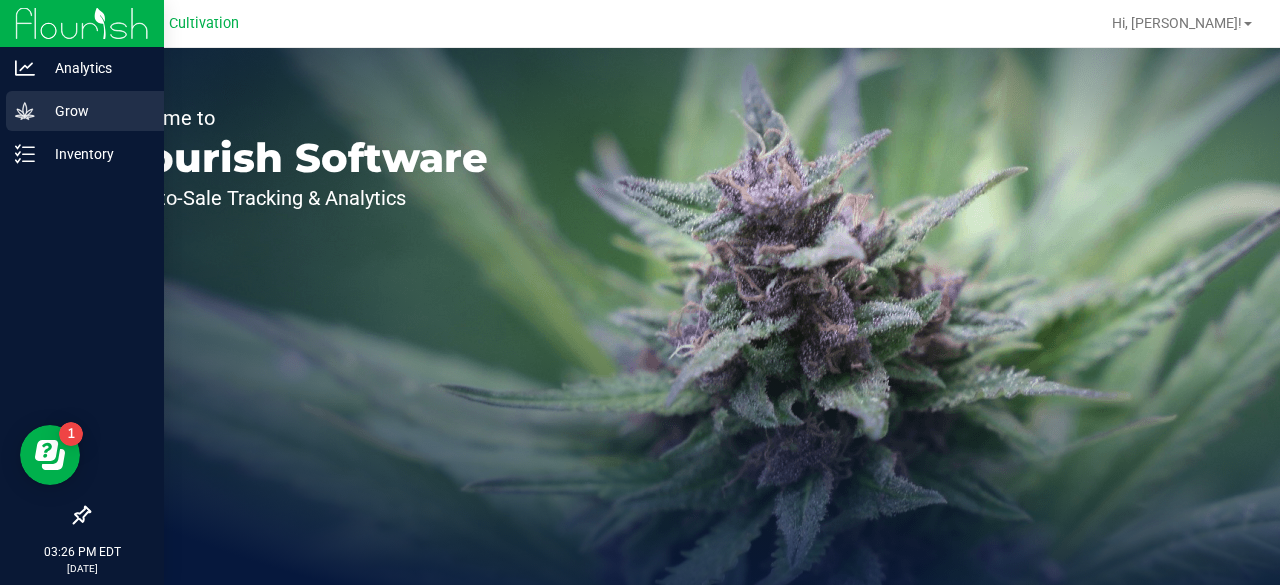 click on "Grow" at bounding box center (95, 111) 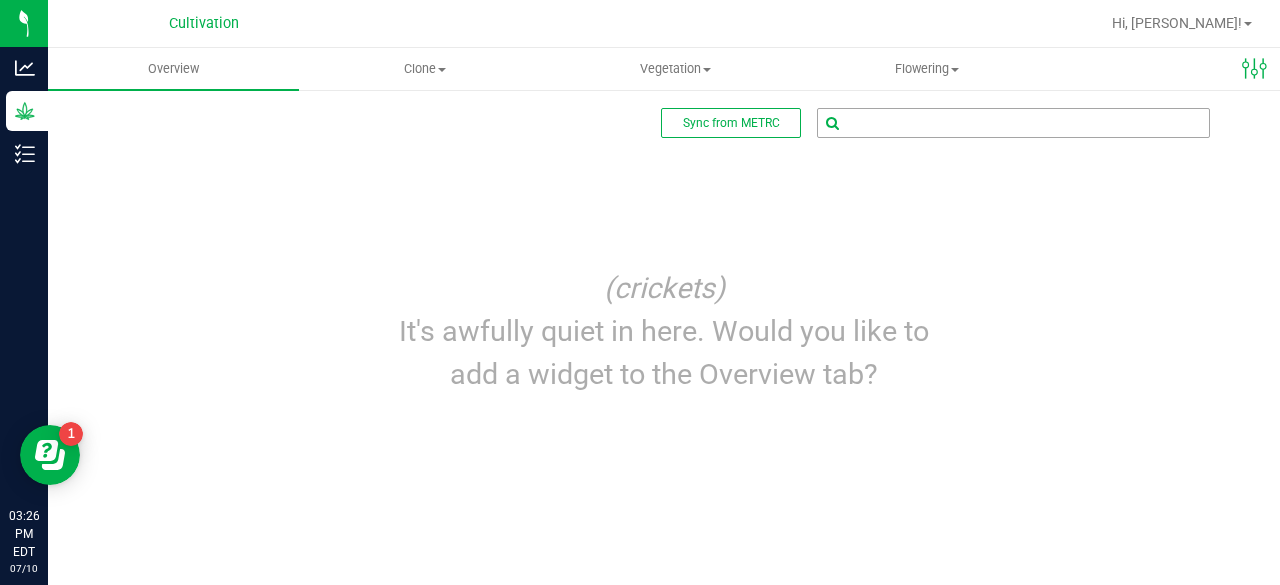 click at bounding box center (1013, 123) 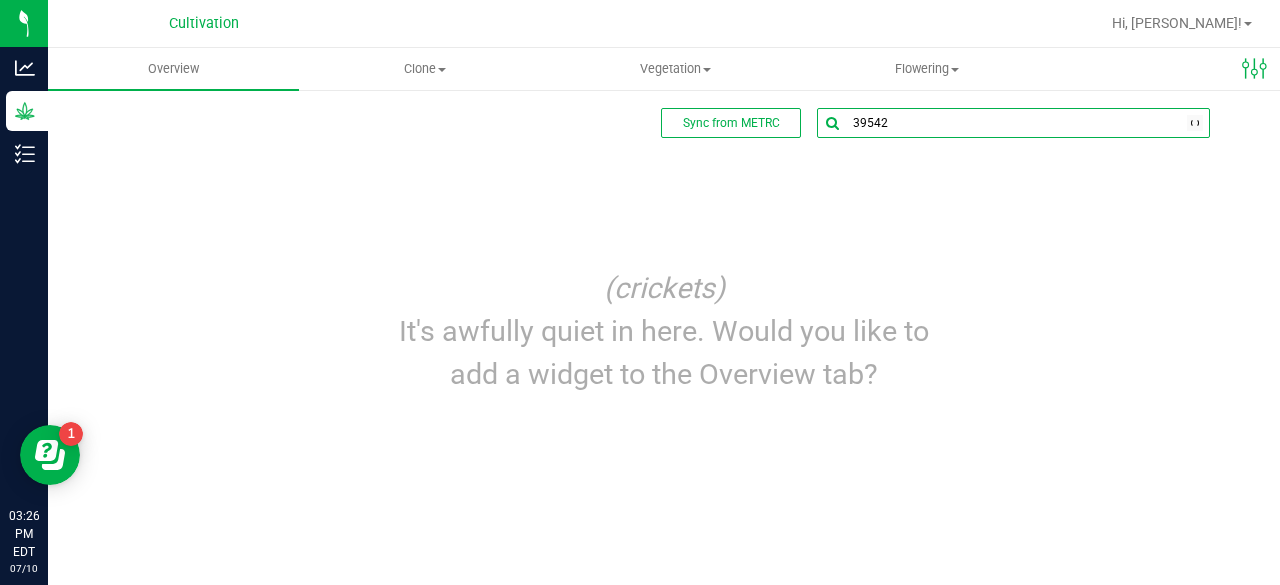 click on "39542" at bounding box center (1013, 123) 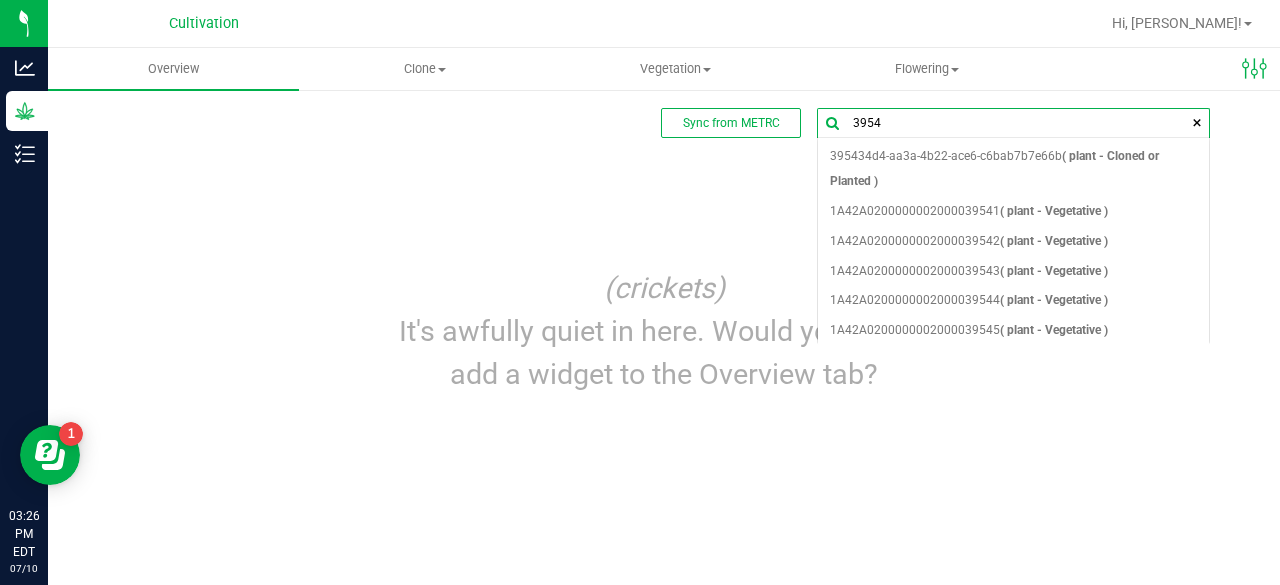 type on "39542" 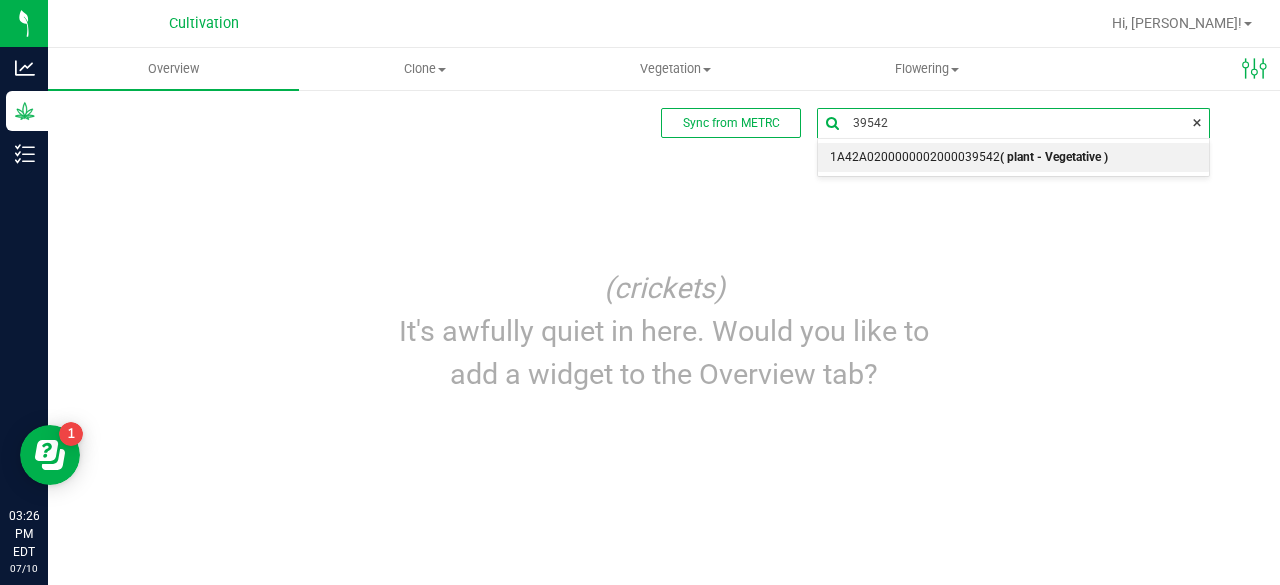 click on "1A42A0200000002000039542  ( plant - Vegetative )" at bounding box center (969, 158) 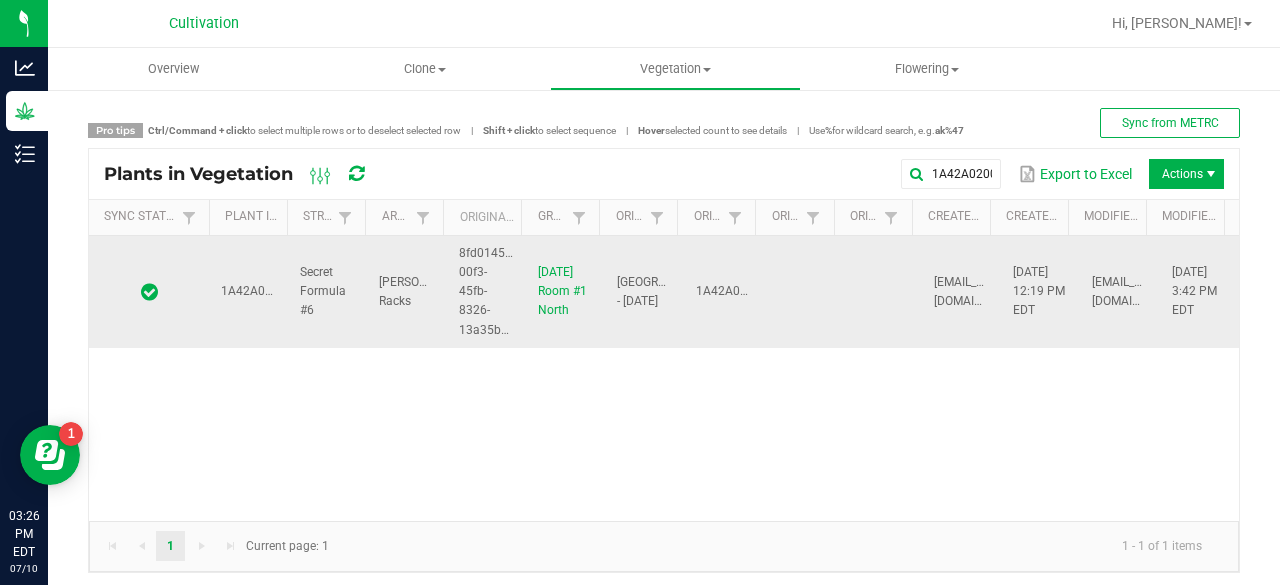 click on "[PERSON_NAME] Racks" at bounding box center [406, 292] 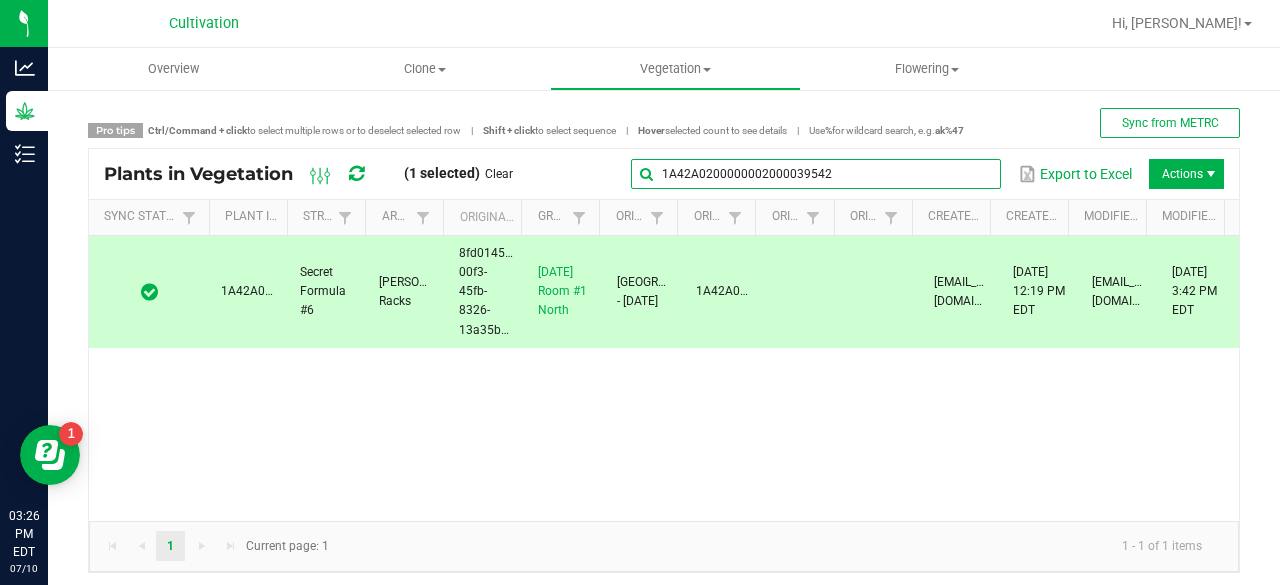 click on "1A42A0200000002000039542" at bounding box center (816, 174) 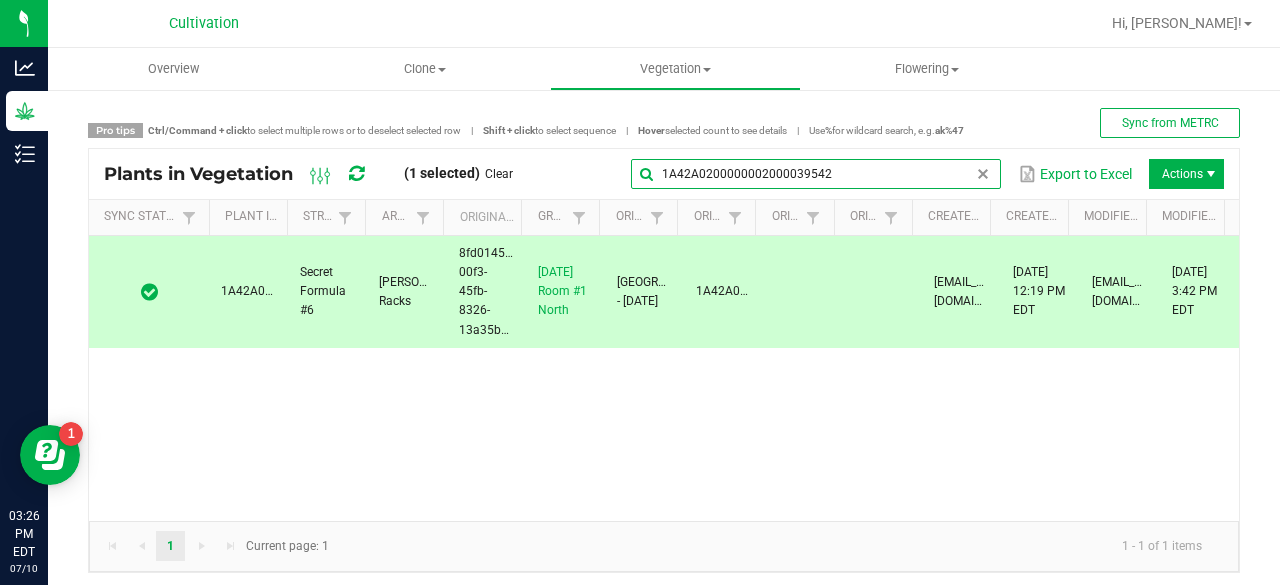 click on "1A42A0200000002000039542" at bounding box center [816, 174] 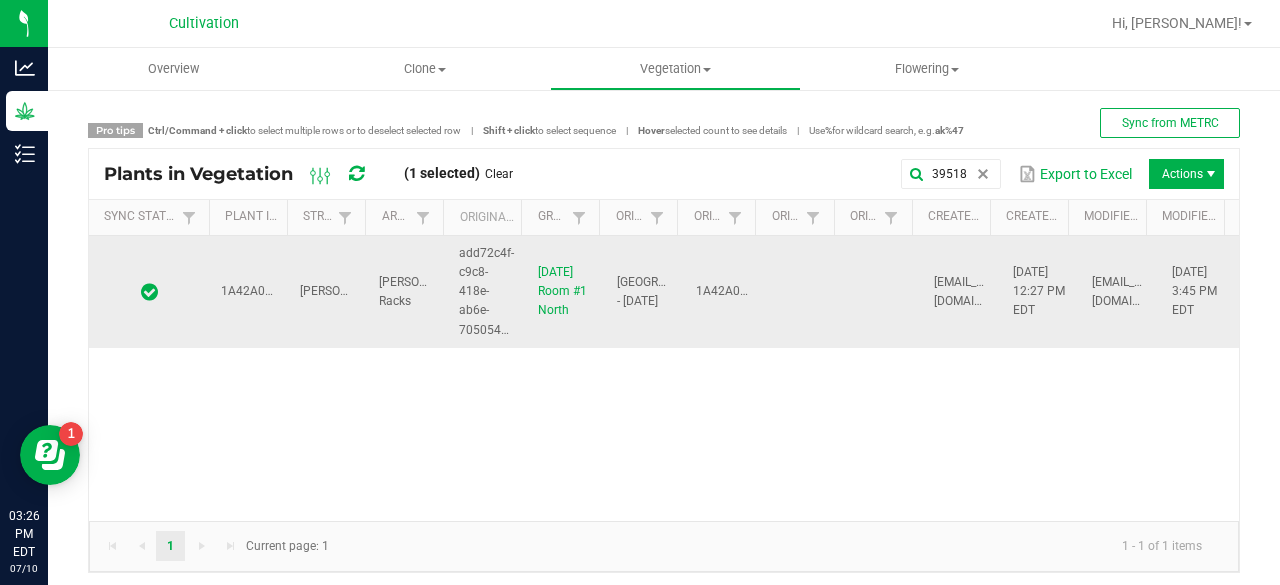 click on "[PERSON_NAME]" at bounding box center [327, 292] 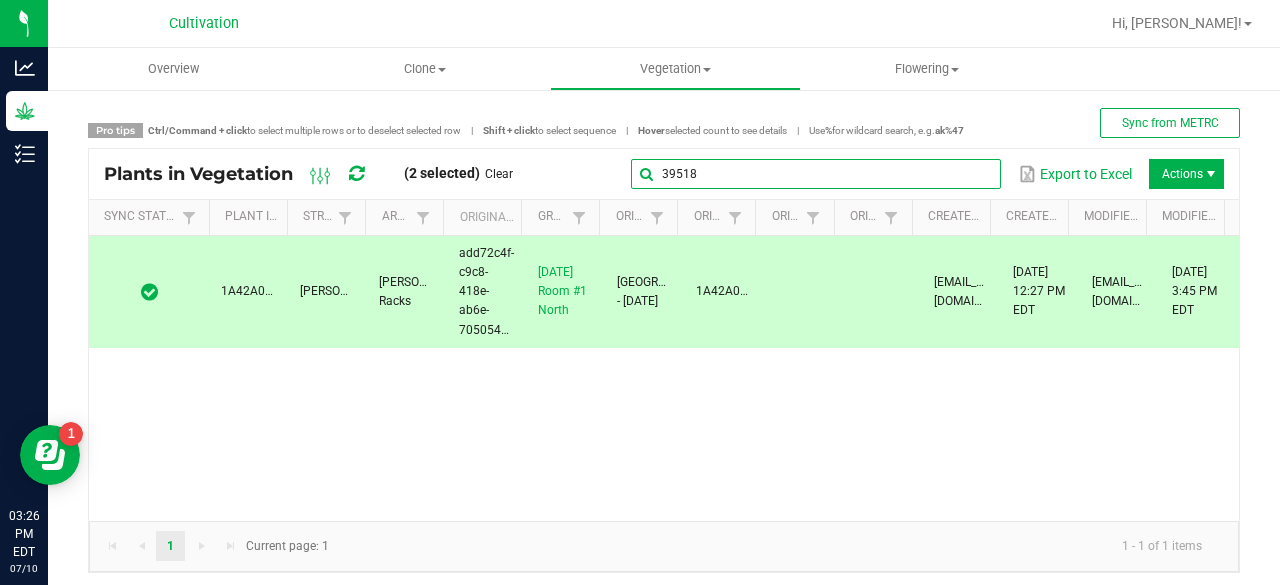 click on "39518" at bounding box center [816, 174] 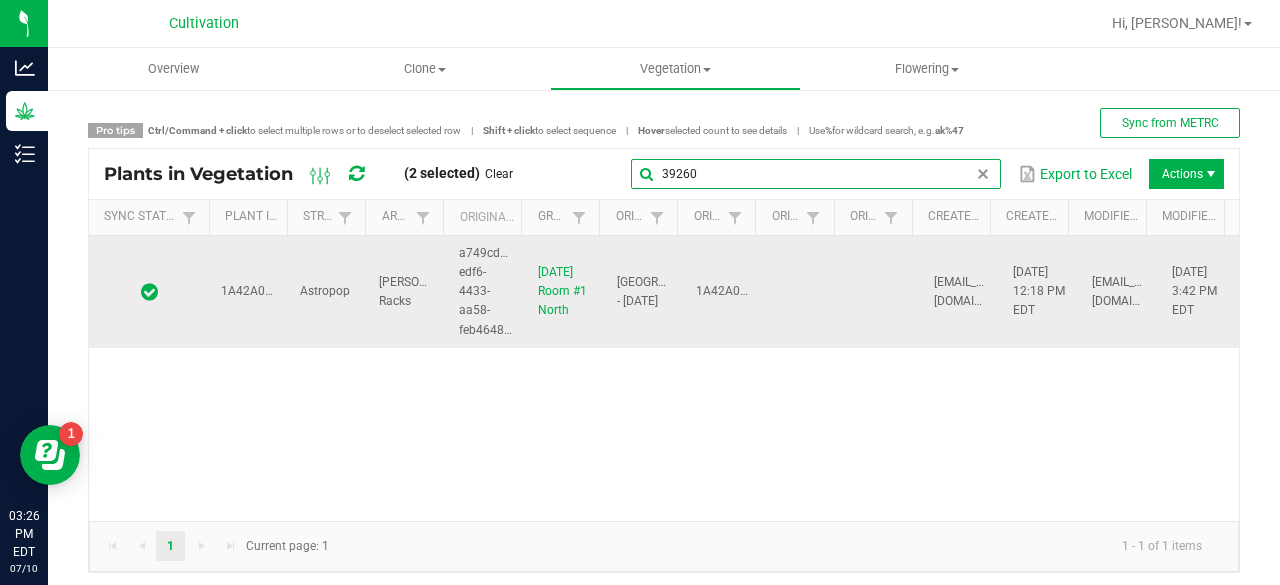 type on "39260" 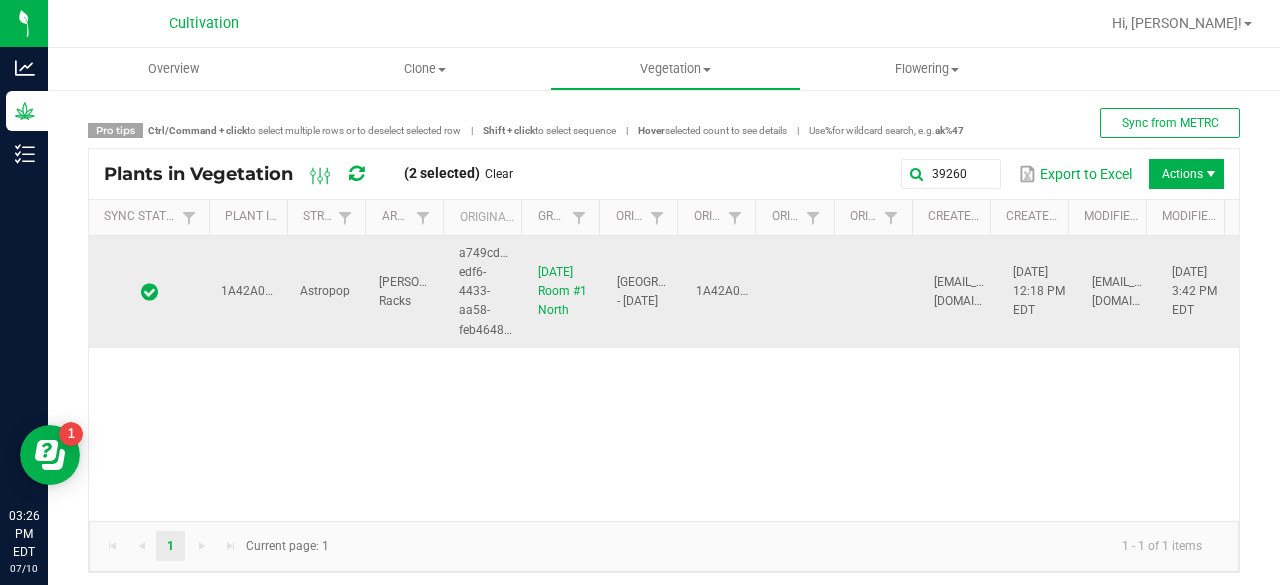 click on "1A42A0200000002000039260" at bounding box center (248, 292) 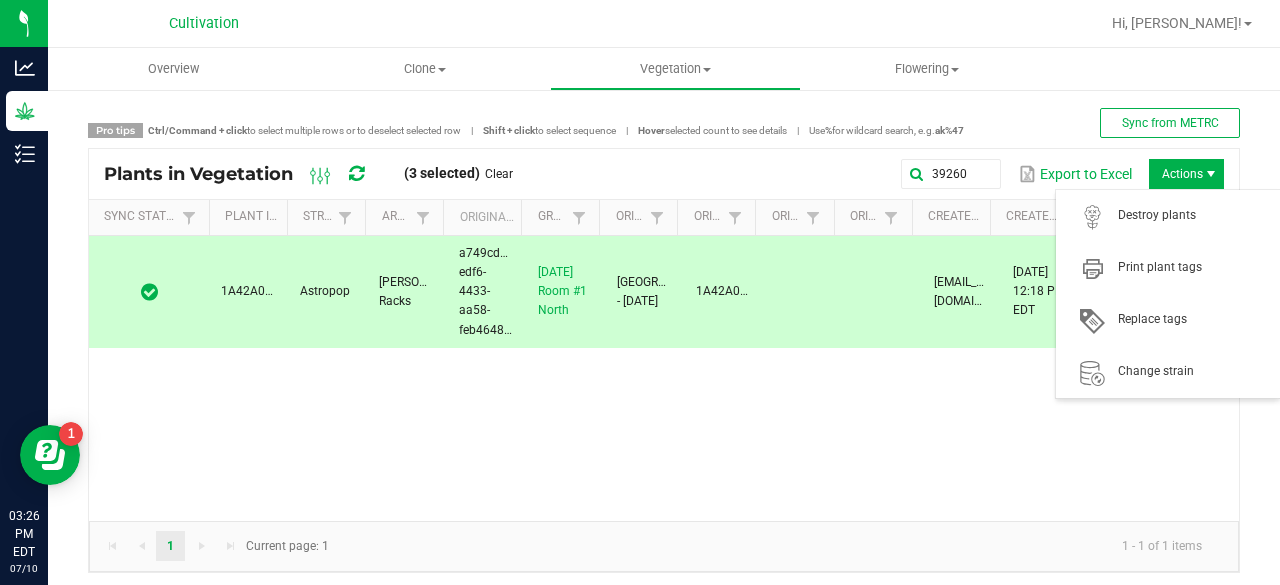 click on "Actions" at bounding box center [1186, 174] 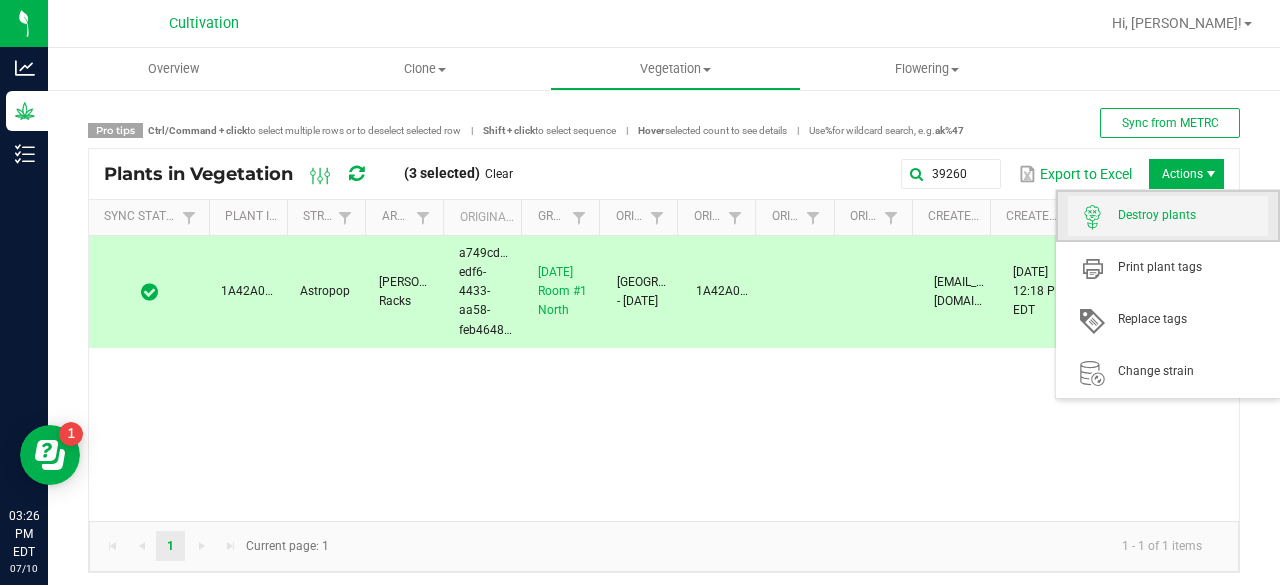 click on "Destroy plants" at bounding box center [1193, 215] 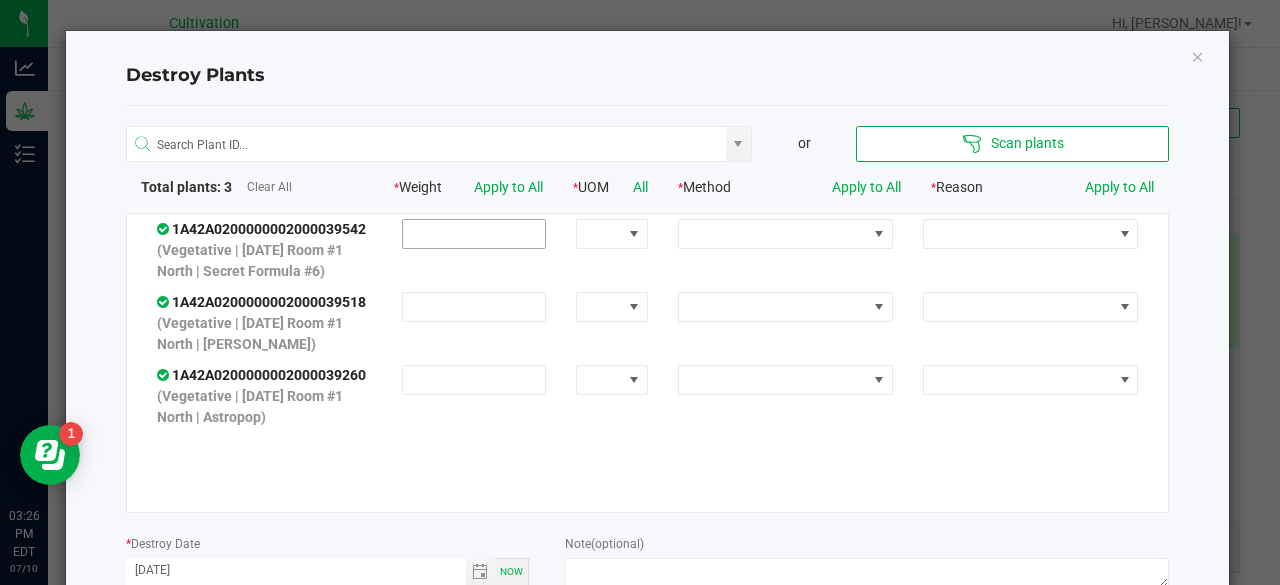 click at bounding box center (474, 234) 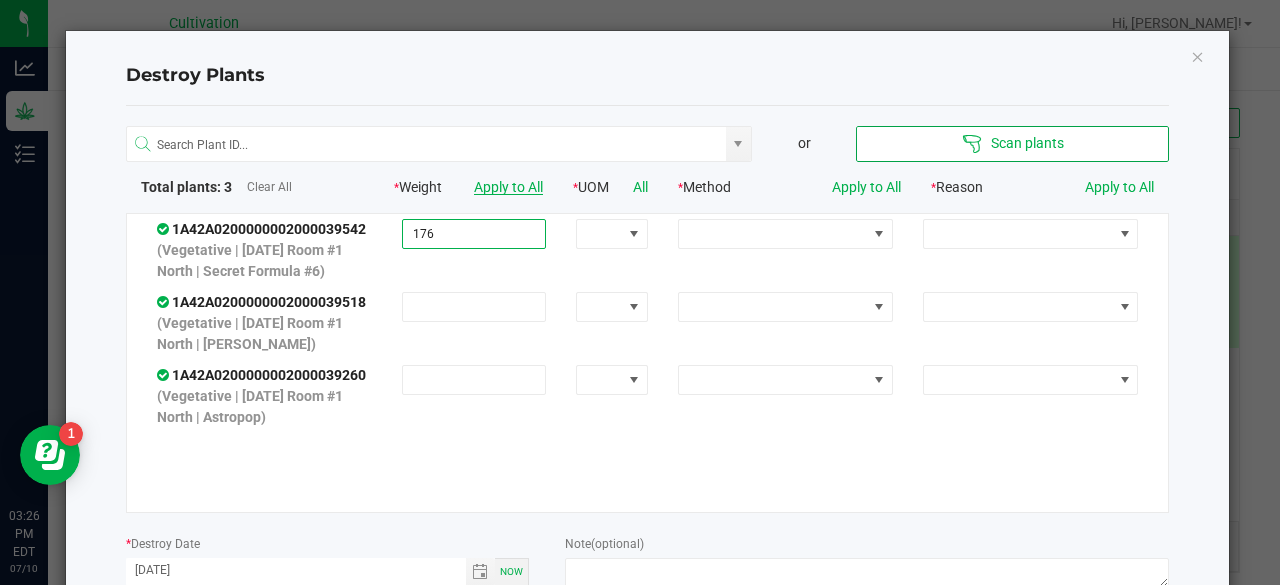 type on "176.0000" 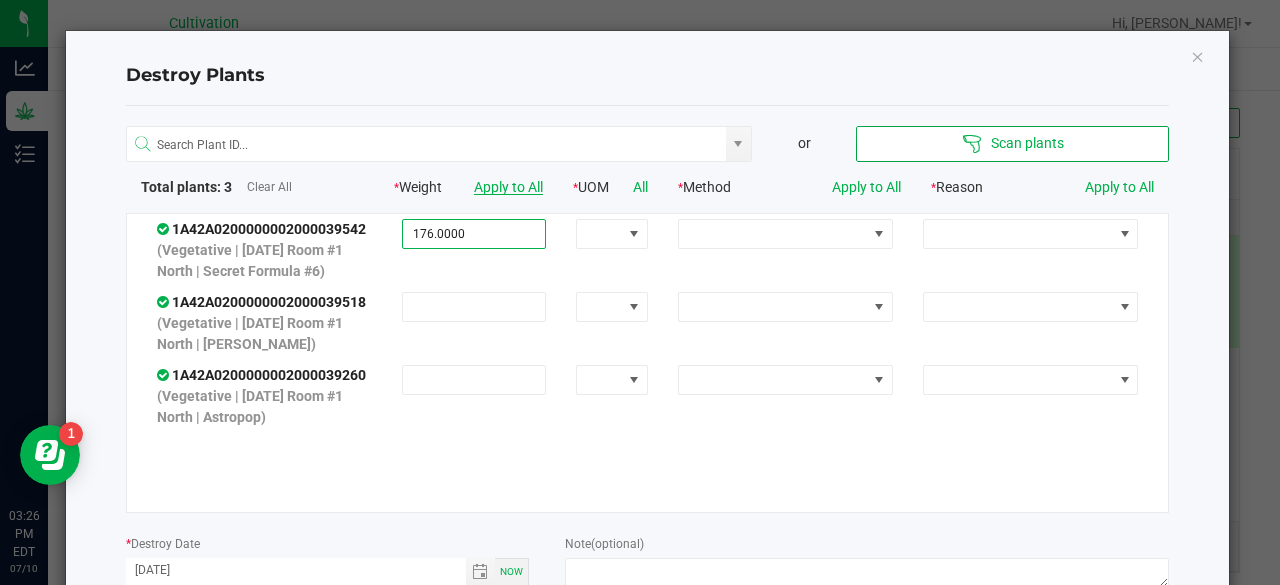 click on "Apply to All" 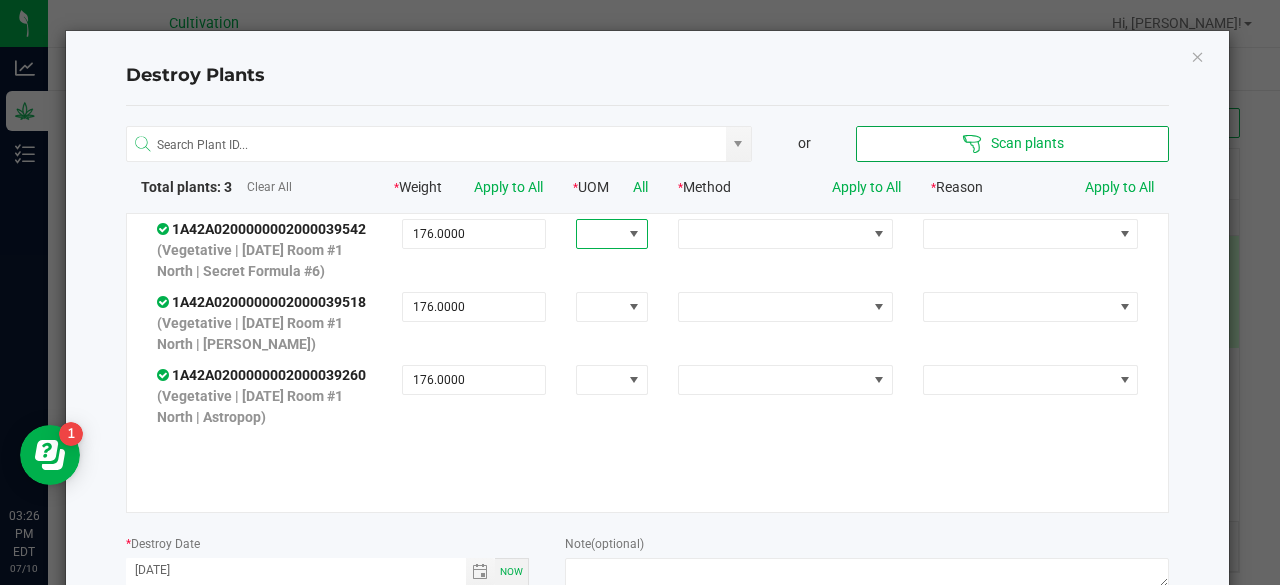 click at bounding box center [634, 234] 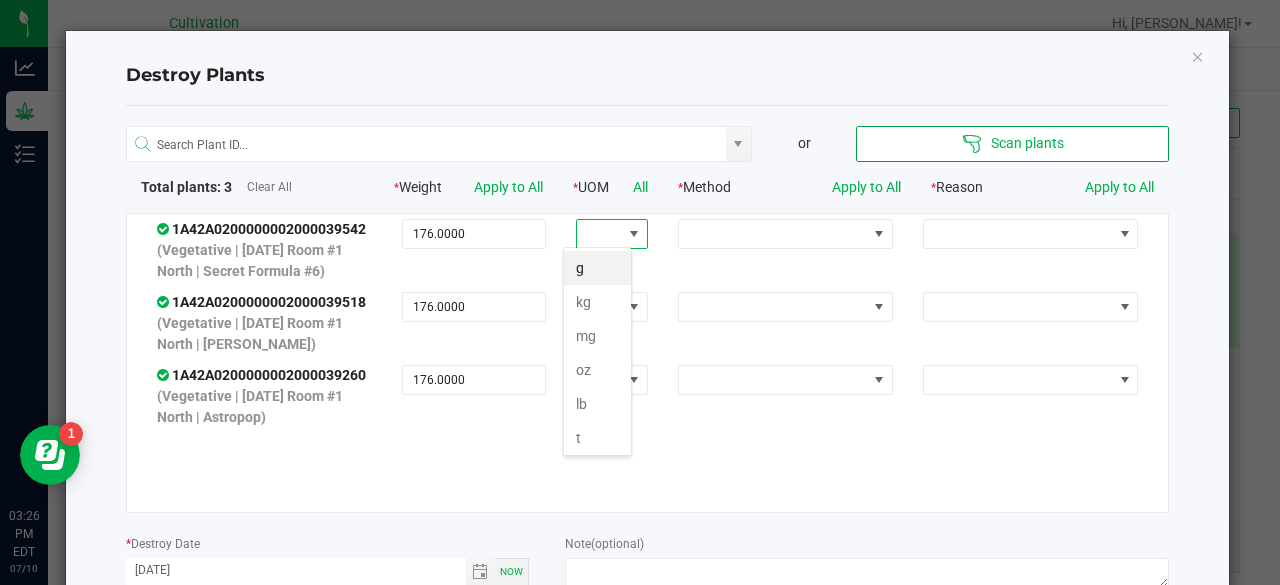 scroll, scrollTop: 99970, scrollLeft: 99930, axis: both 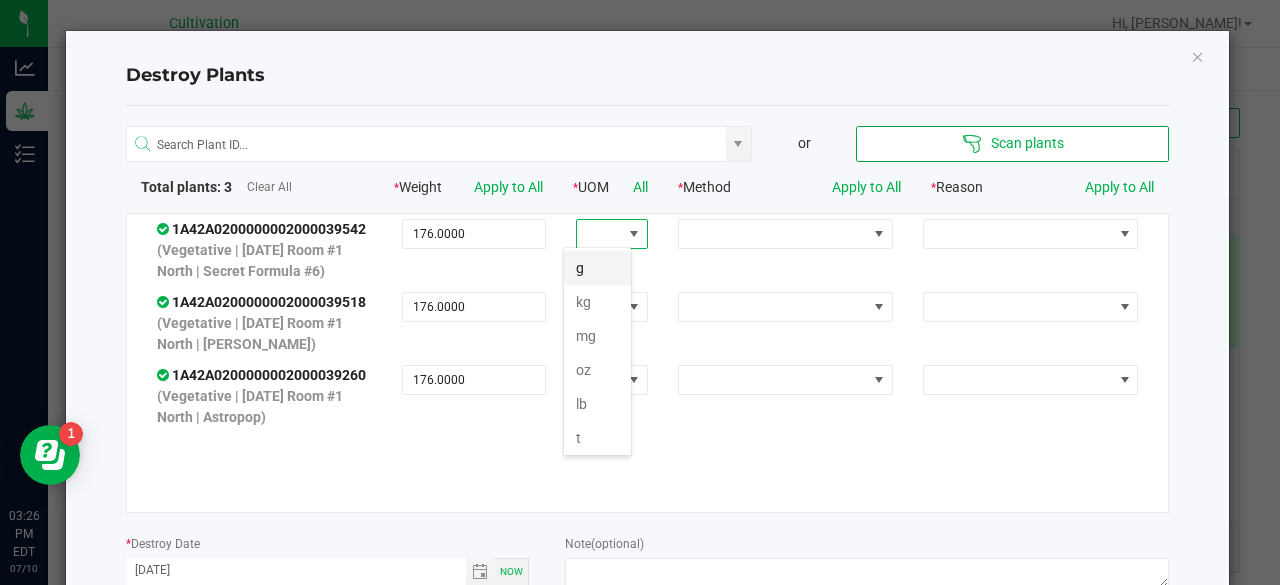 click on "g" at bounding box center (597, 268) 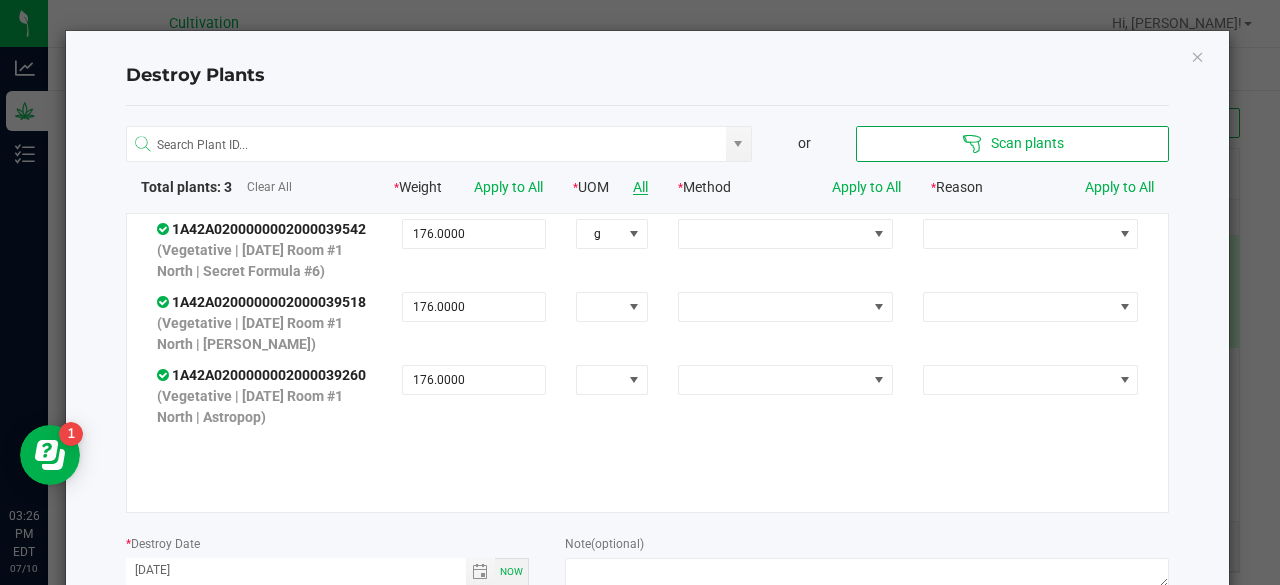 click on "All" 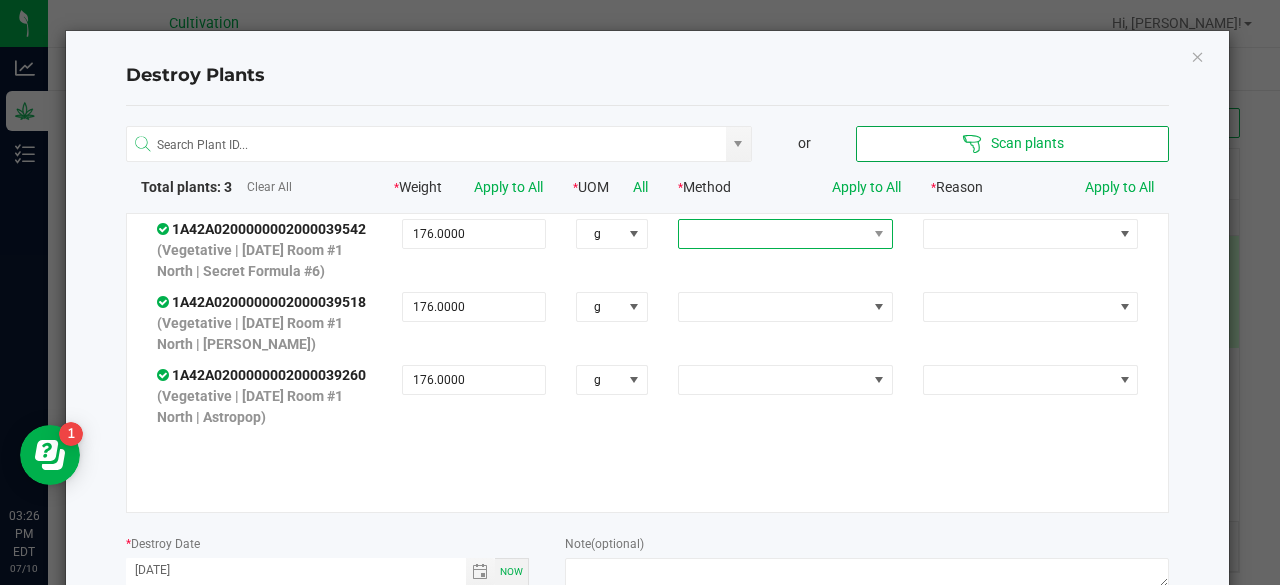 click at bounding box center (773, 234) 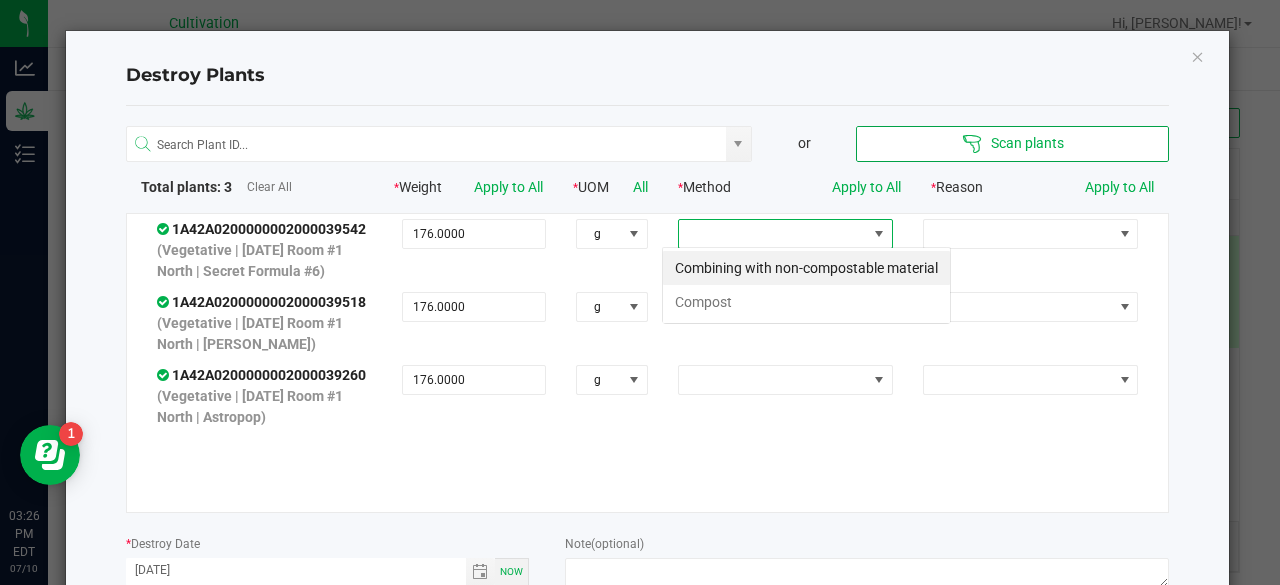 scroll, scrollTop: 99970, scrollLeft: 99791, axis: both 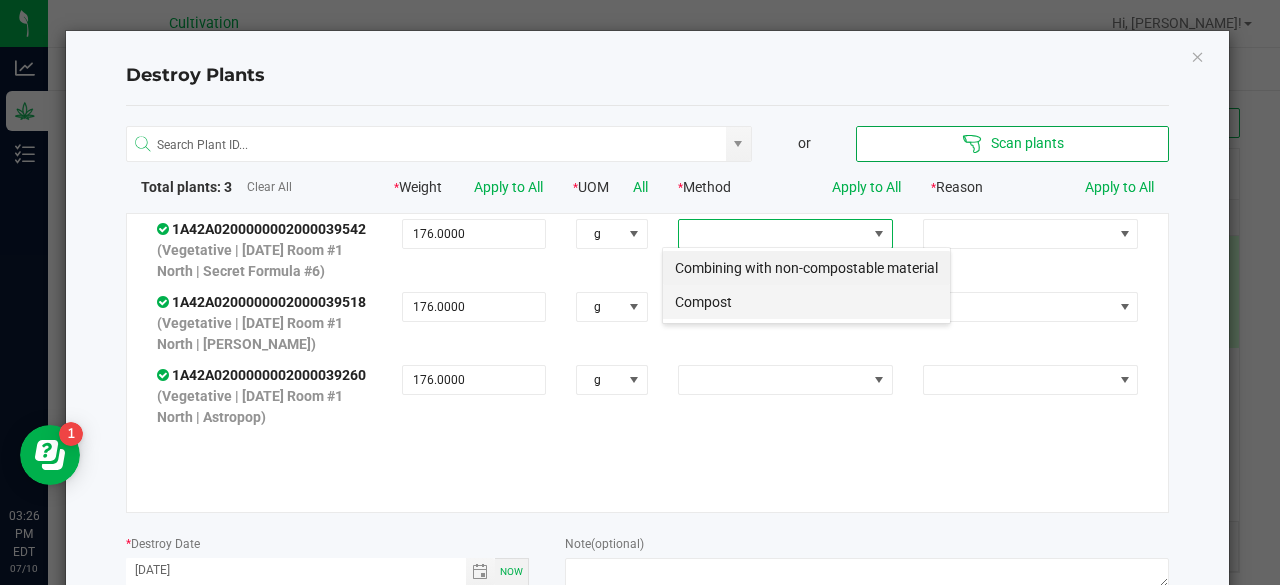 click on "Compost" at bounding box center [806, 302] 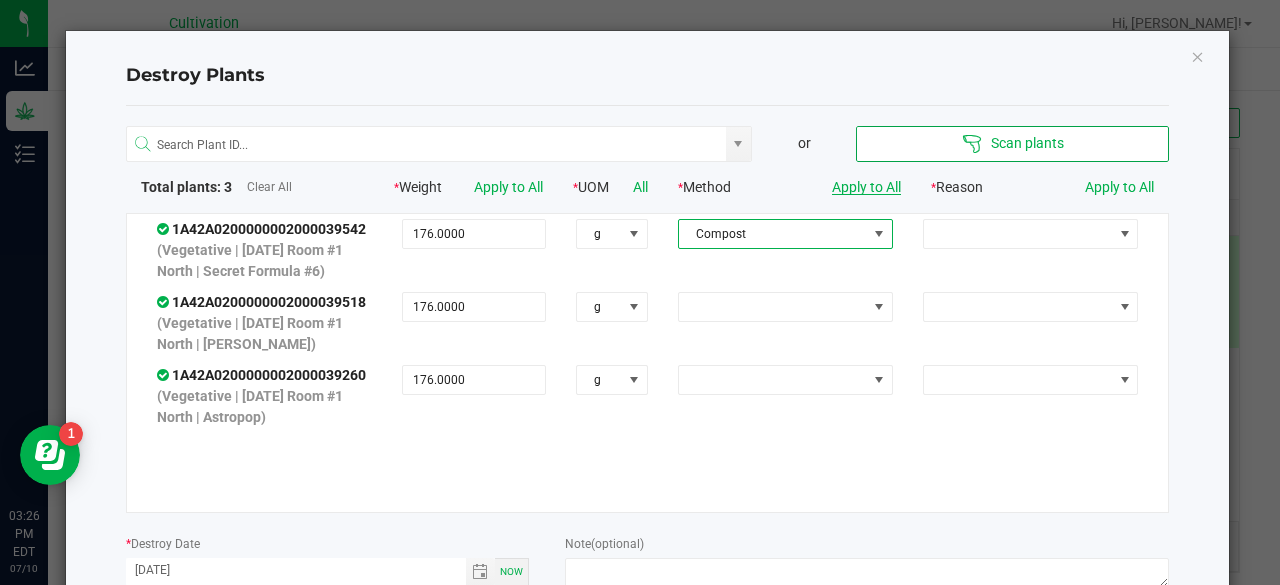 click on "Apply to All" 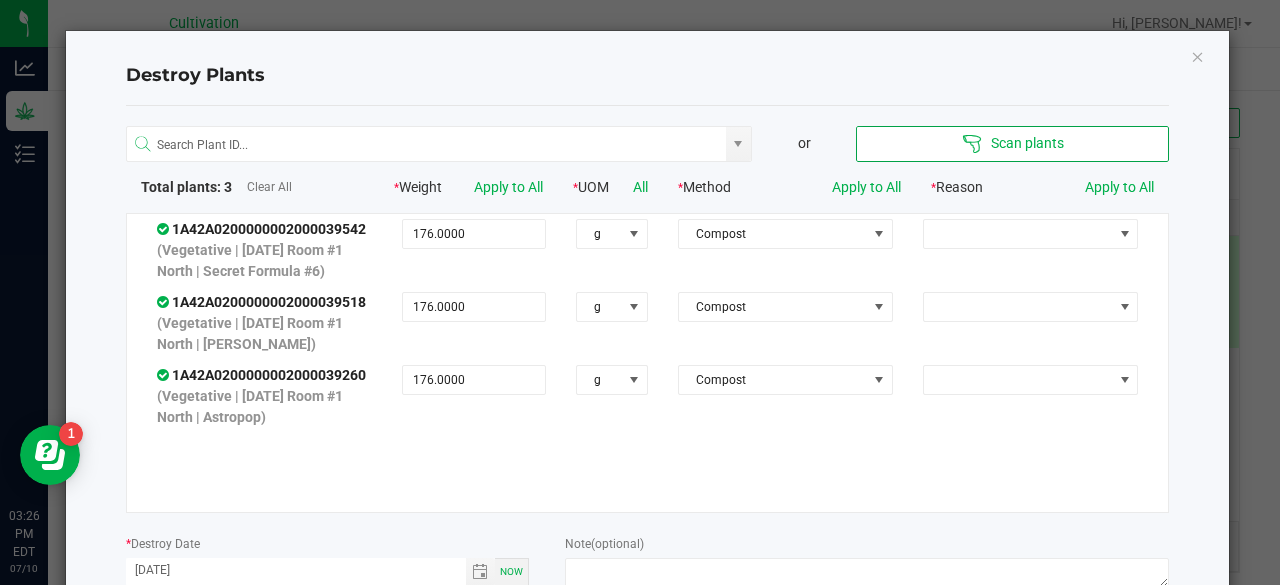 click 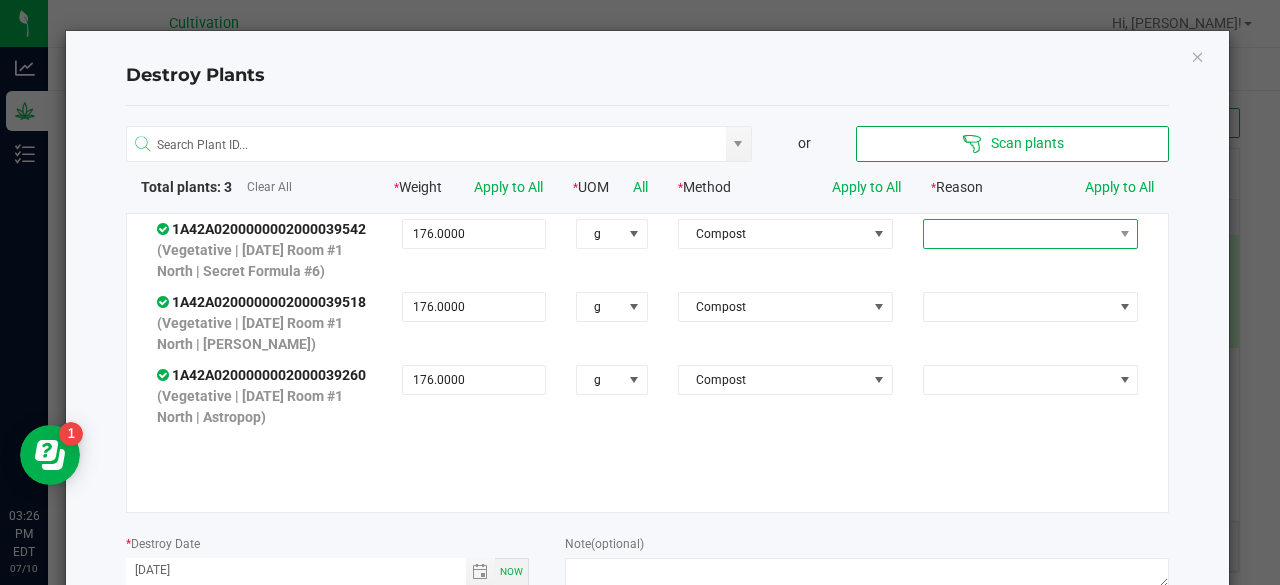 click at bounding box center (1018, 234) 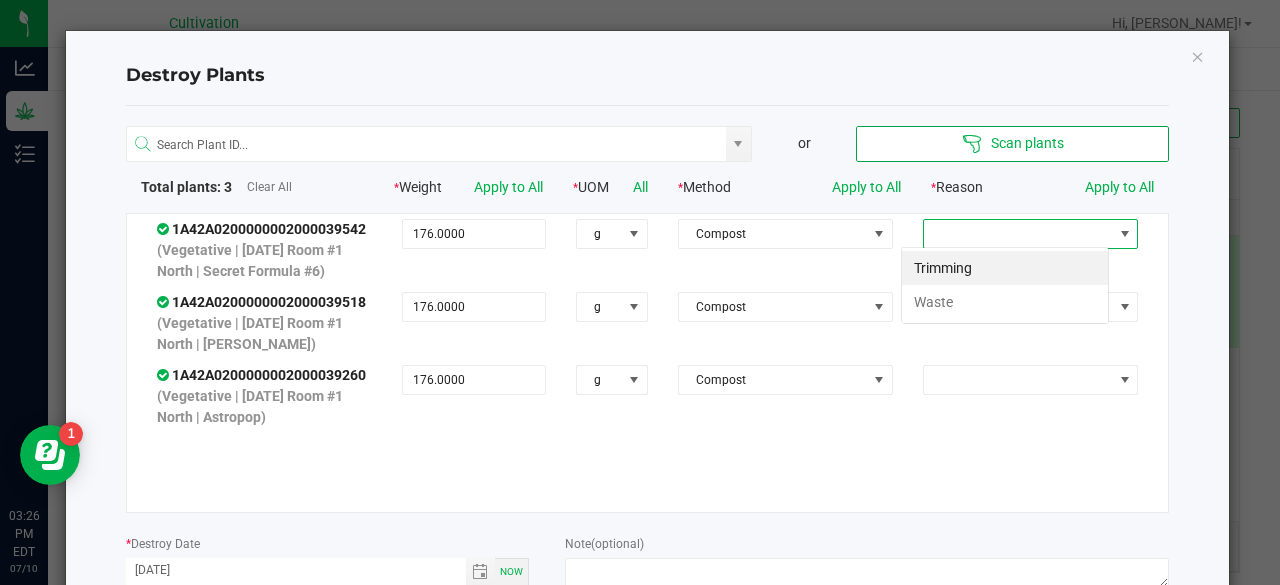 scroll, scrollTop: 99970, scrollLeft: 99791, axis: both 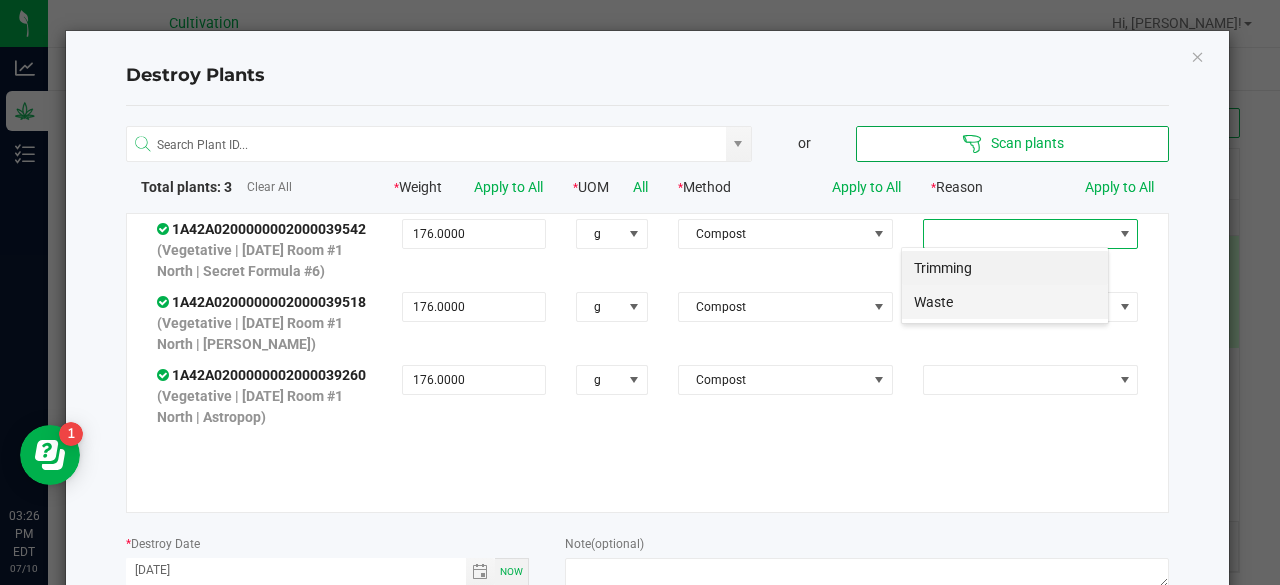 click on "Waste" at bounding box center [1005, 302] 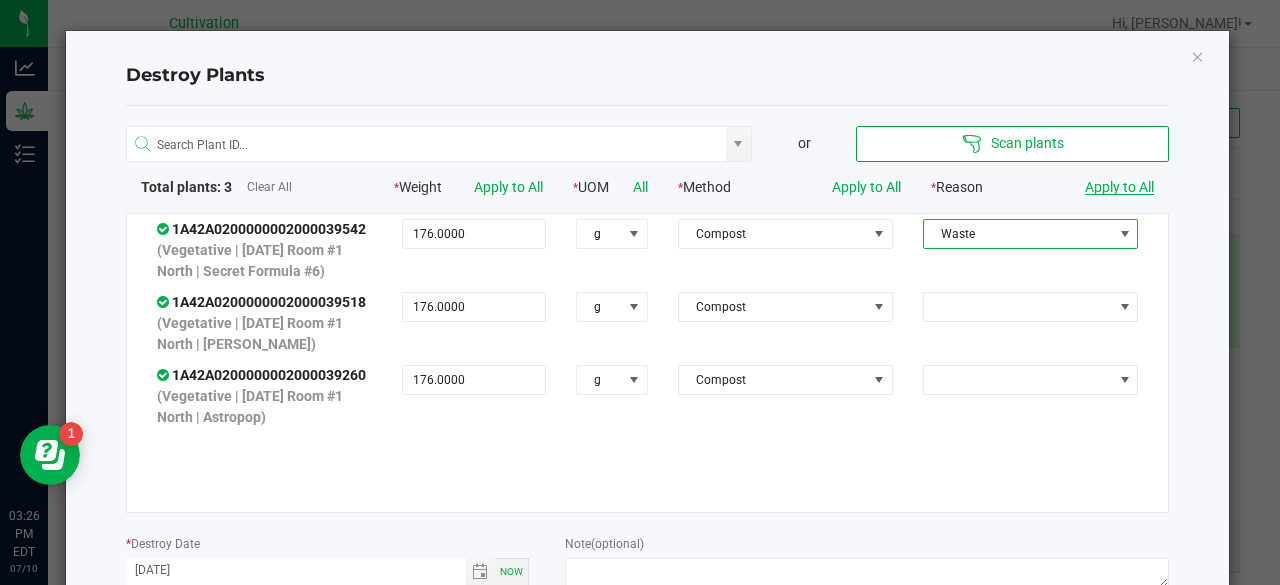 click on "Apply to All" 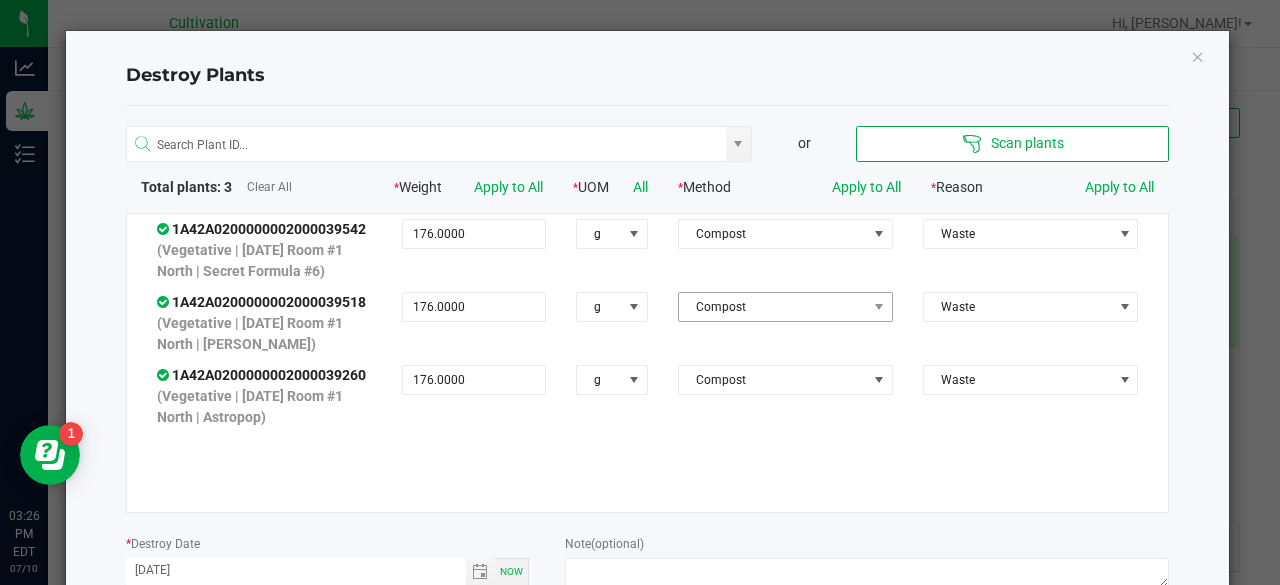 scroll, scrollTop: 244, scrollLeft: 0, axis: vertical 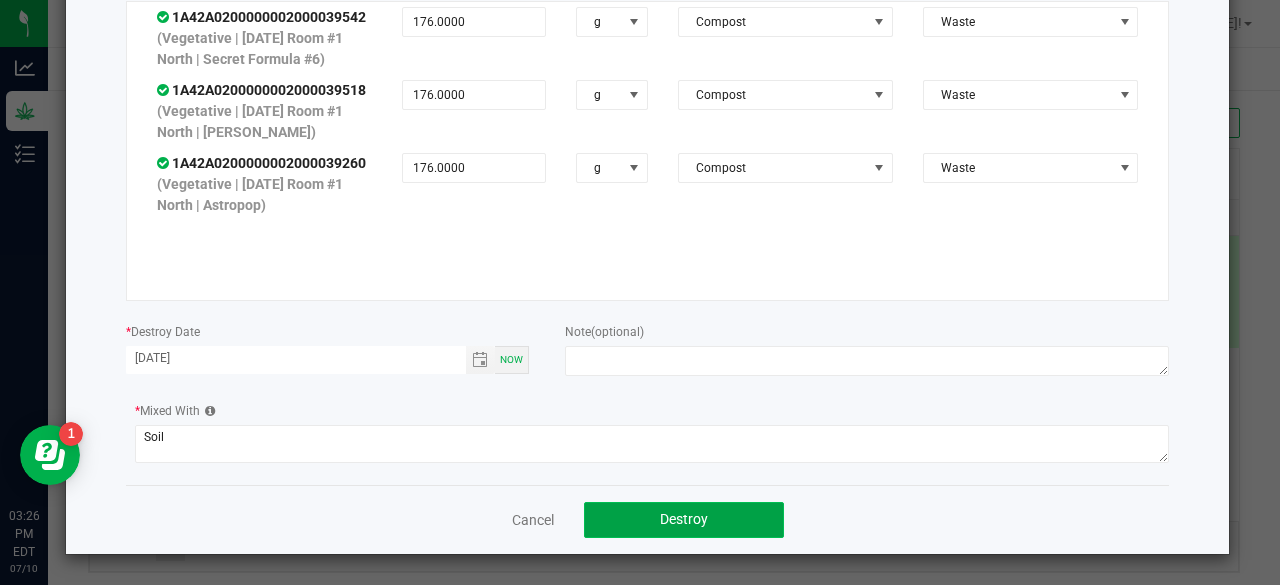 click on "Destroy" 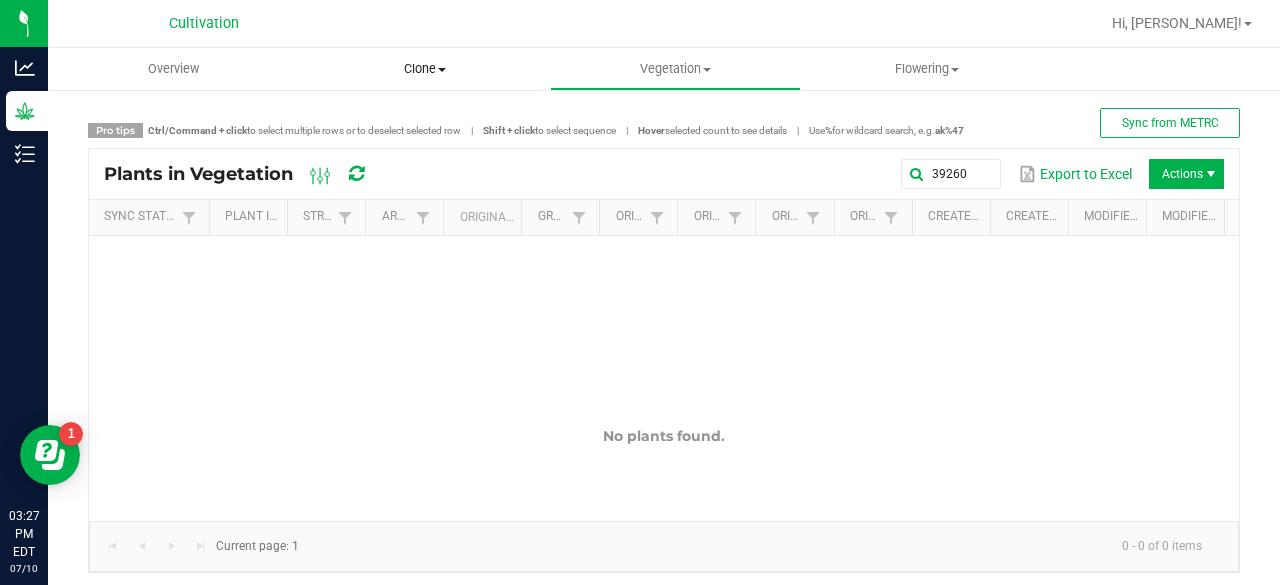 click on "Clone" at bounding box center (424, 69) 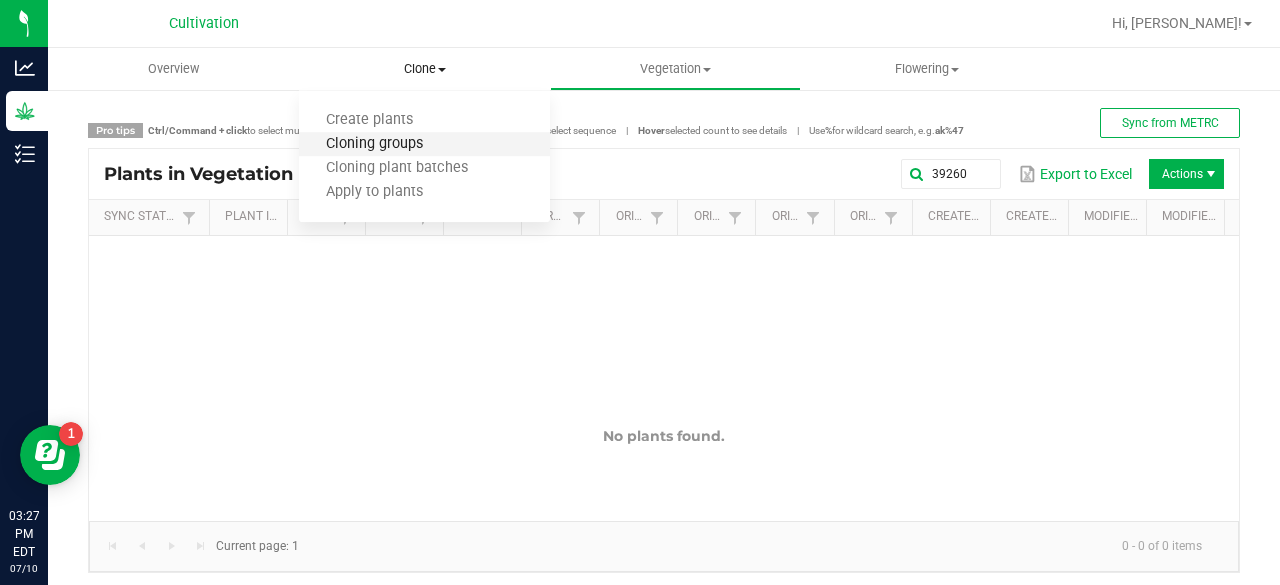 click on "Cloning groups" at bounding box center [374, 144] 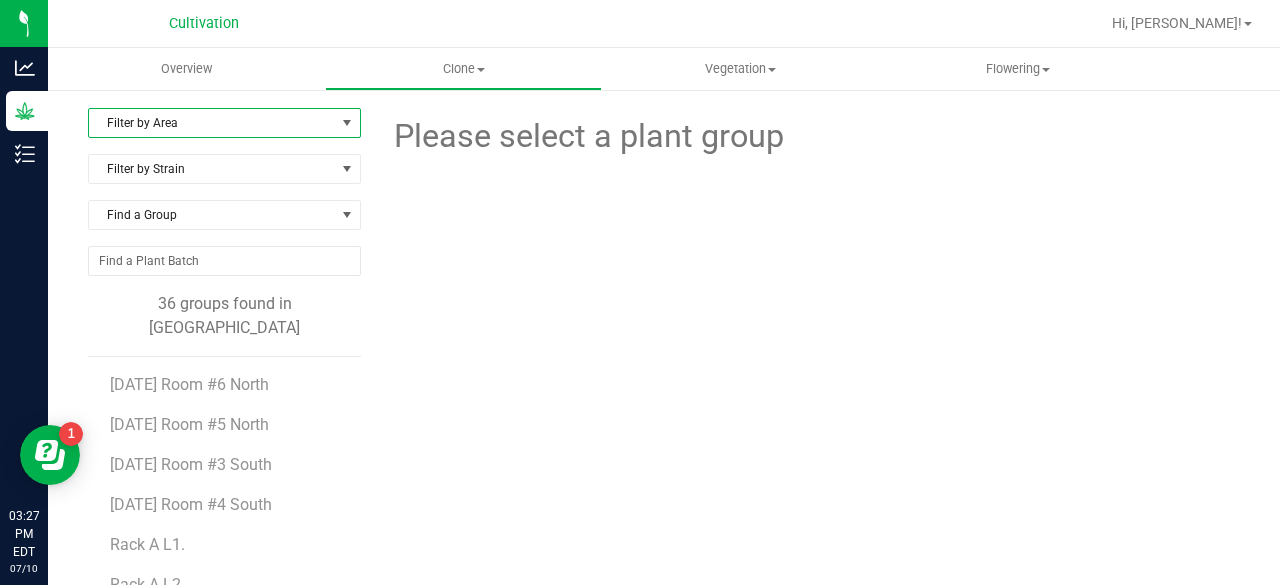 click on "Filter by Area" at bounding box center (212, 123) 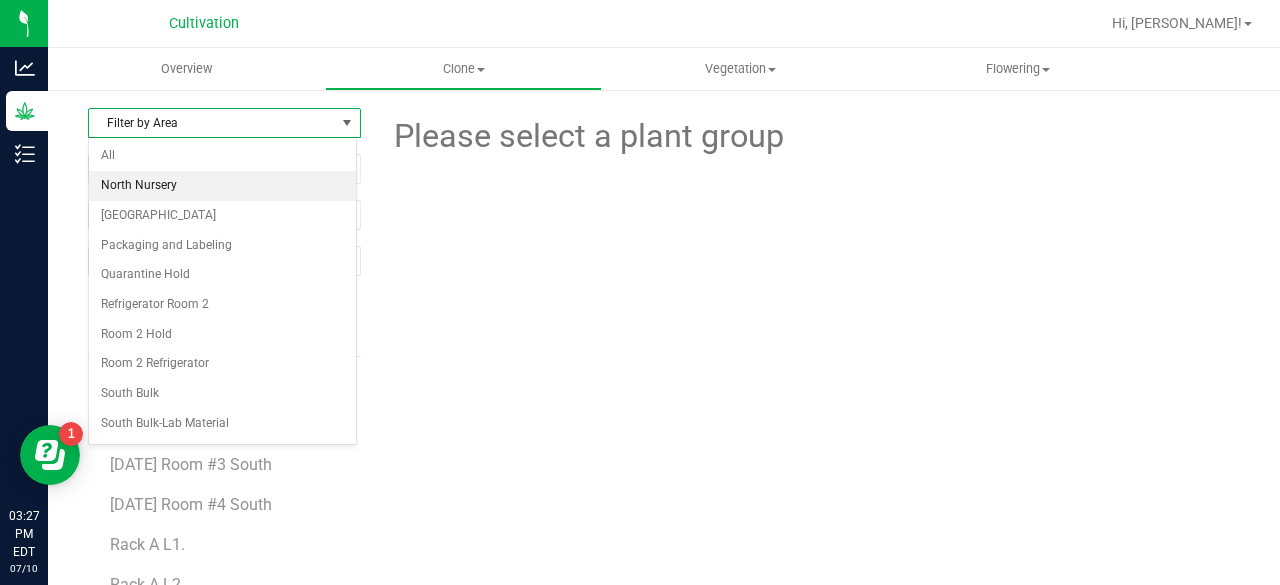 click on "North Nursery" at bounding box center (222, 186) 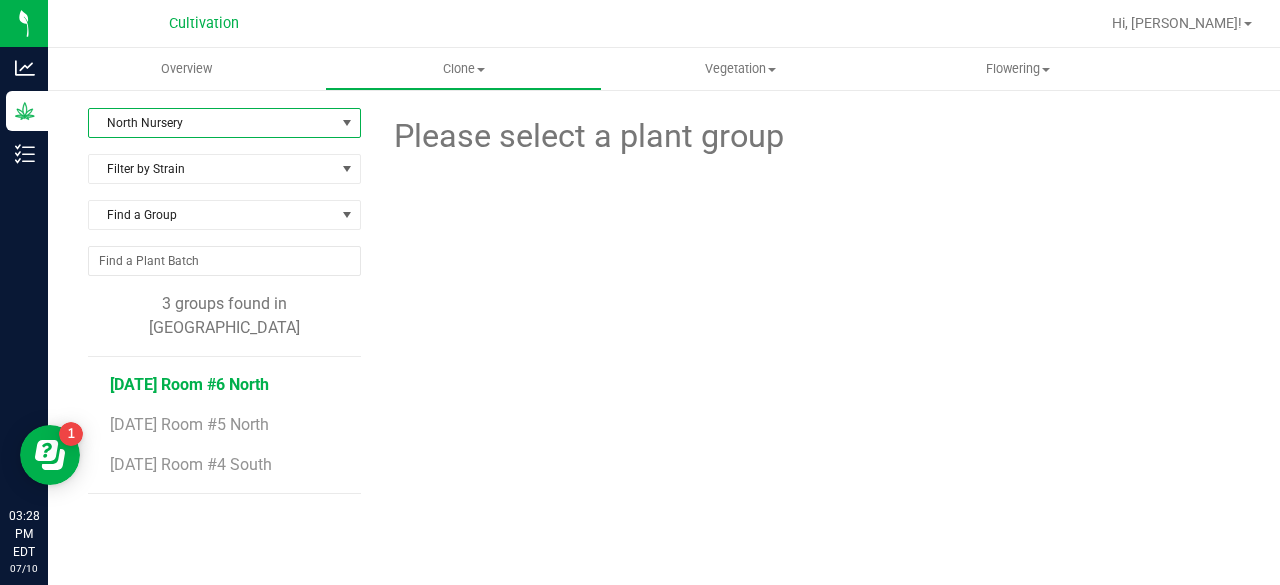 click on "[DATE] Room #6 North" at bounding box center [189, 384] 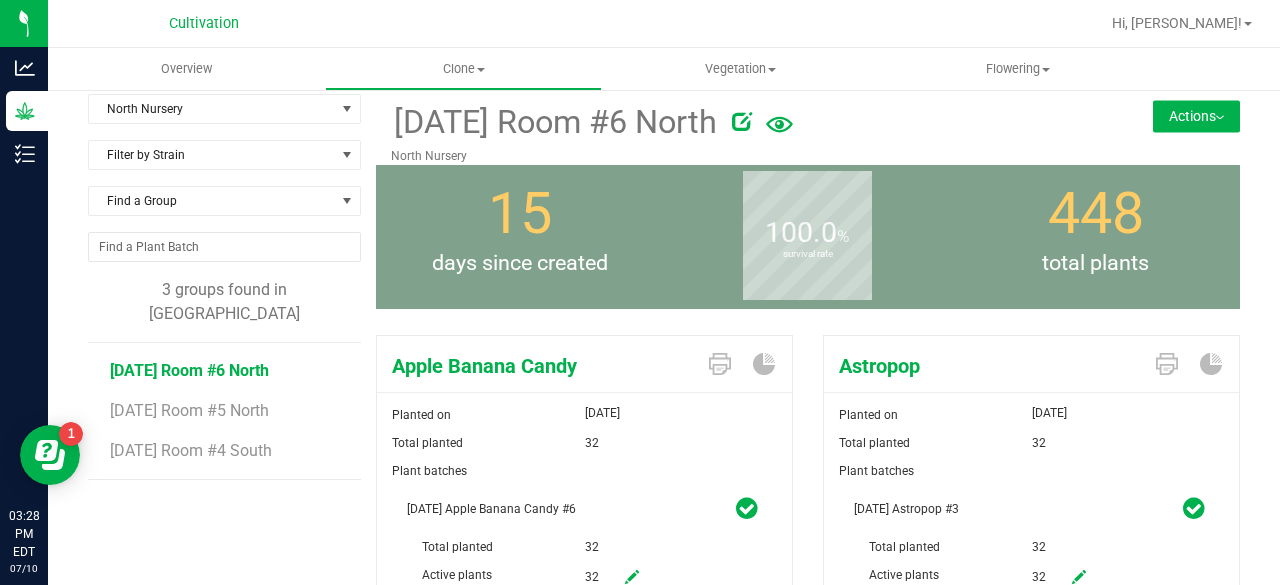 scroll, scrollTop: 14, scrollLeft: 0, axis: vertical 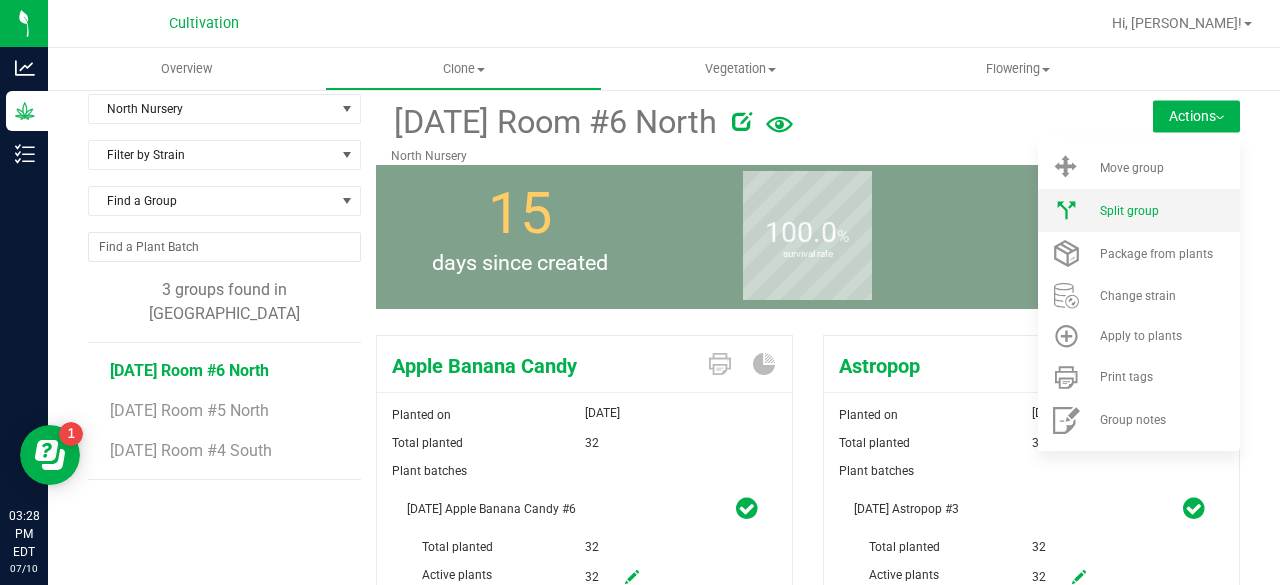 click on "Split group" at bounding box center (1139, 210) 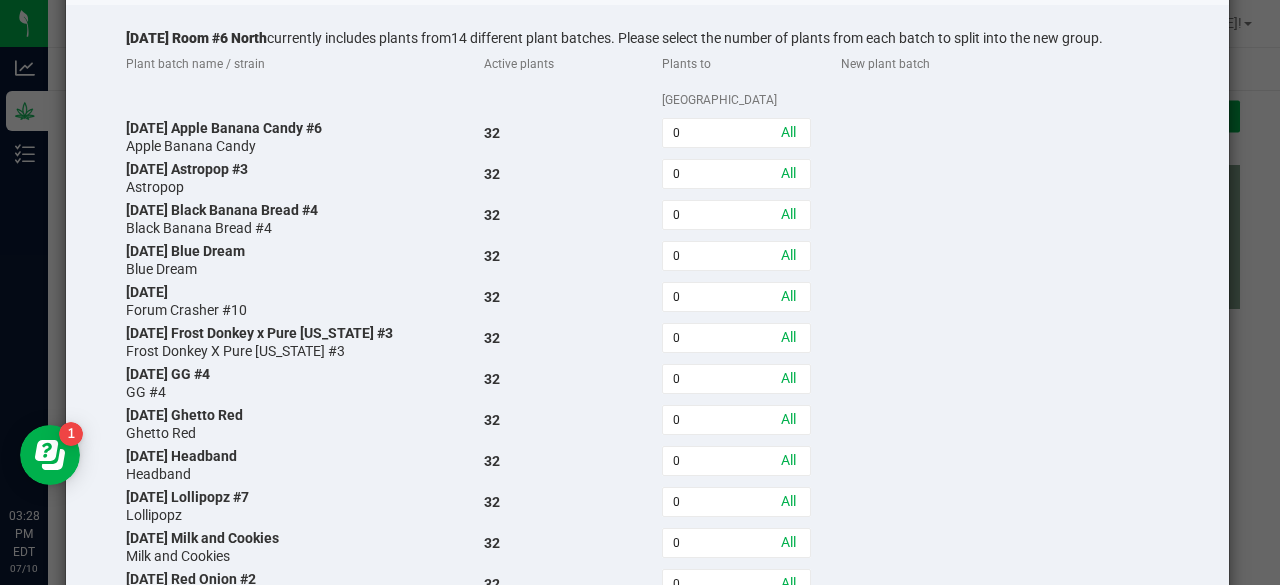 scroll, scrollTop: 362, scrollLeft: 0, axis: vertical 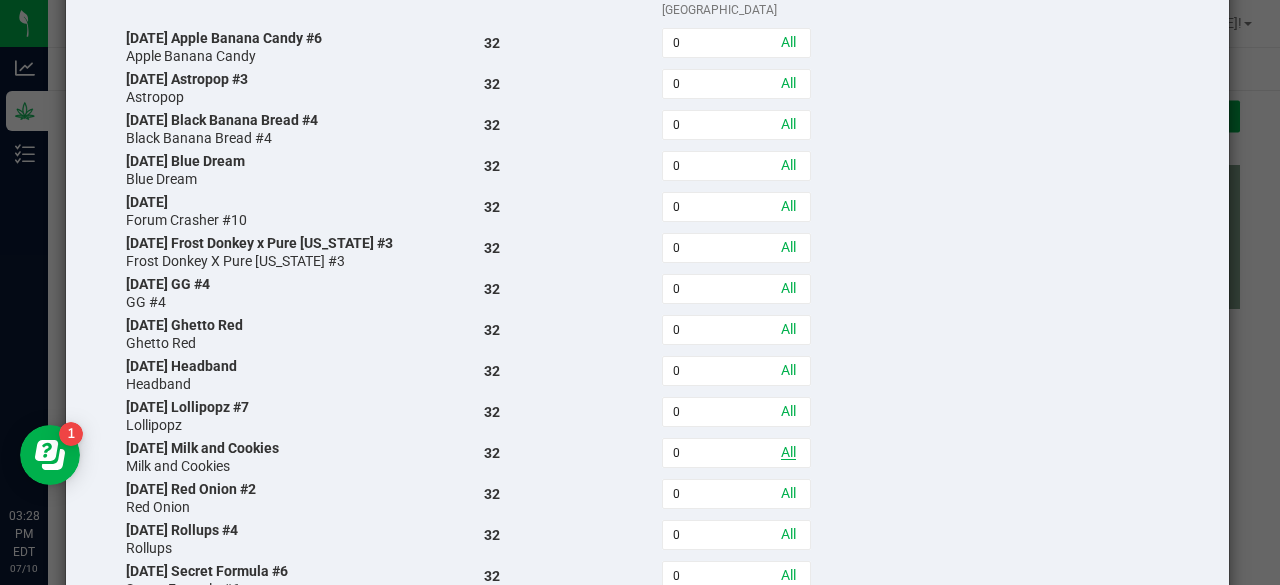 click on "All" 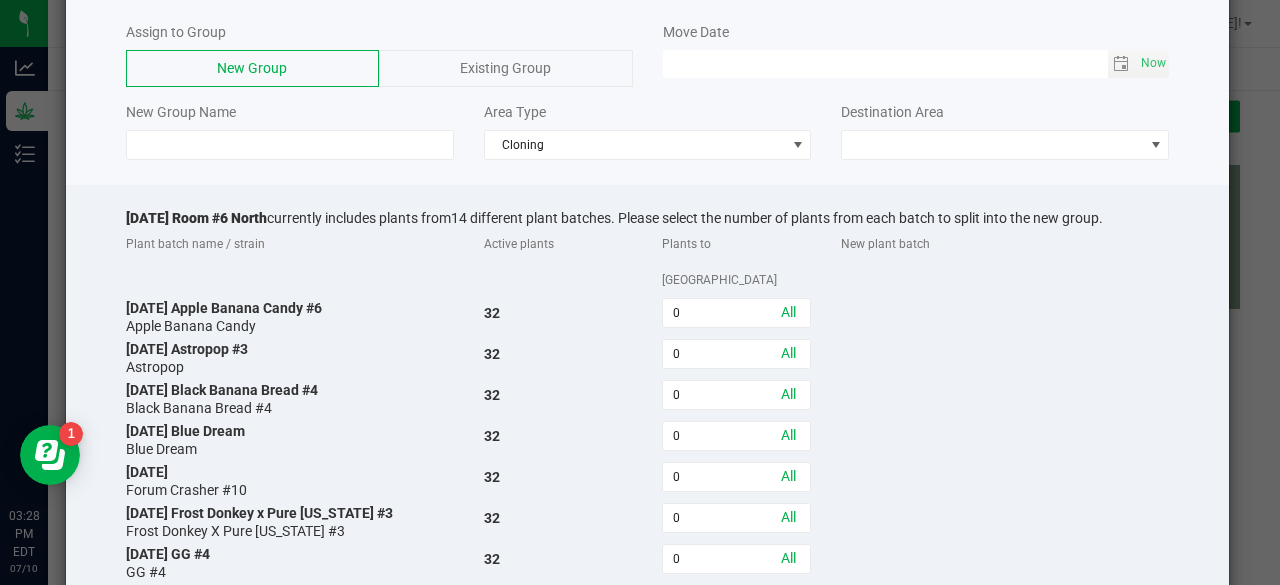 scroll, scrollTop: 91, scrollLeft: 0, axis: vertical 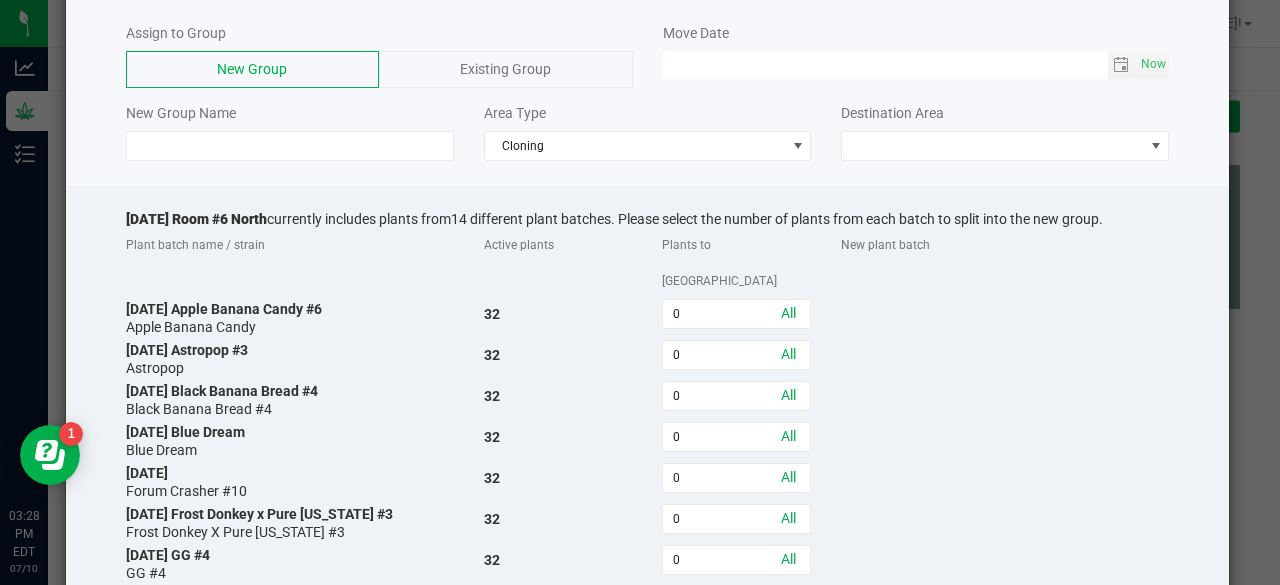 click on "Existing Group" 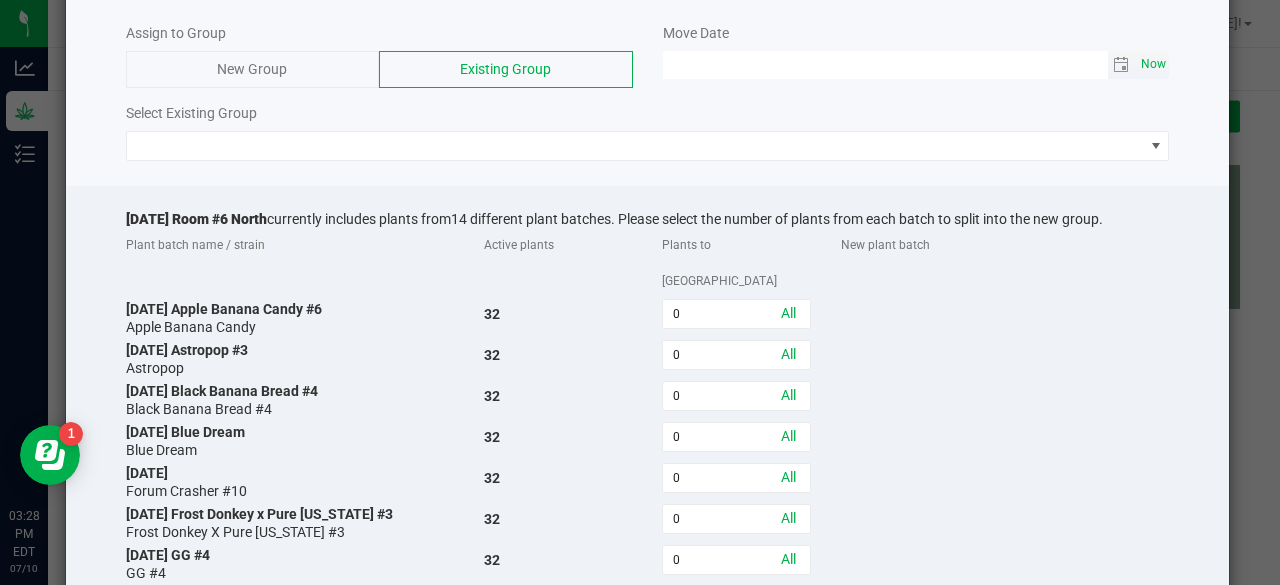 click on "Now" 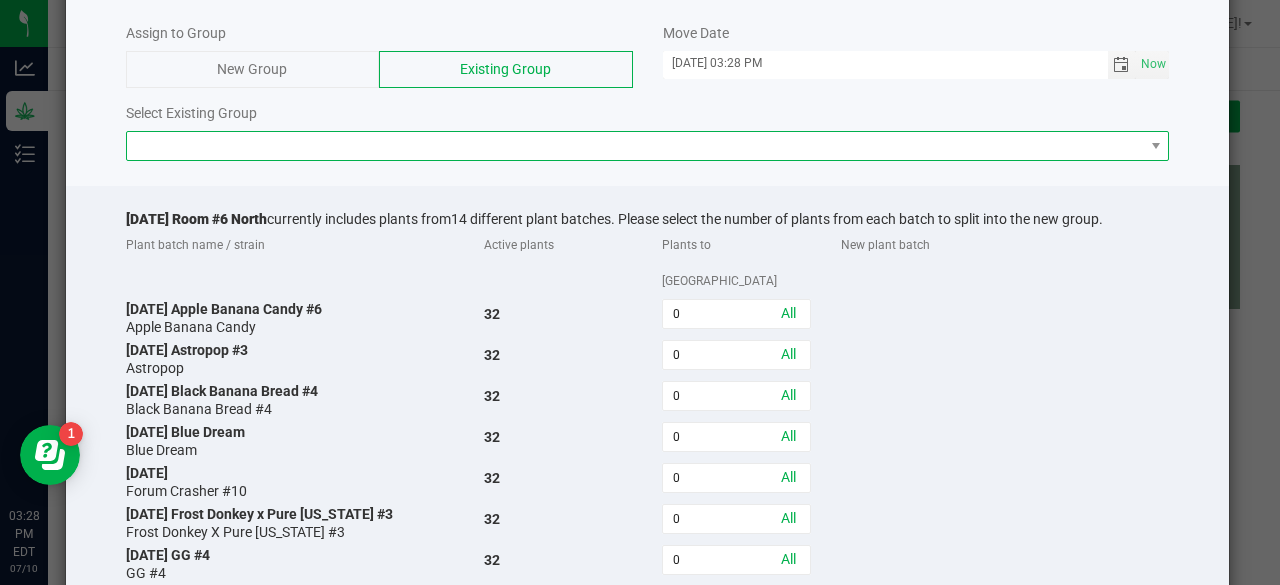 click at bounding box center [635, 146] 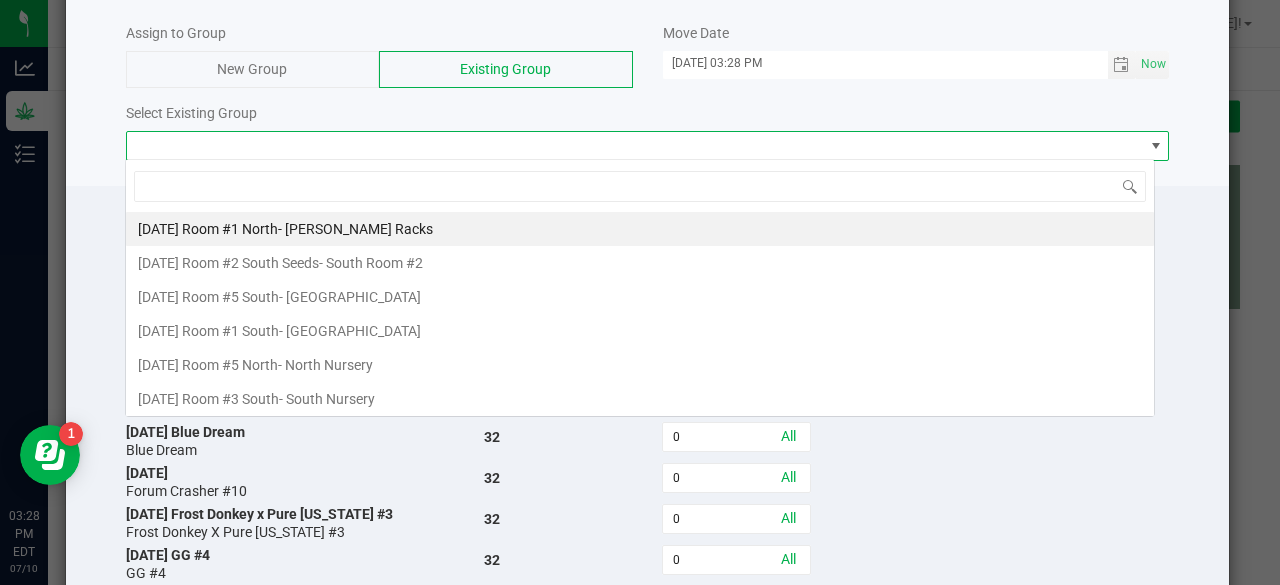 scroll, scrollTop: 99970, scrollLeft: 98969, axis: both 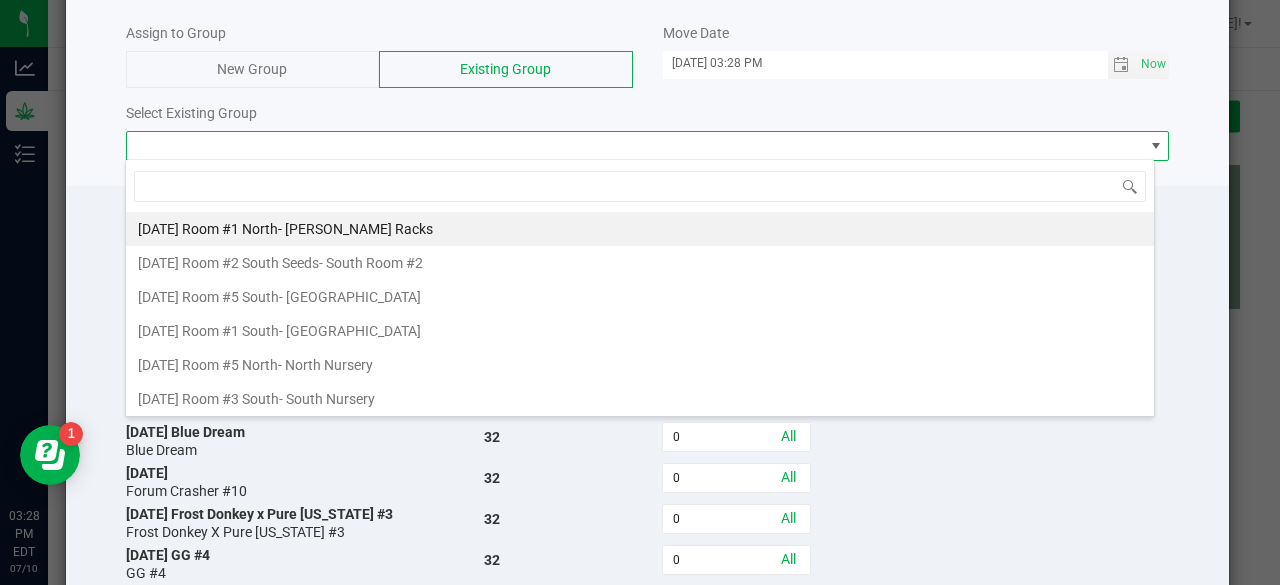 click on "[DATE] GG #4" 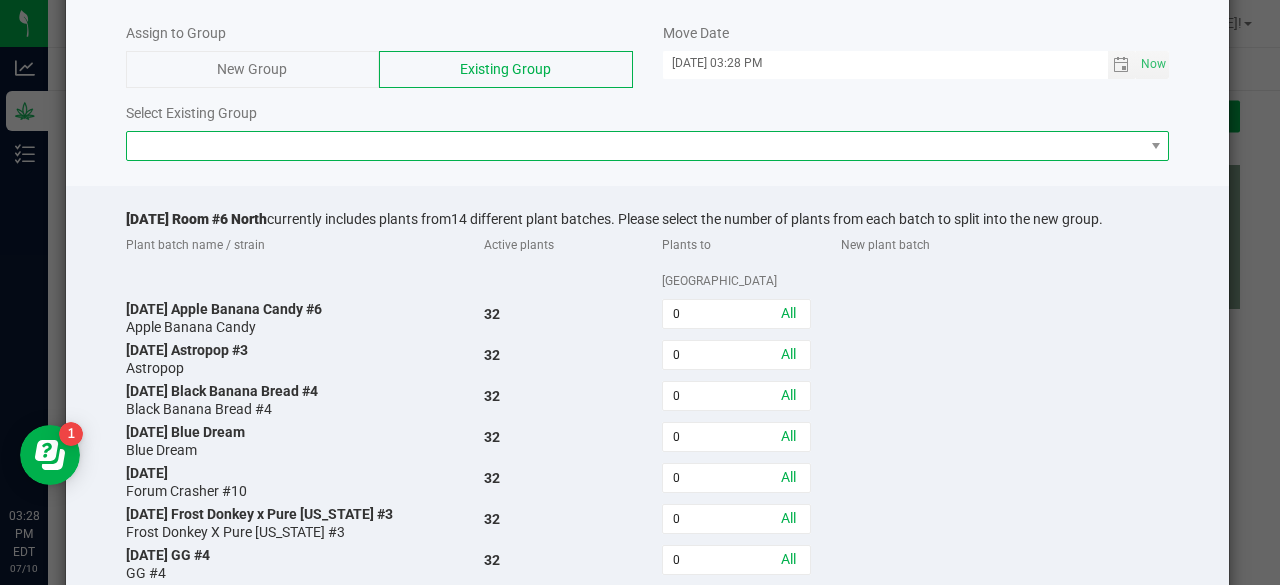 click at bounding box center (635, 146) 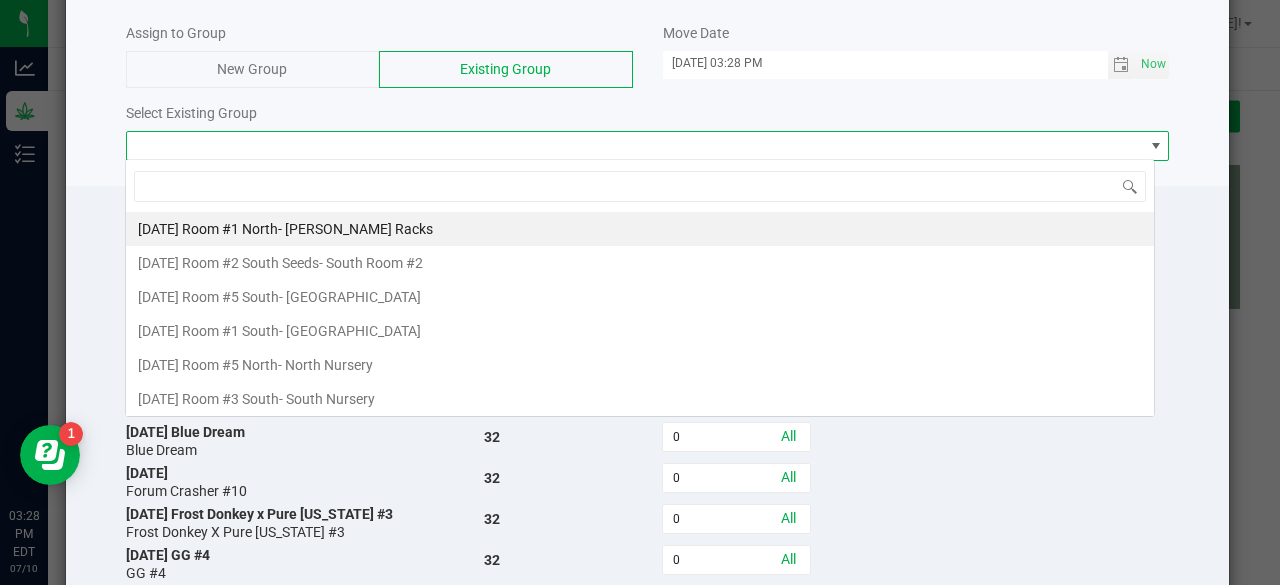 scroll, scrollTop: 99970, scrollLeft: 98969, axis: both 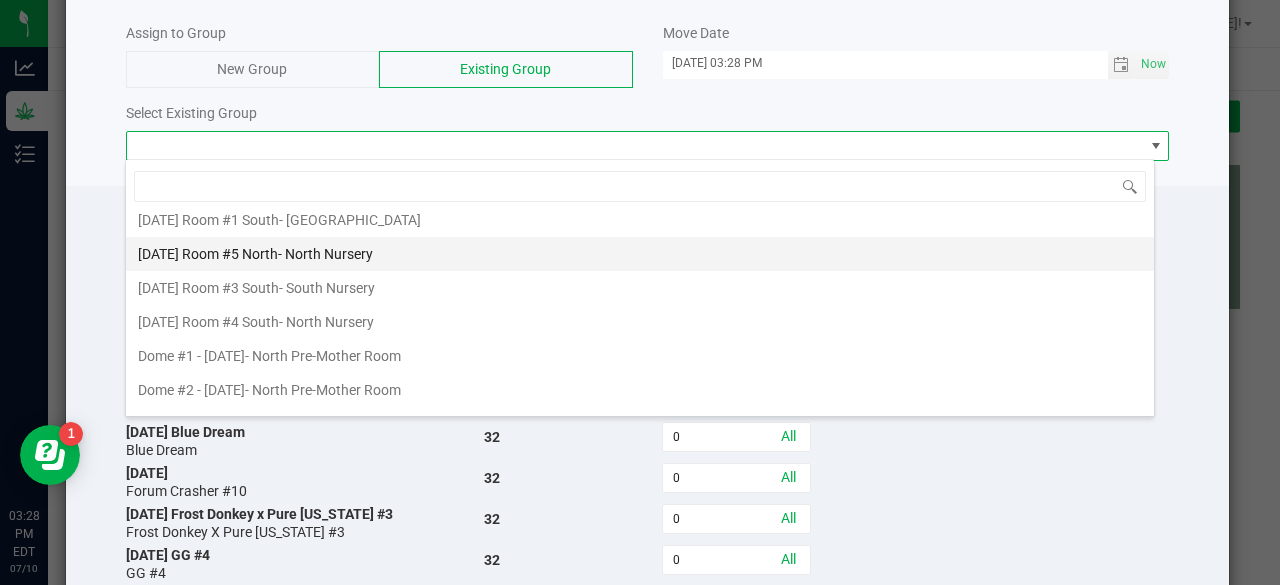 click on "- North Nursery" at bounding box center (325, 254) 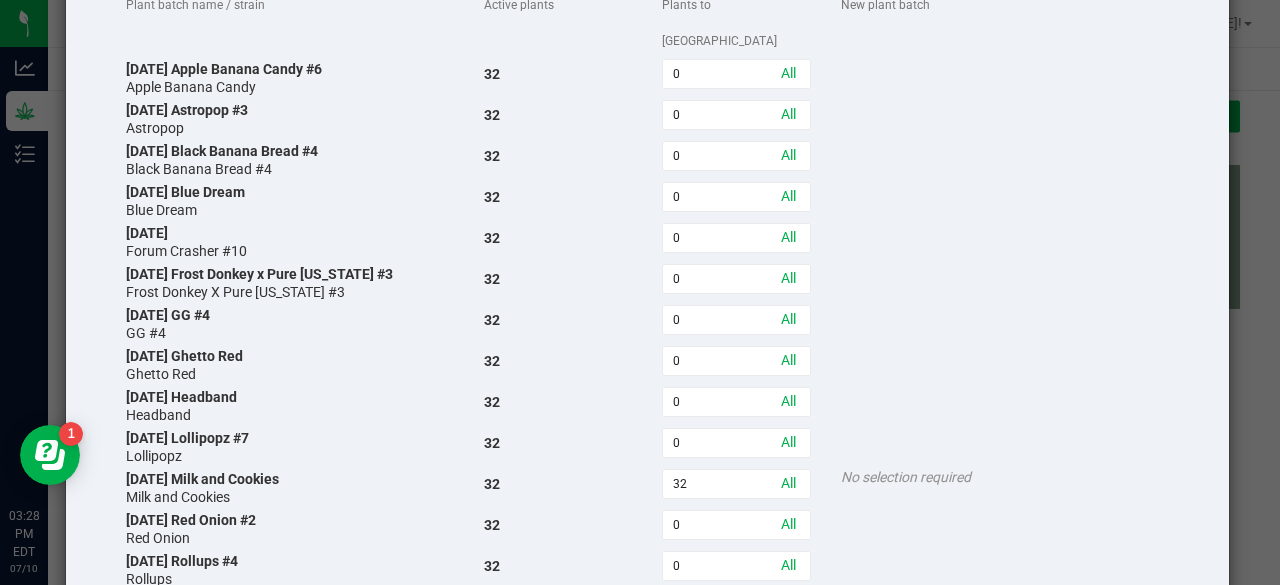 scroll, scrollTop: 327, scrollLeft: 0, axis: vertical 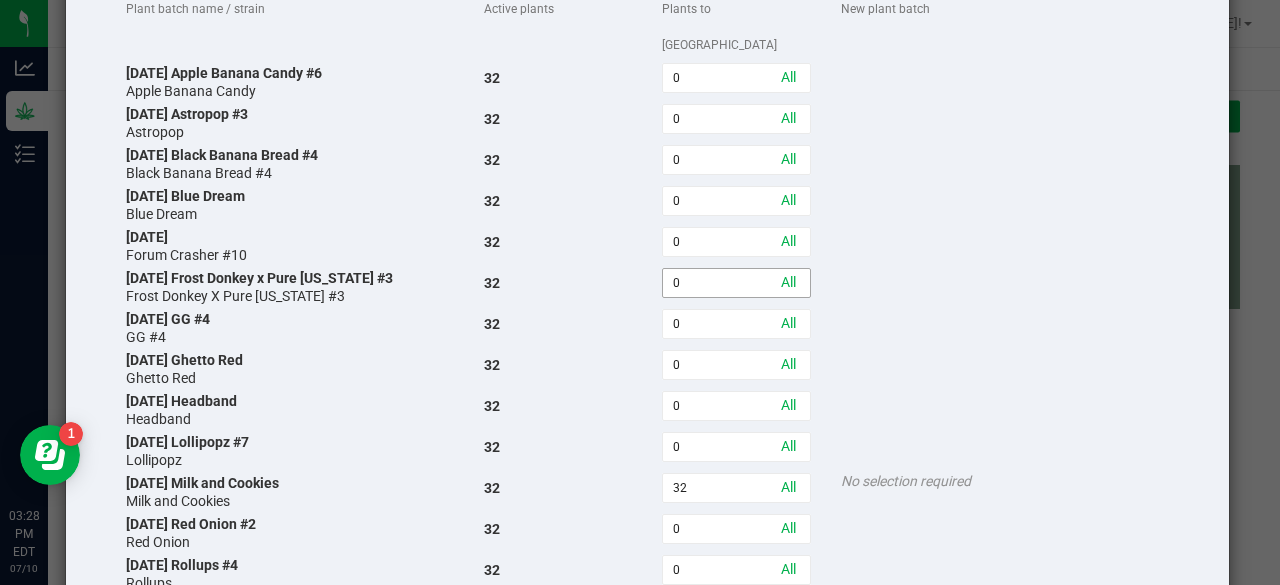 click on "0" at bounding box center [736, 283] 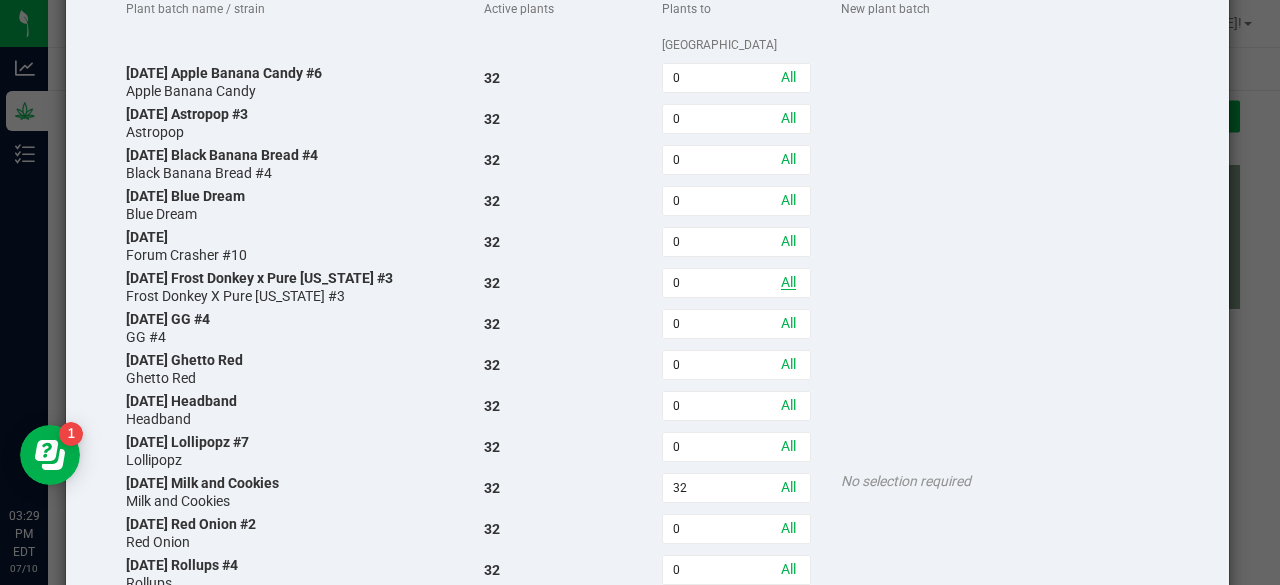 click on "All" 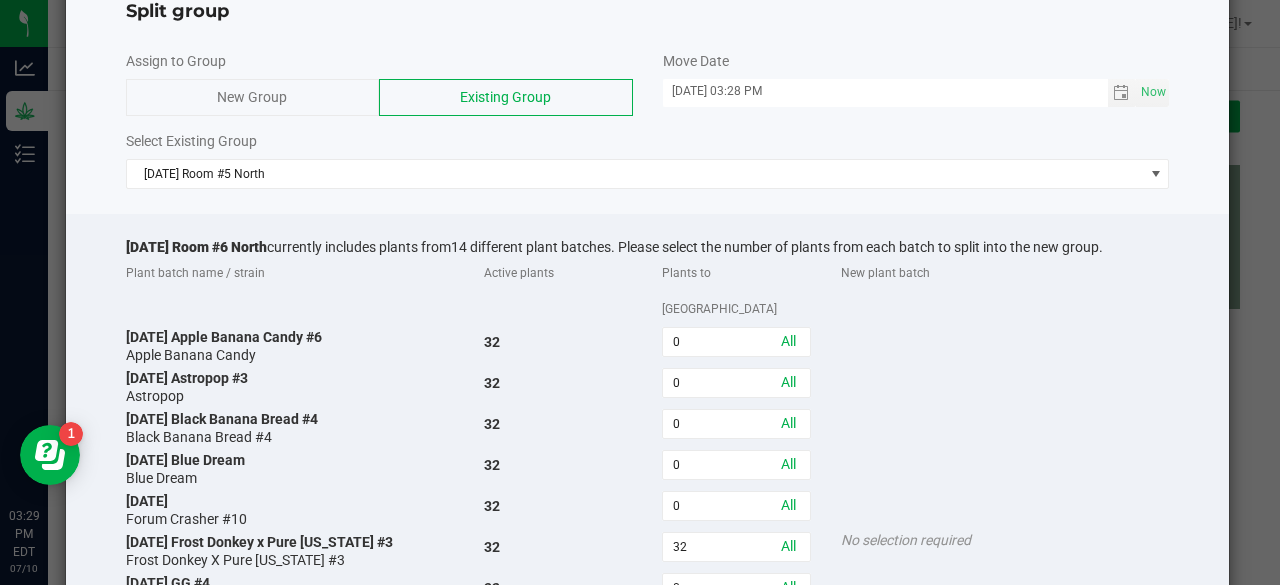 scroll, scrollTop: 64, scrollLeft: 0, axis: vertical 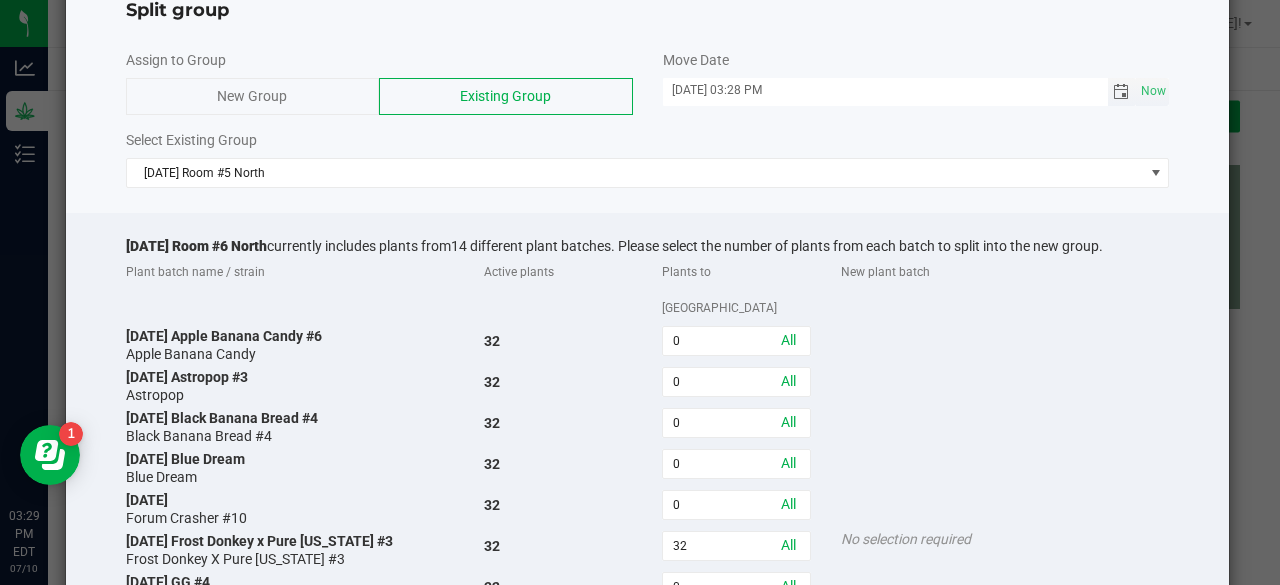 click 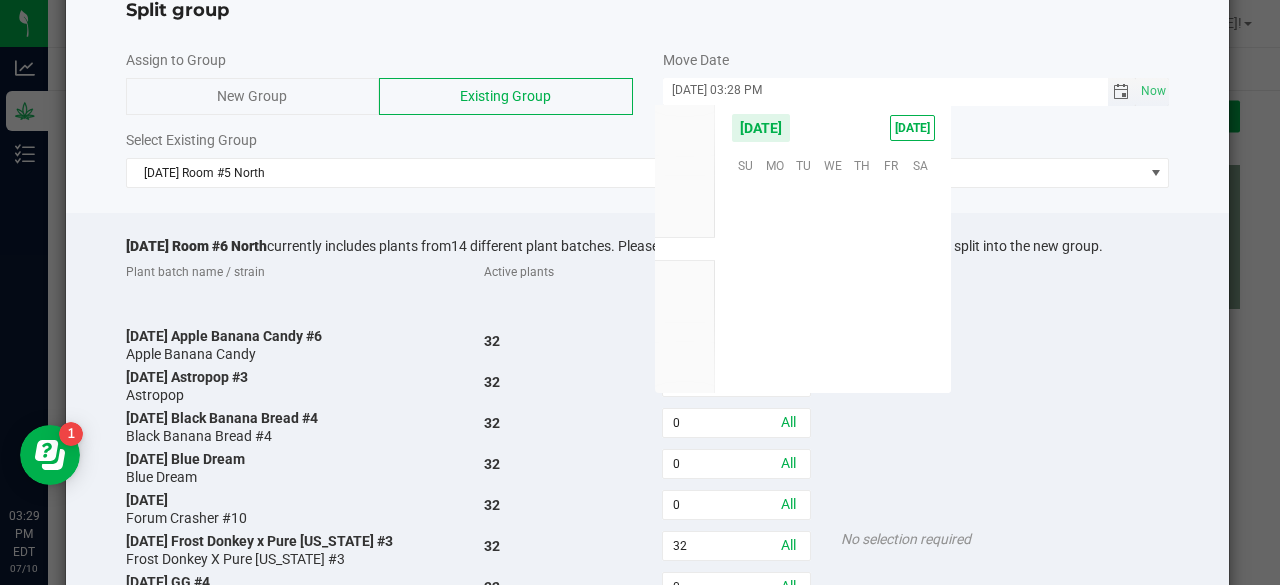 scroll, scrollTop: 36144, scrollLeft: 0, axis: vertical 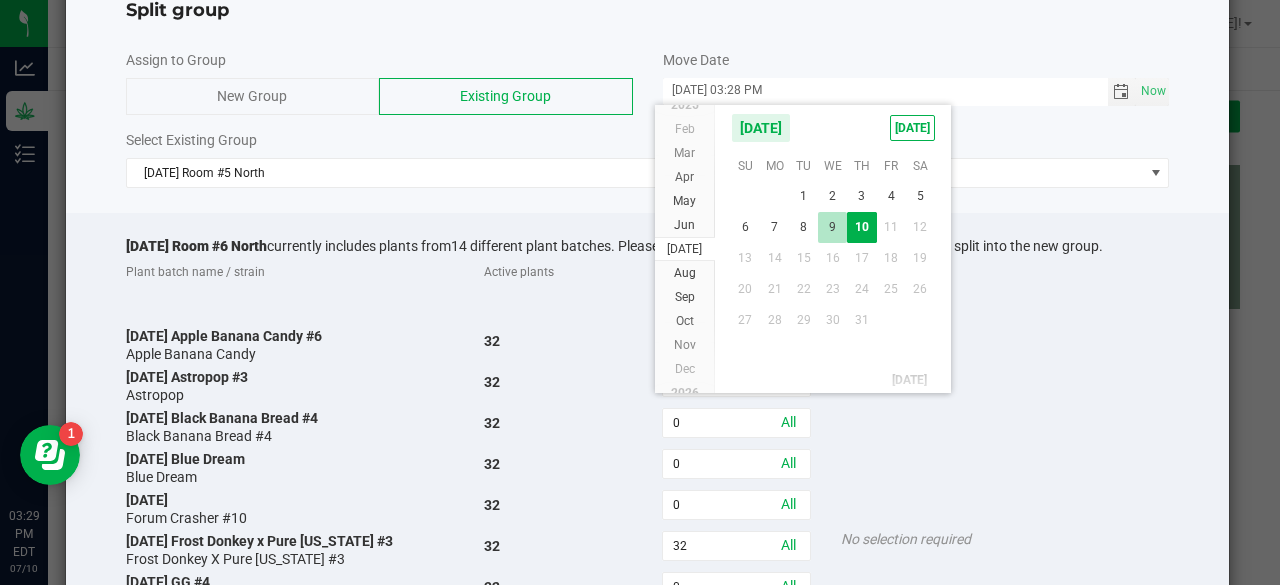 click on "9" at bounding box center (832, 227) 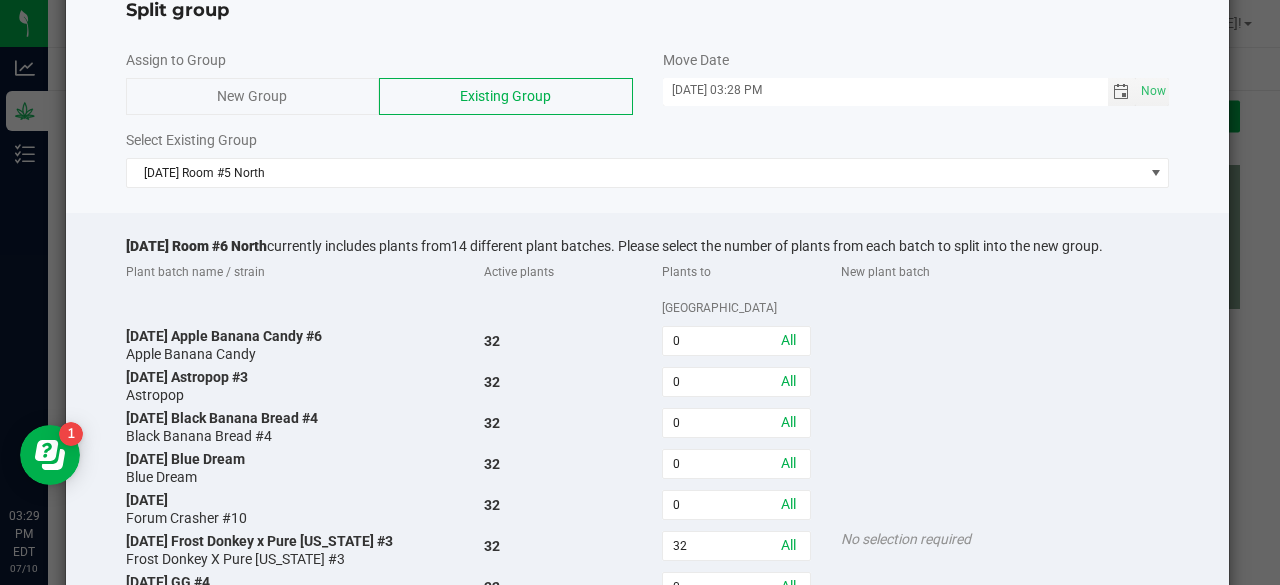 click on "[DATE] Black Banana Bread #4   Black Banana Bread #4   32  0  All" 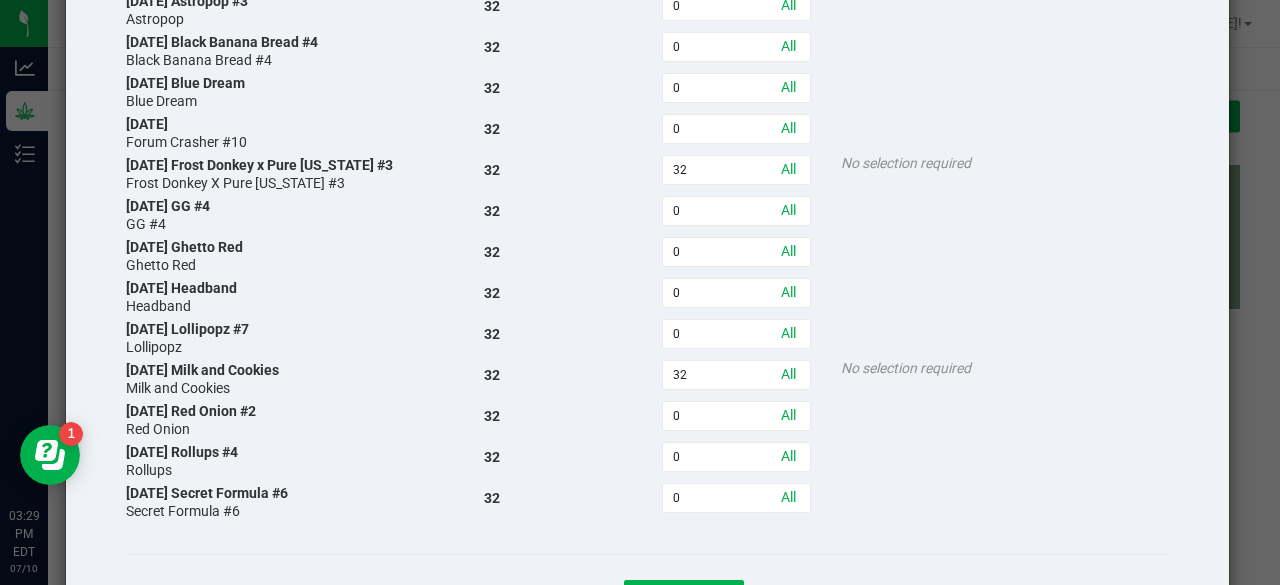scroll, scrollTop: 498, scrollLeft: 0, axis: vertical 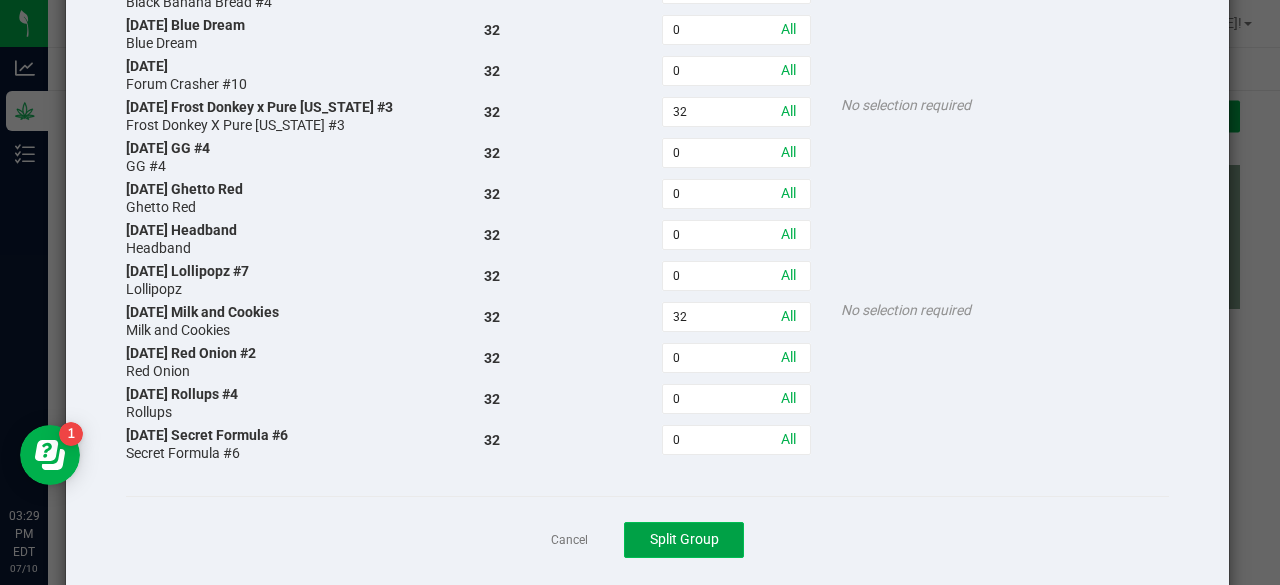 click on "Split Group" 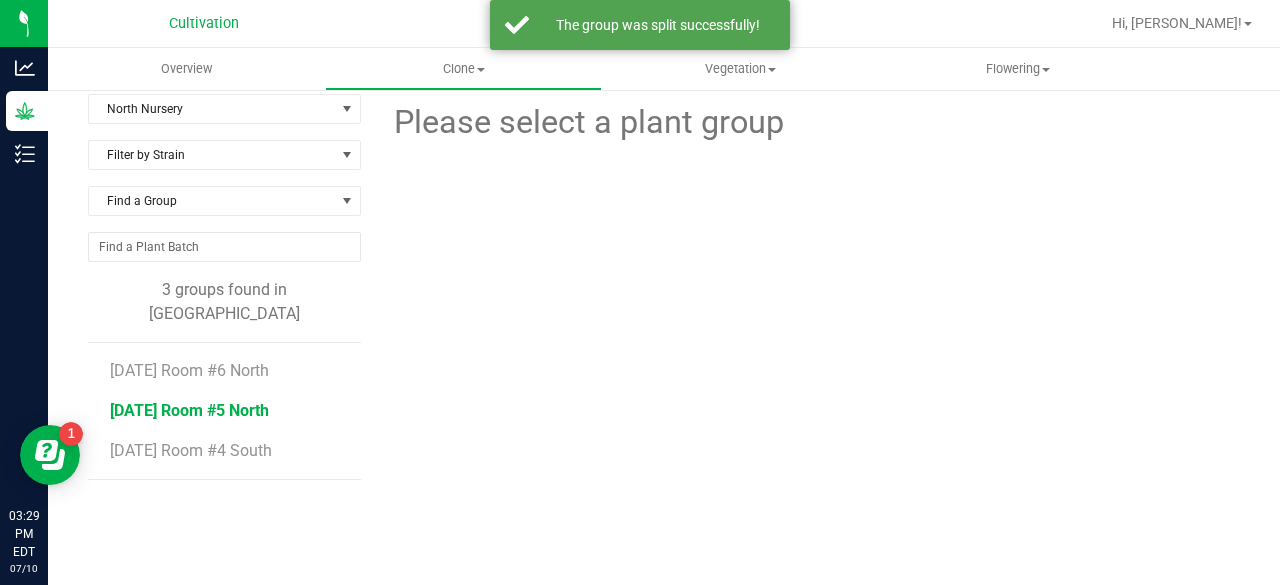click on "[DATE] Room #5 North" at bounding box center [189, 410] 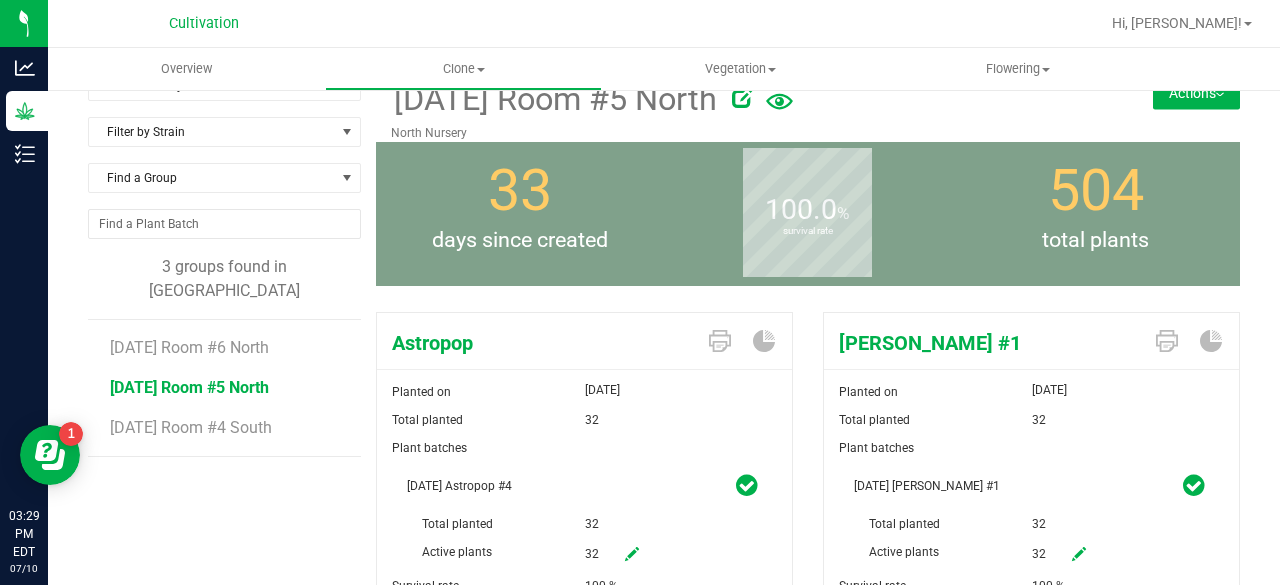 scroll, scrollTop: 0, scrollLeft: 0, axis: both 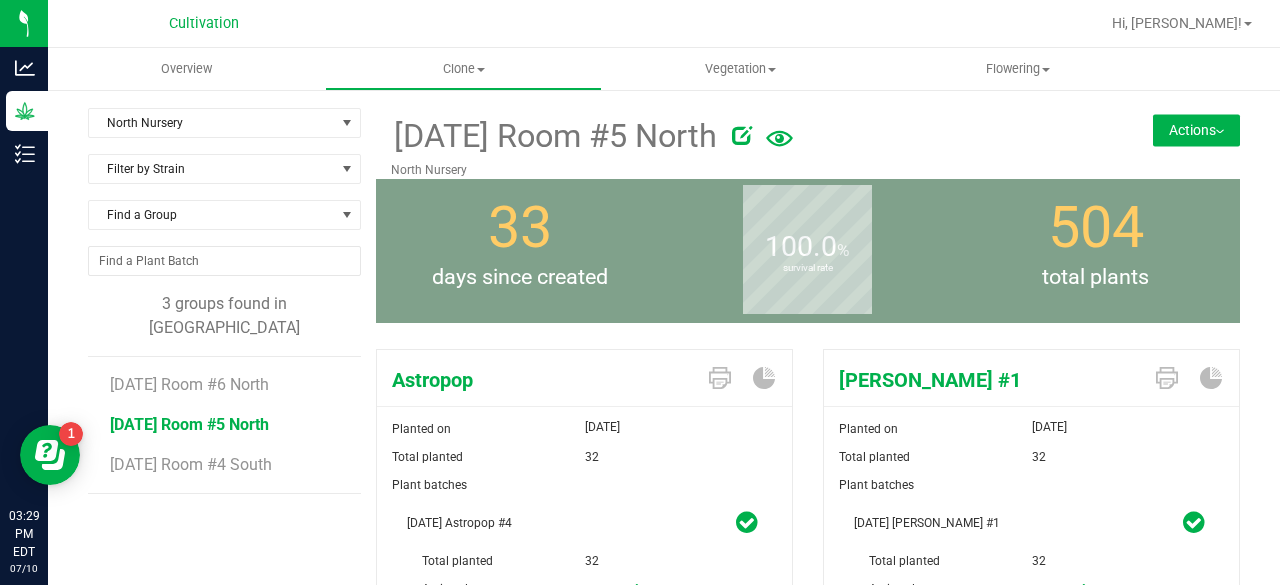 click at bounding box center (1220, 132) 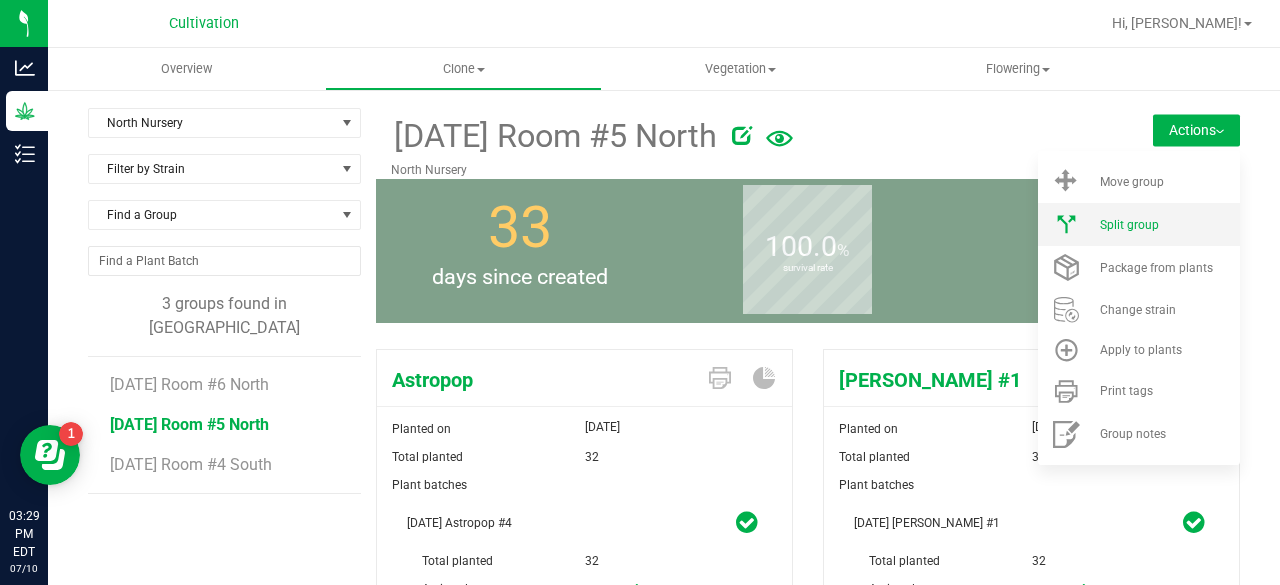 click on "Split group" at bounding box center [1139, 224] 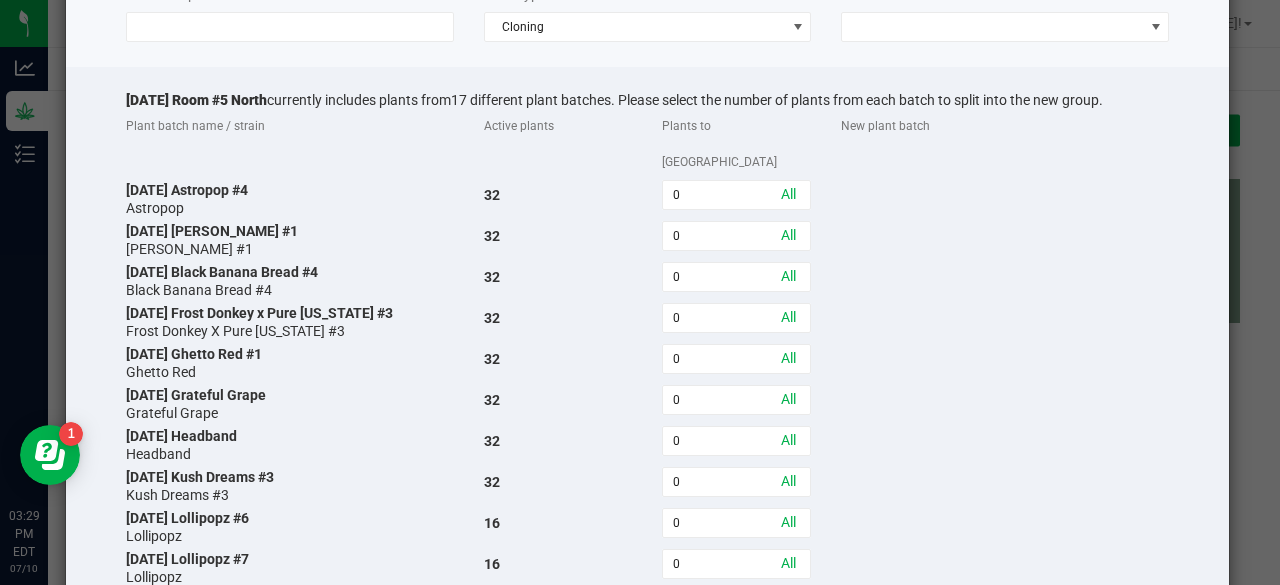 scroll, scrollTop: 276, scrollLeft: 0, axis: vertical 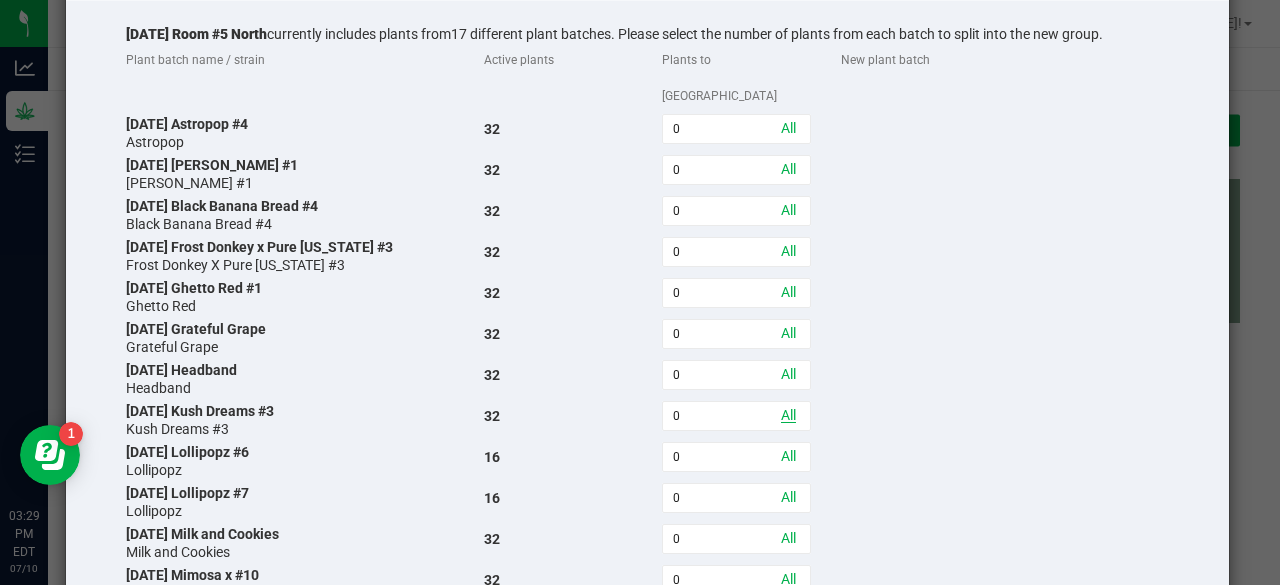 click on "All" 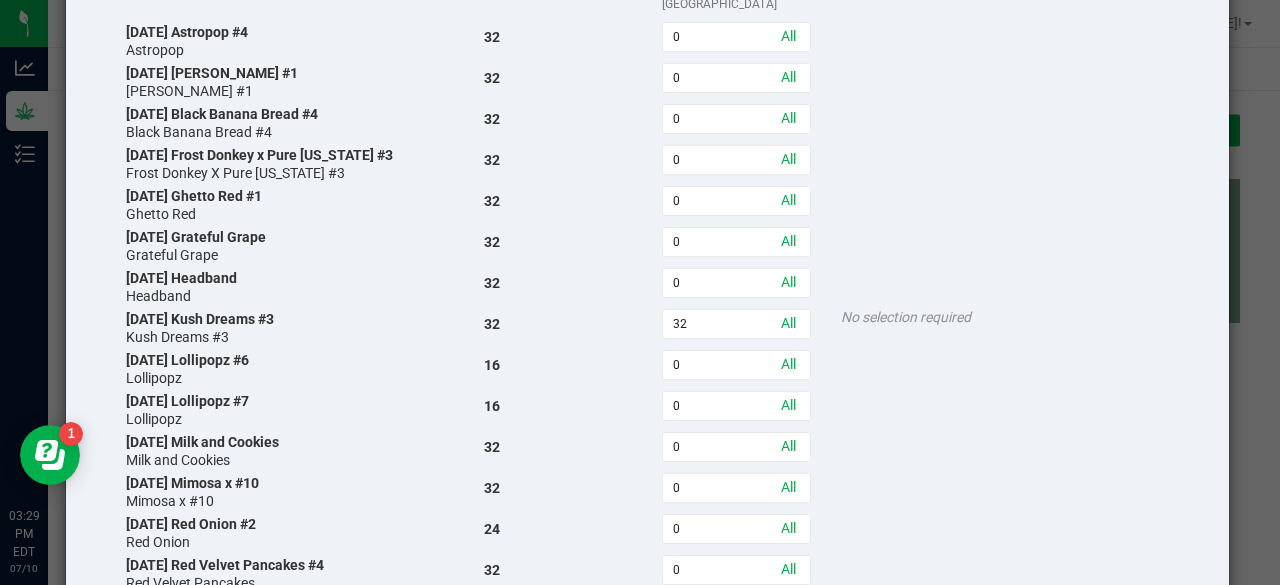 scroll, scrollTop: 379, scrollLeft: 0, axis: vertical 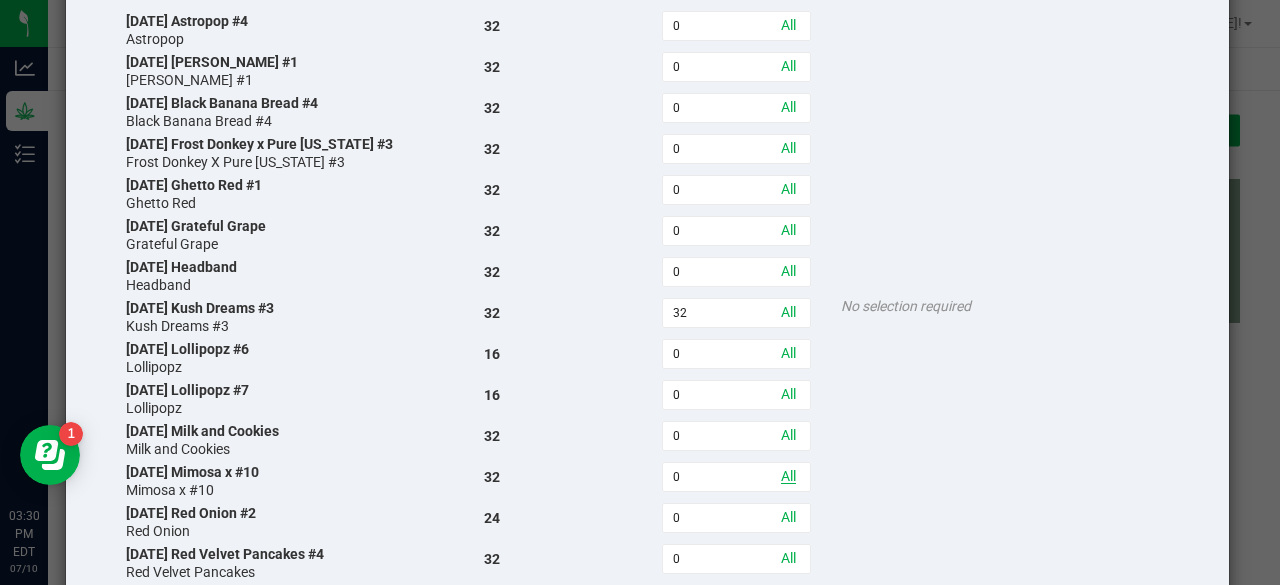 click on "All" 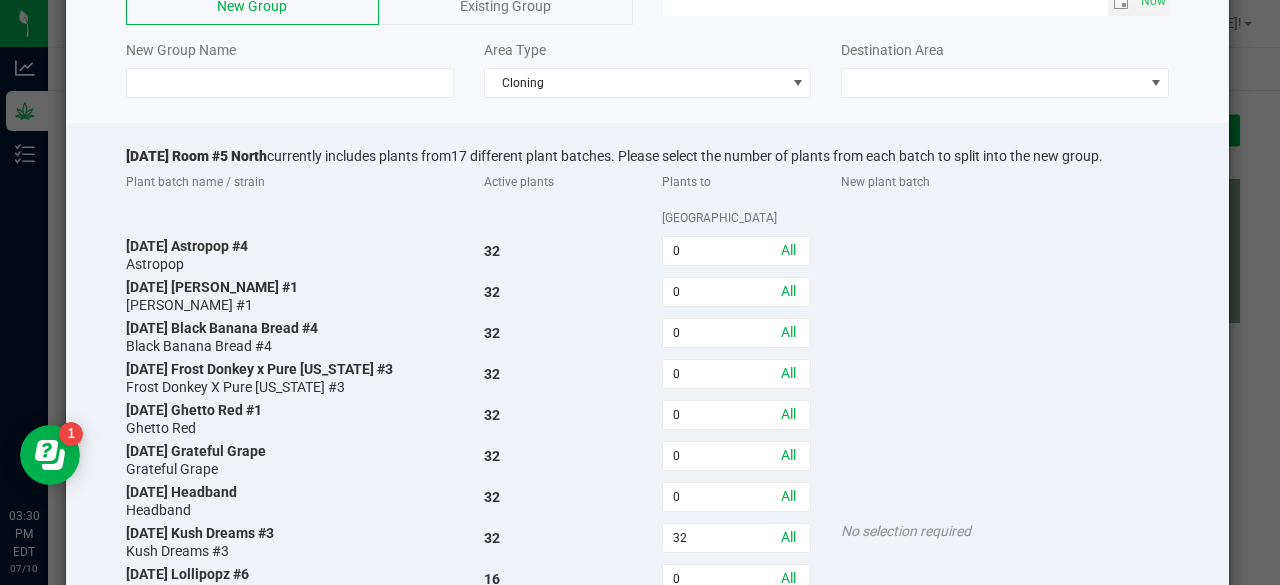 scroll, scrollTop: 0, scrollLeft: 0, axis: both 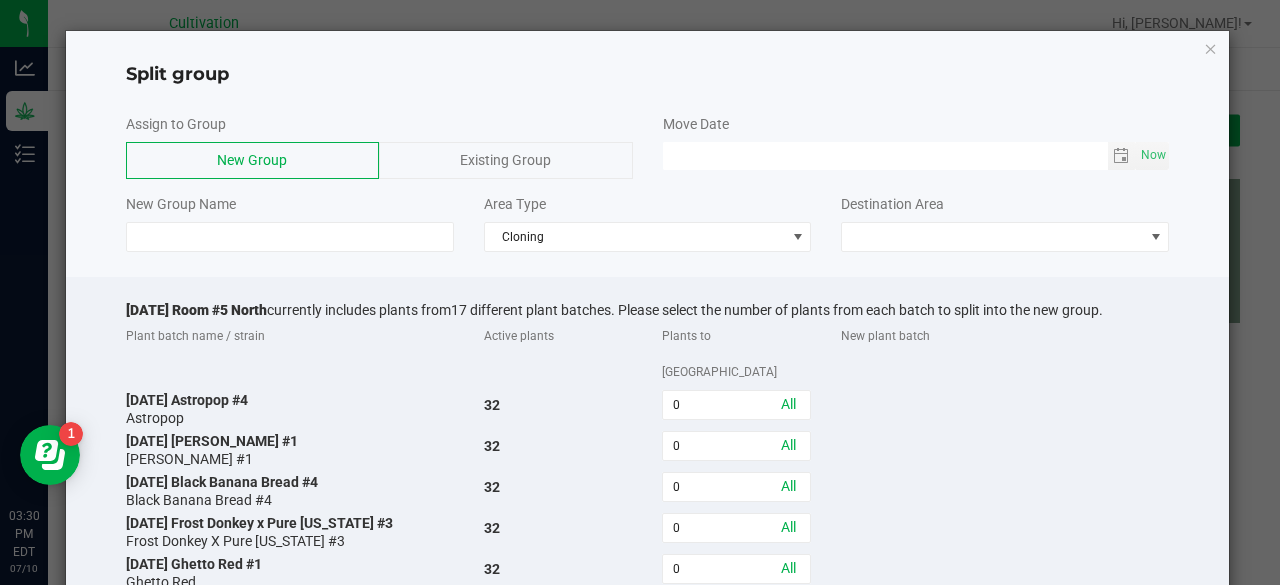 click on "Existing Group" 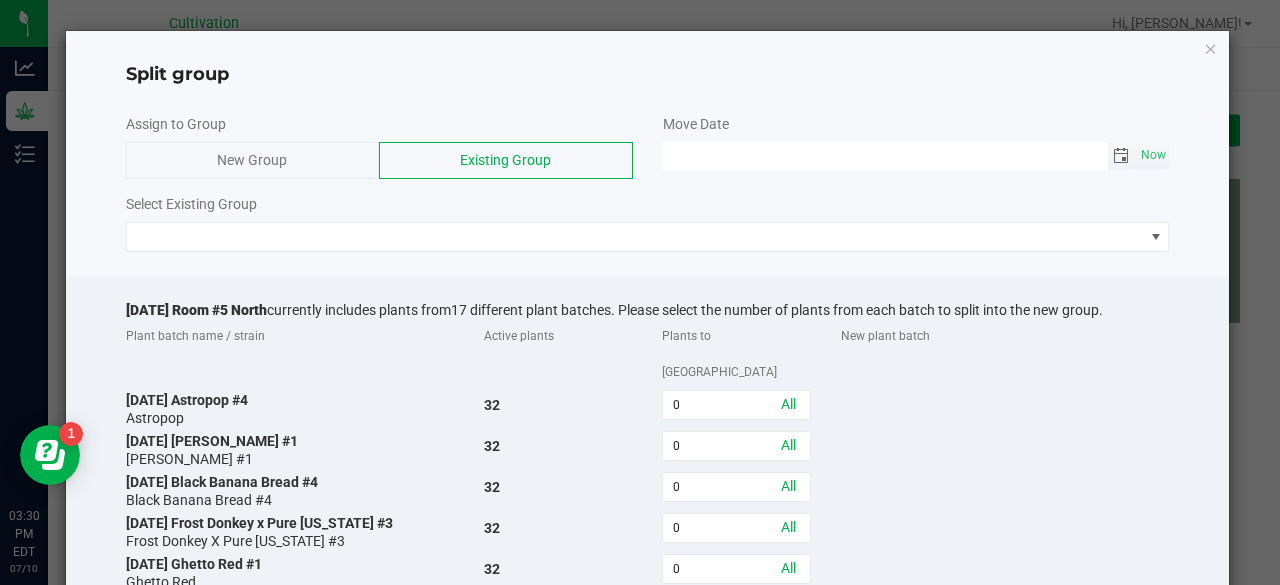 click 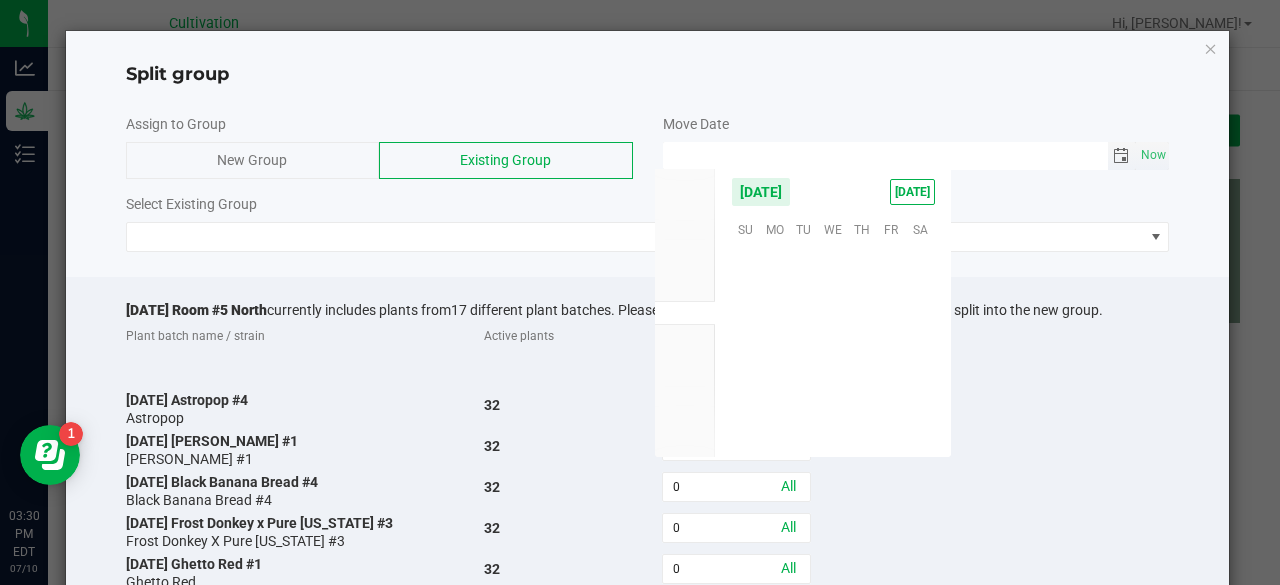 scroll, scrollTop: 36144, scrollLeft: 0, axis: vertical 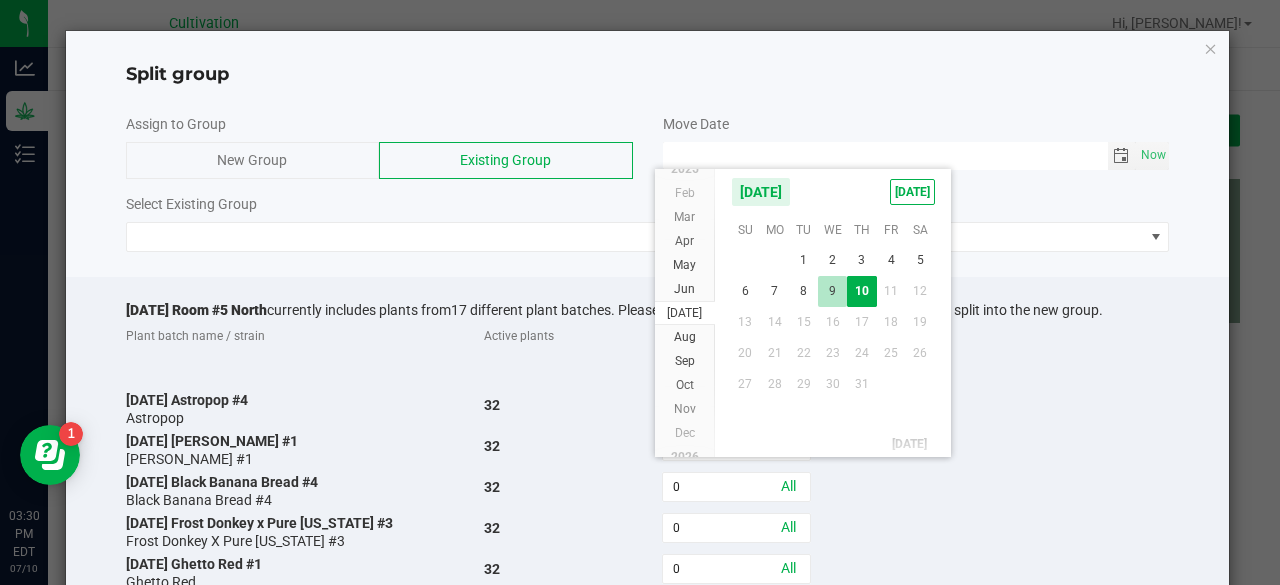 click on "9" at bounding box center (832, 291) 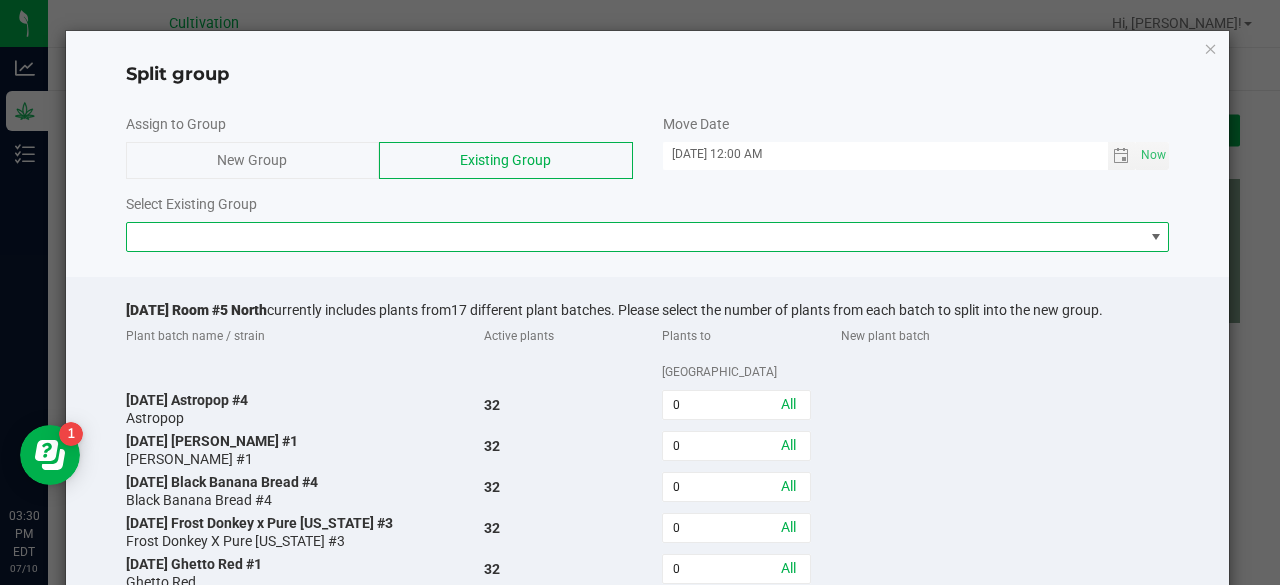 click at bounding box center (635, 237) 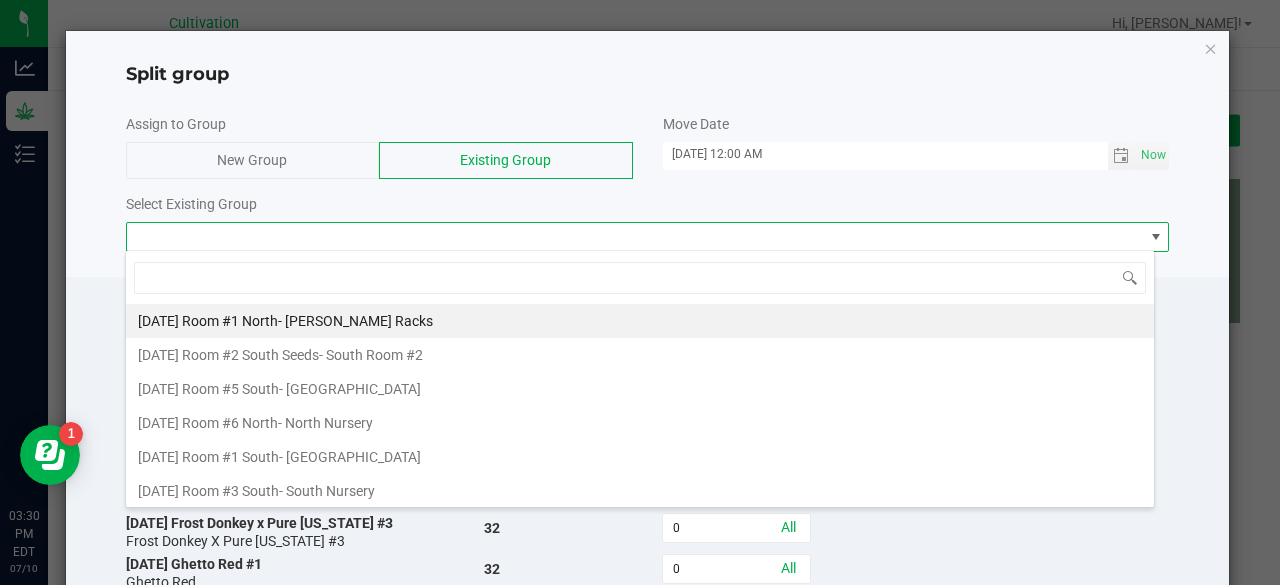 scroll, scrollTop: 99970, scrollLeft: 98969, axis: both 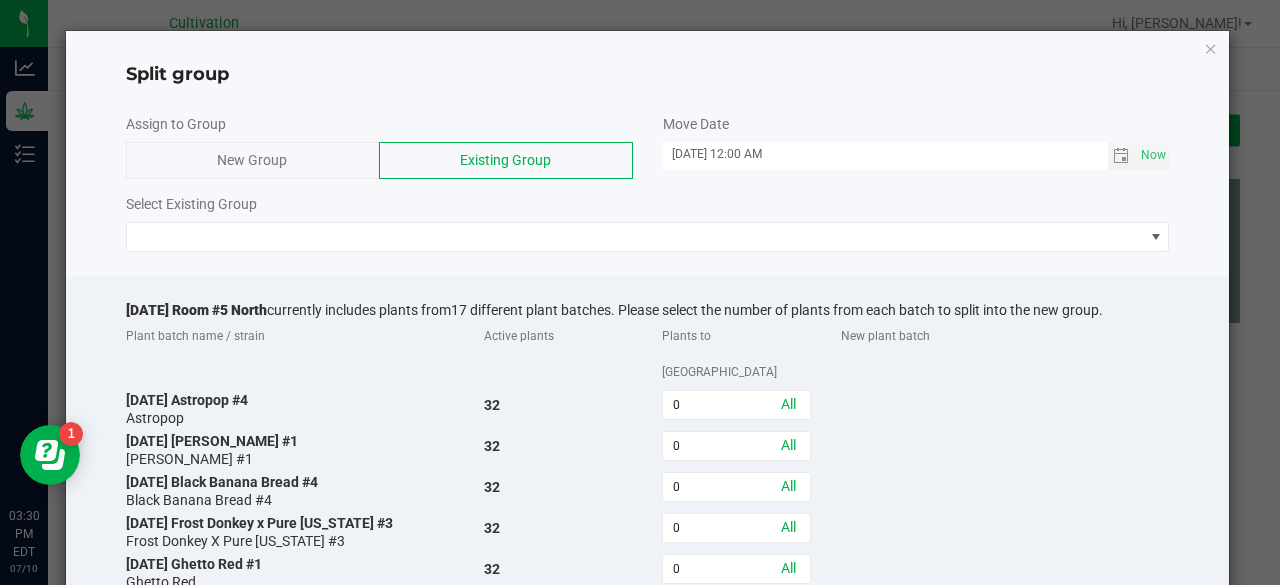 click on "Select Existing Group" 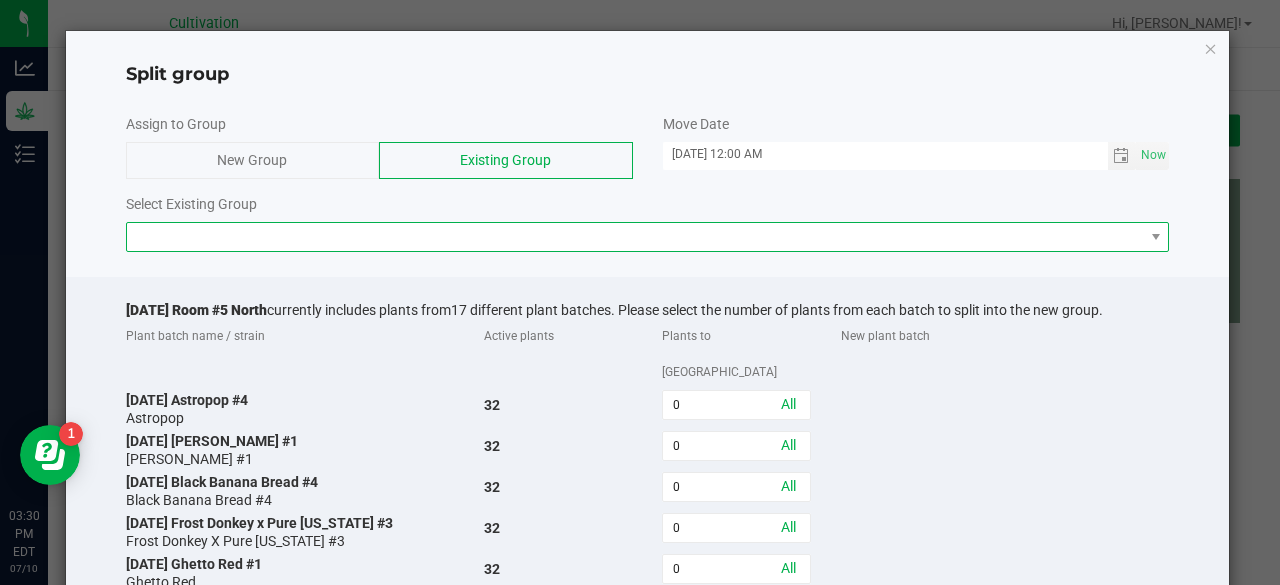 click at bounding box center (635, 237) 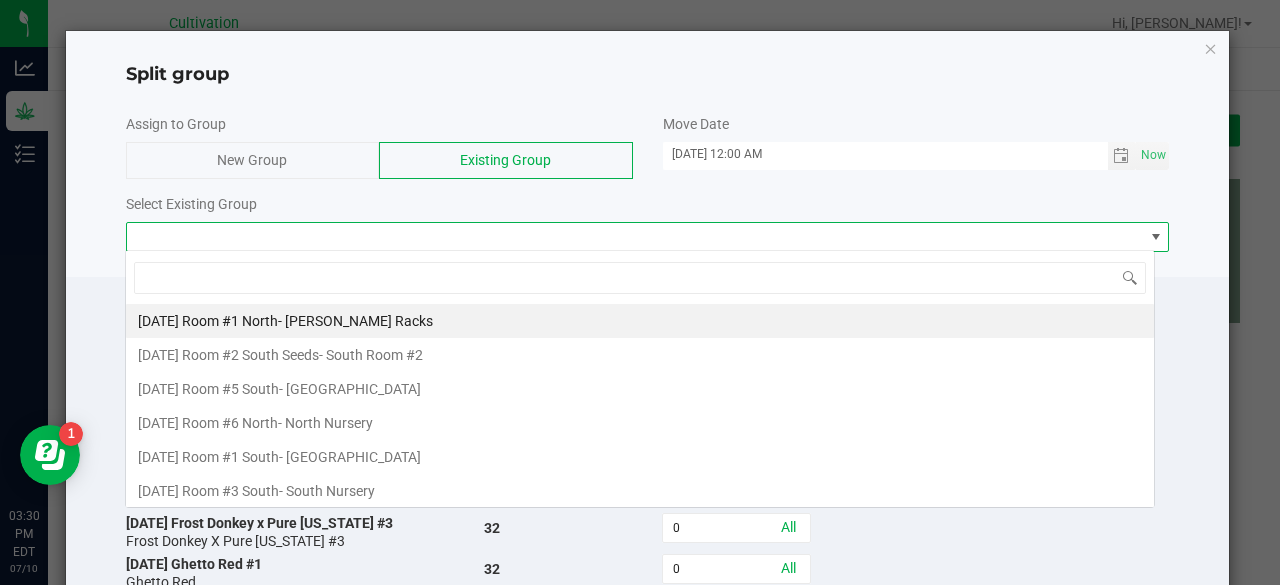 scroll, scrollTop: 99970, scrollLeft: 98969, axis: both 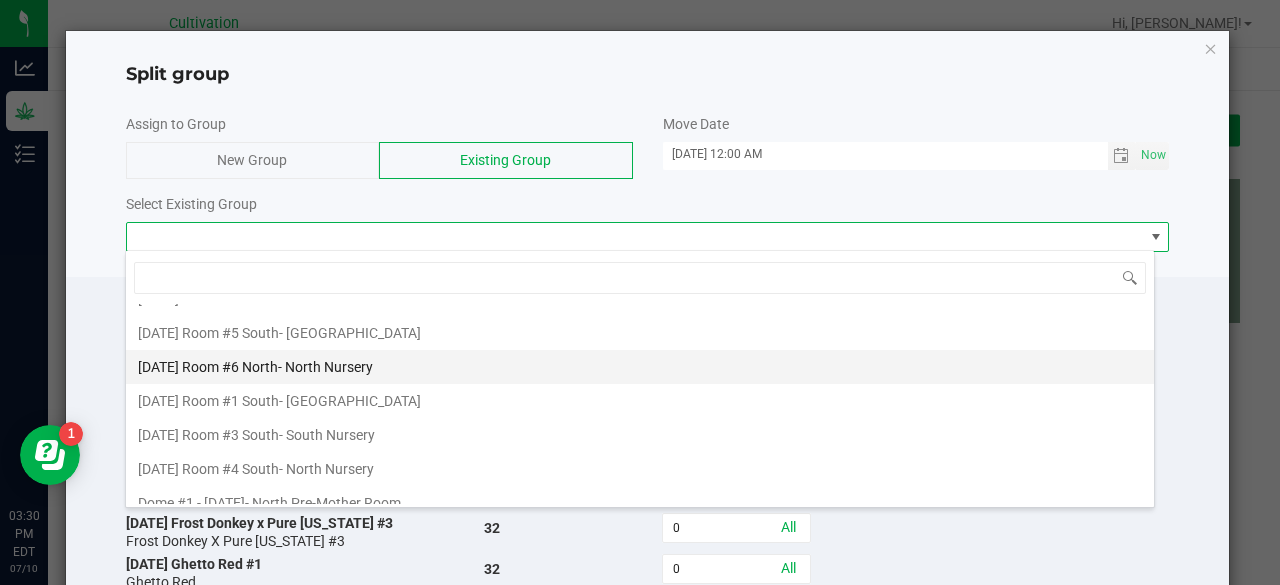 click on "- North Nursery" at bounding box center [325, 367] 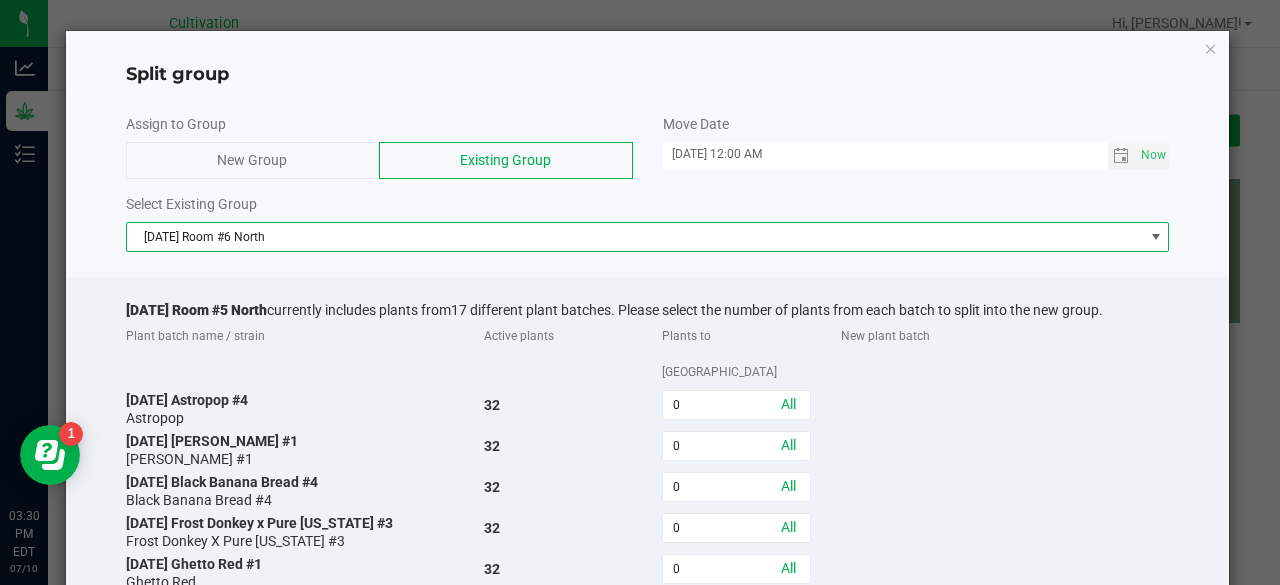 scroll, scrollTop: 622, scrollLeft: 0, axis: vertical 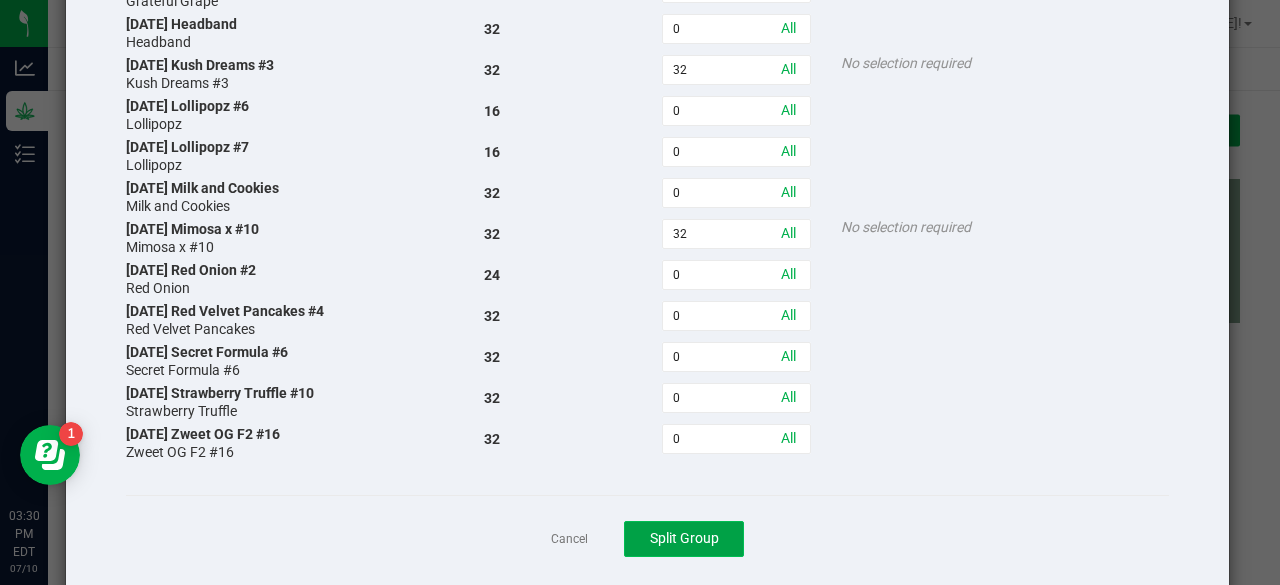 click on "Split Group" 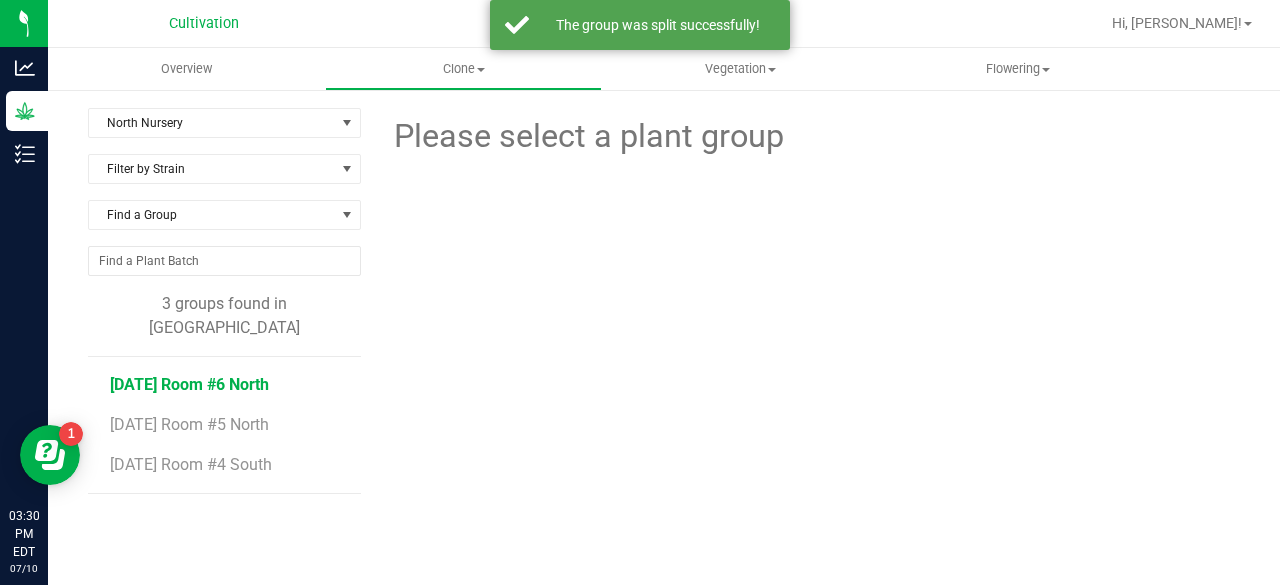 click on "[DATE] Room #6 North" at bounding box center (189, 384) 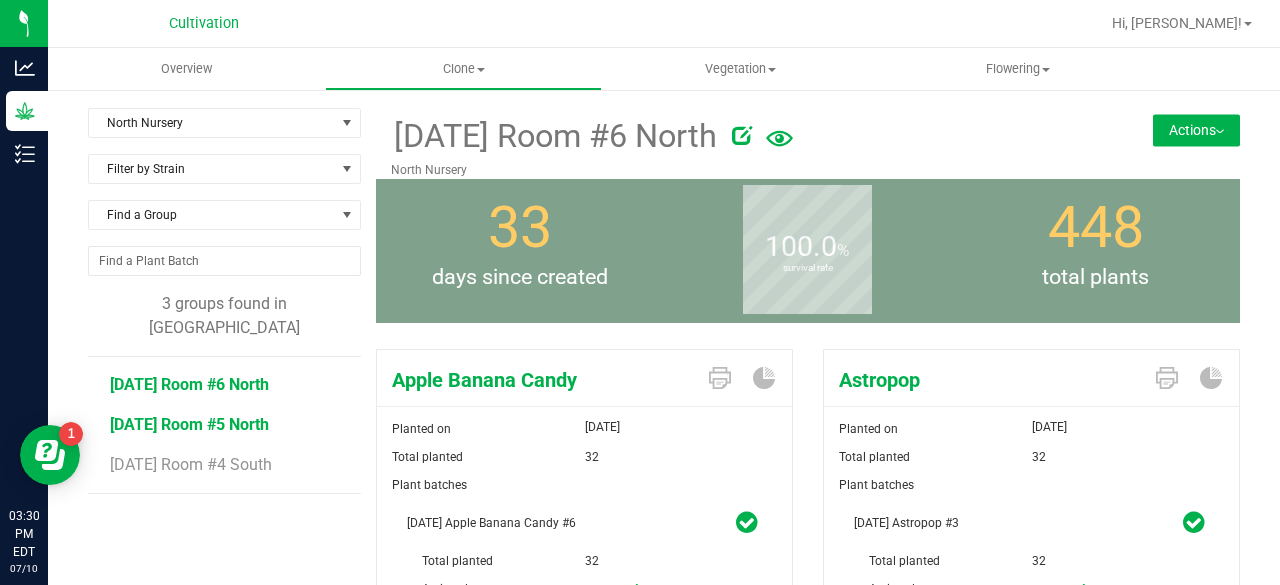 click on "[DATE] Room #5 North" at bounding box center [189, 424] 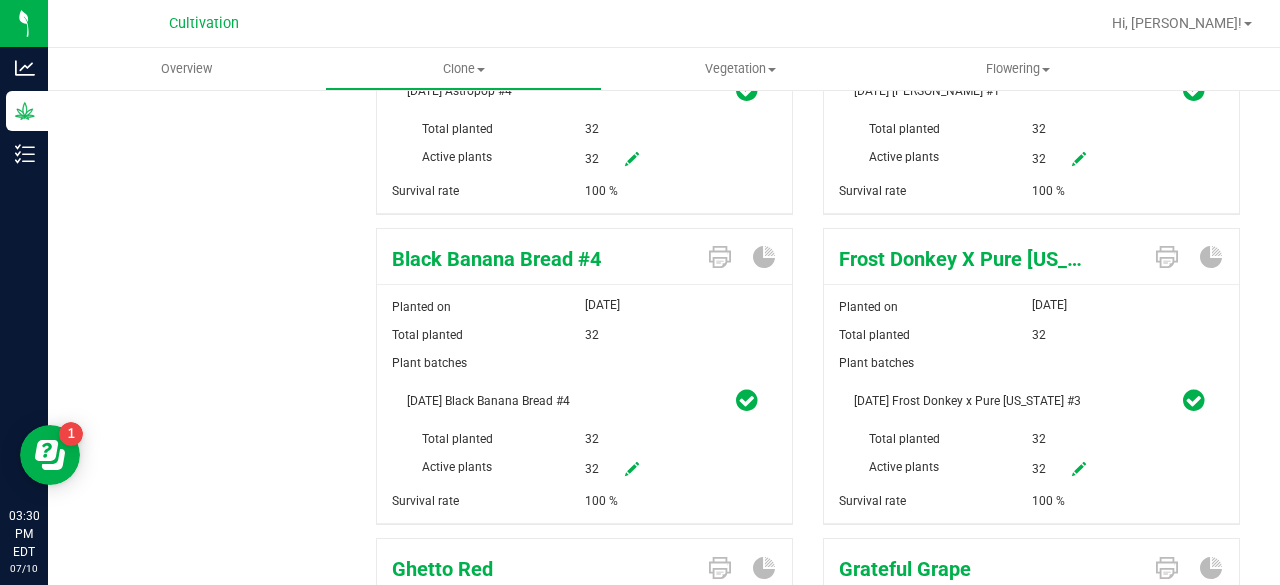 scroll, scrollTop: 477, scrollLeft: 0, axis: vertical 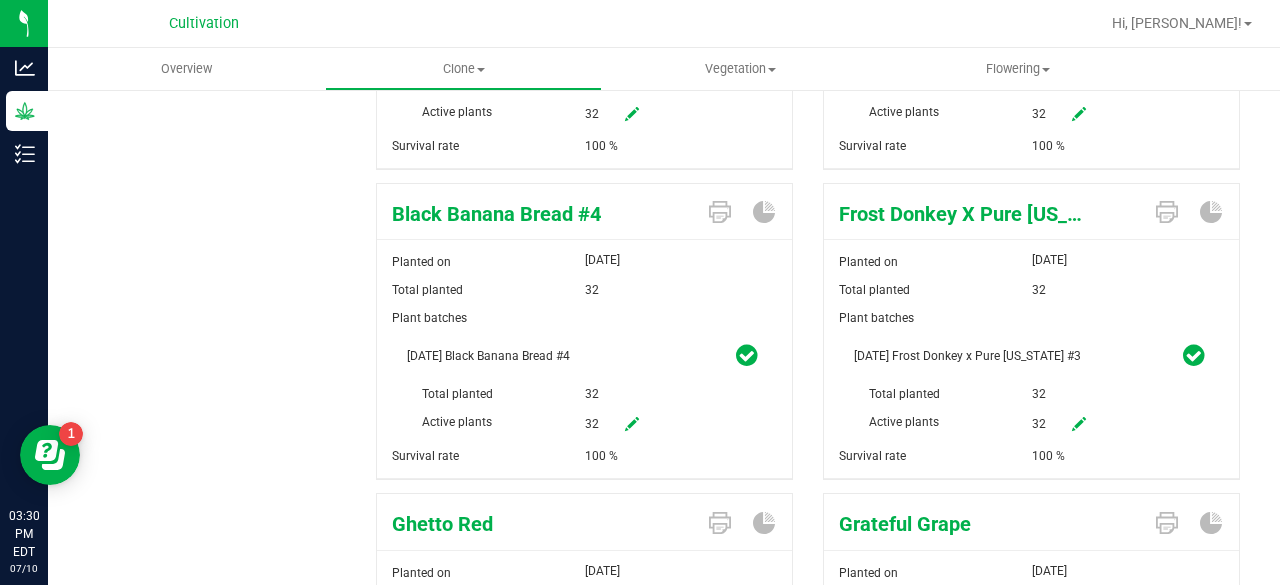 click at bounding box center [1079, 424] 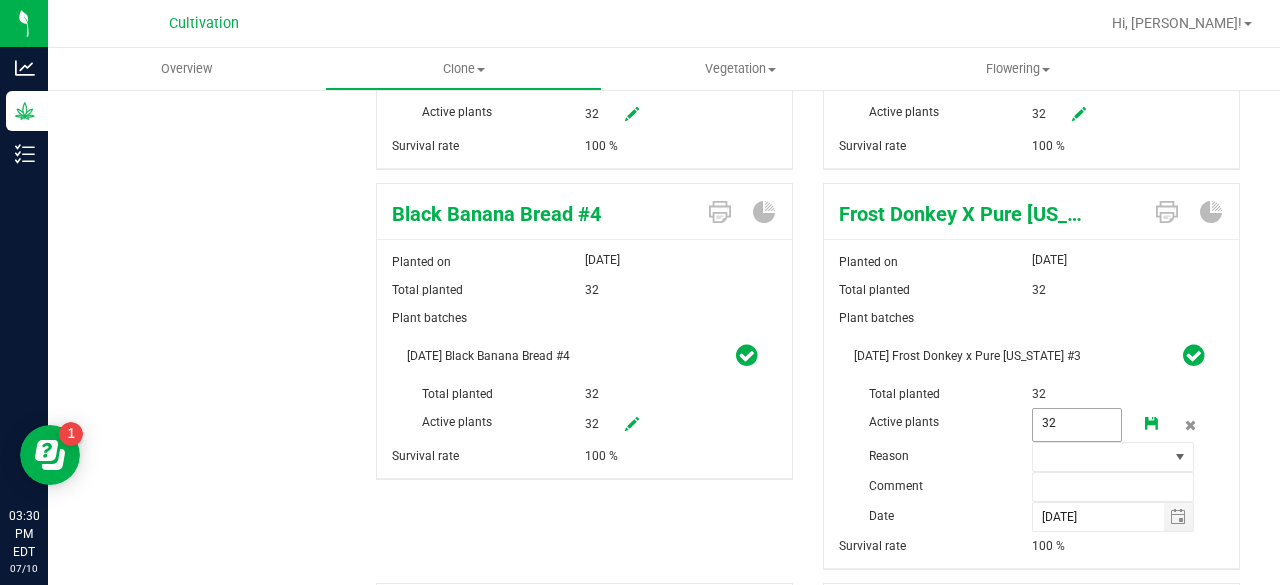 click on "32 32" at bounding box center [1077, 425] 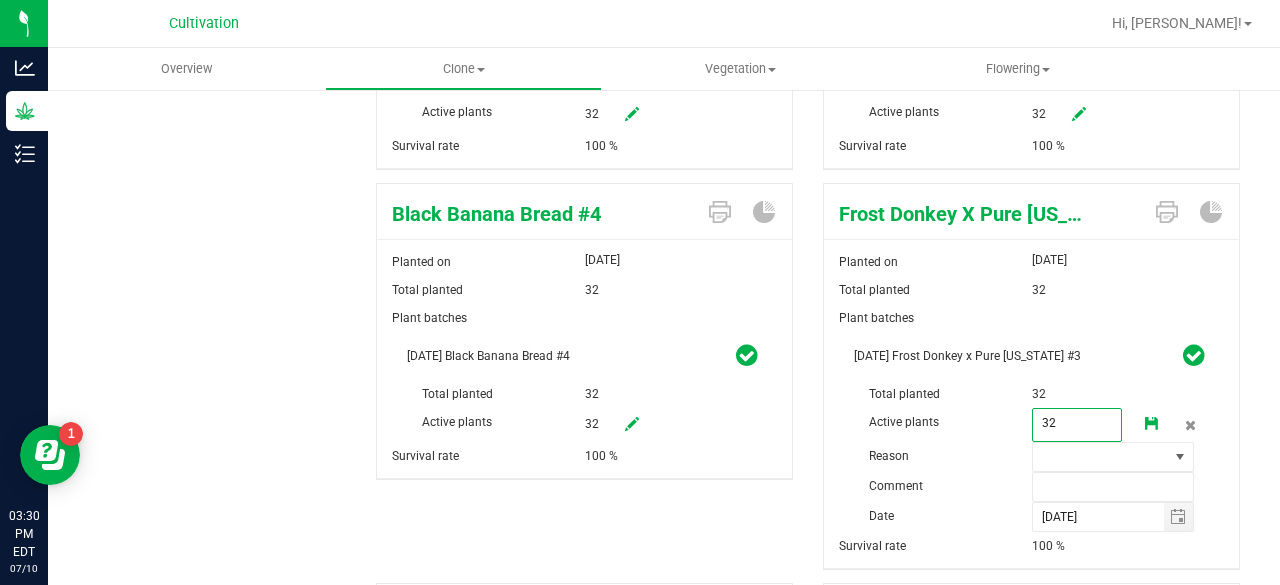 click on "32" at bounding box center (1077, 423) 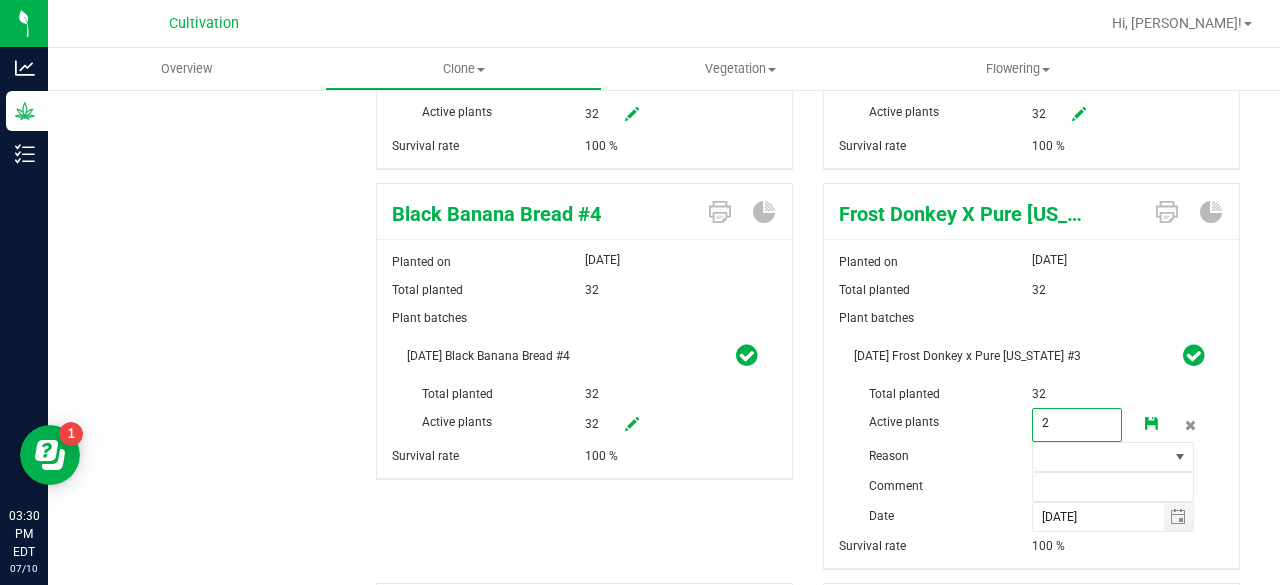 type on "24" 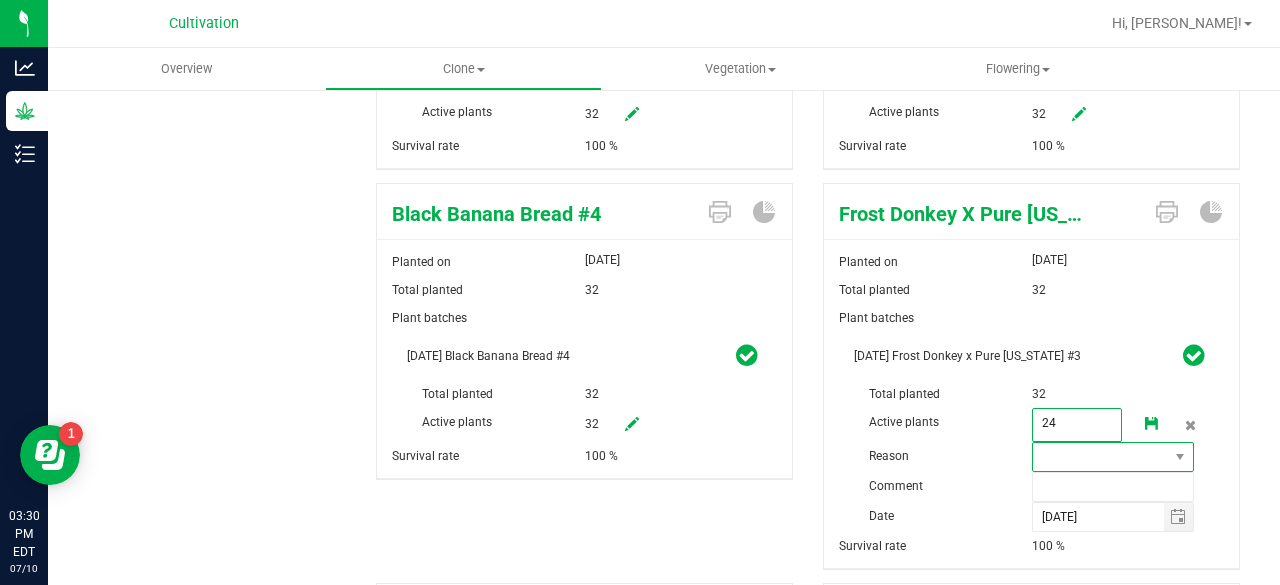 type on "24" 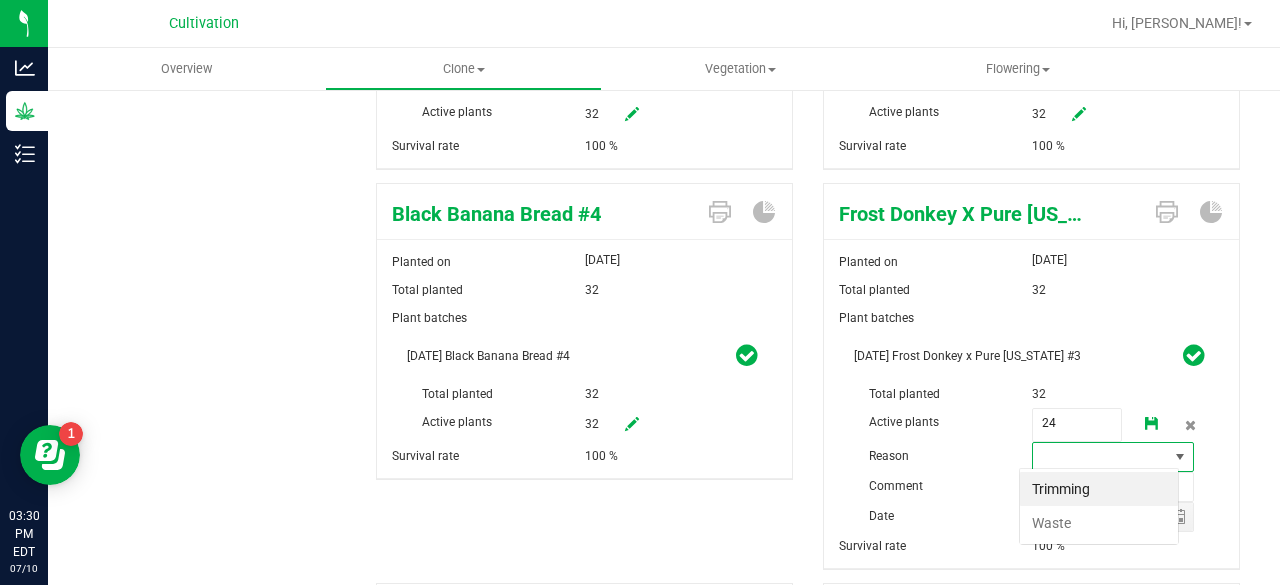 scroll, scrollTop: 99970, scrollLeft: 99840, axis: both 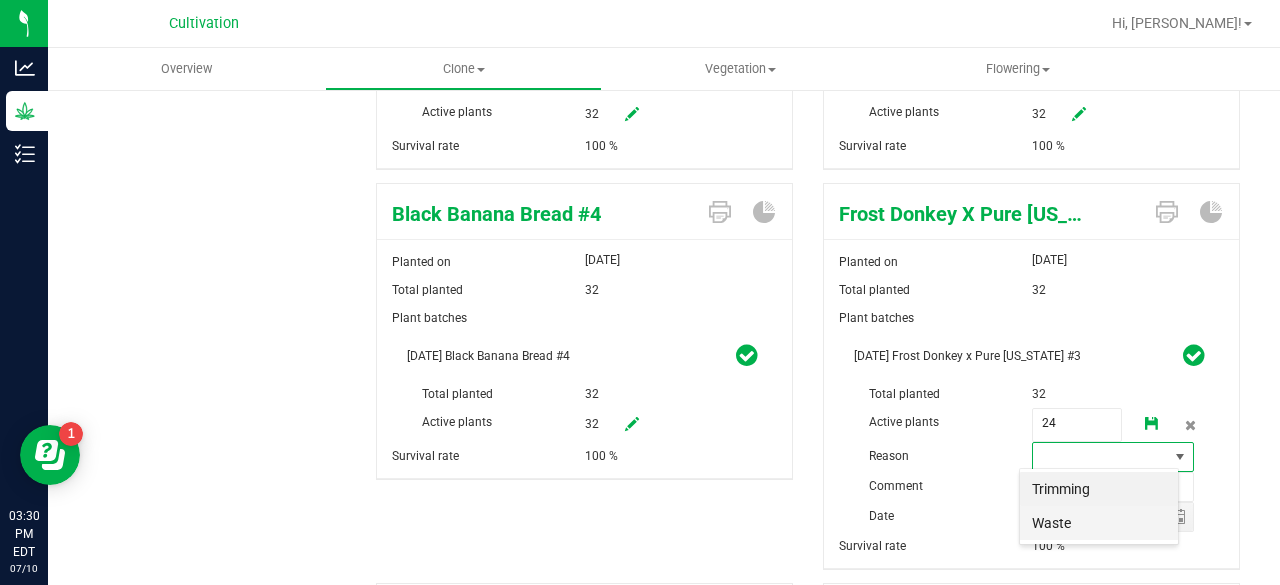 click on "Waste" at bounding box center (1099, 523) 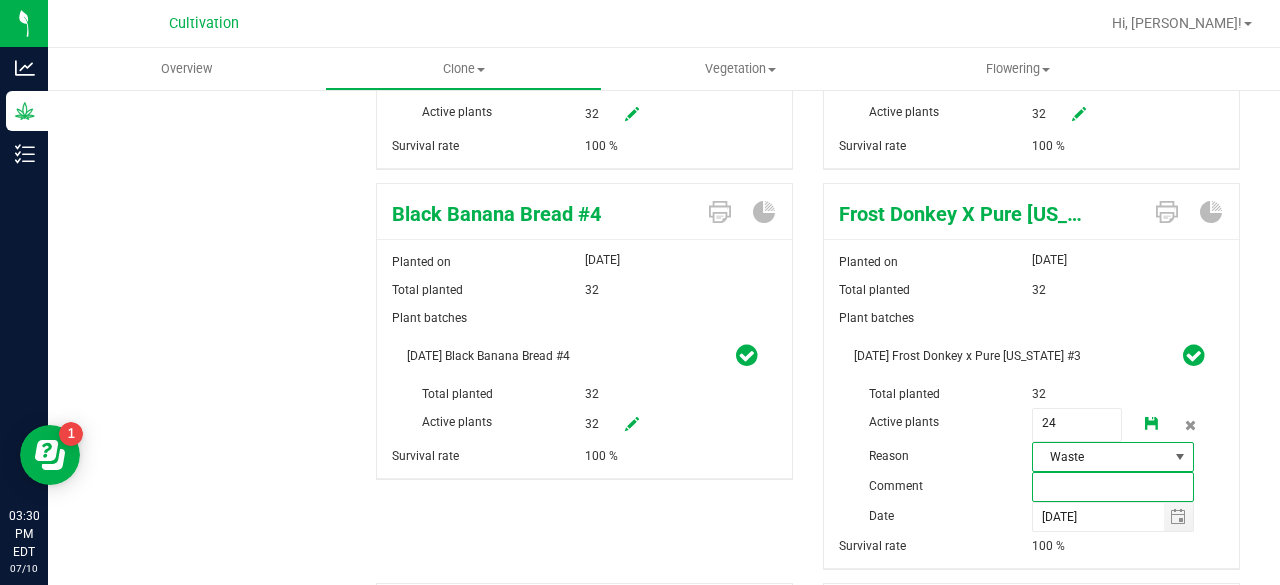 click at bounding box center (1113, 487) 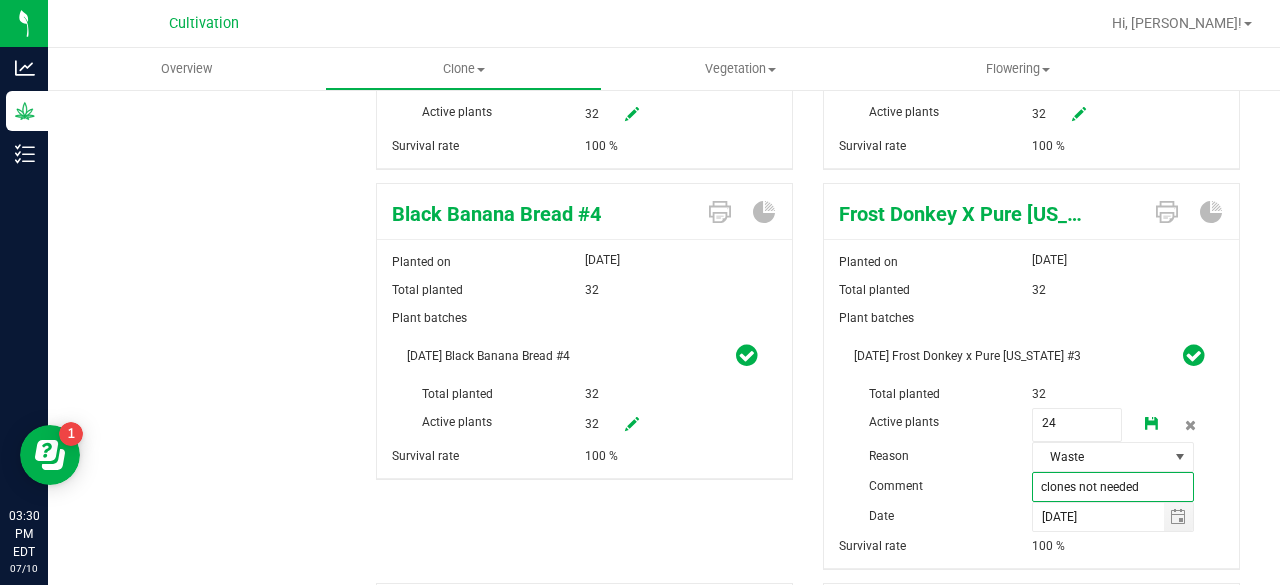 type on "clones not needed" 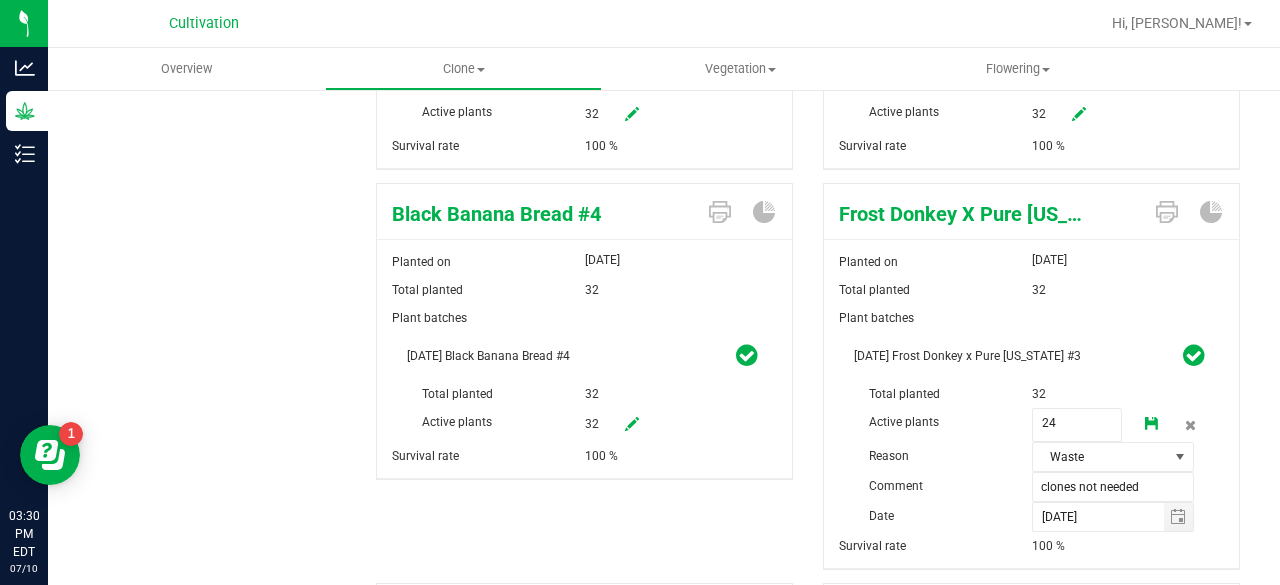 click at bounding box center [1152, 424] 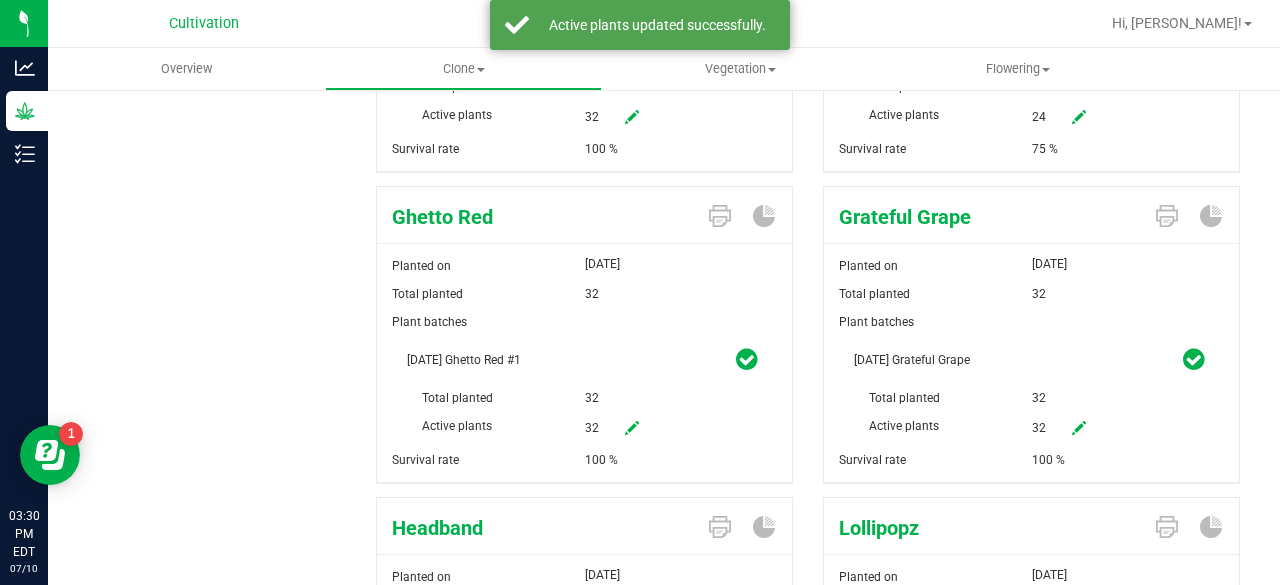 scroll, scrollTop: 787, scrollLeft: 0, axis: vertical 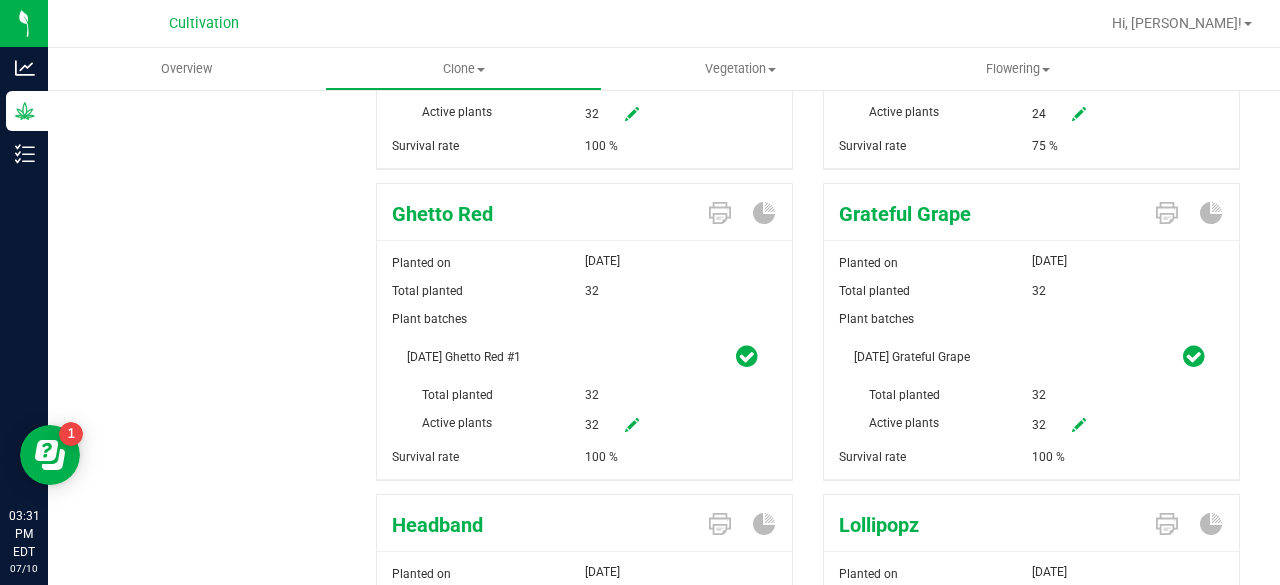 click at bounding box center [632, 426] 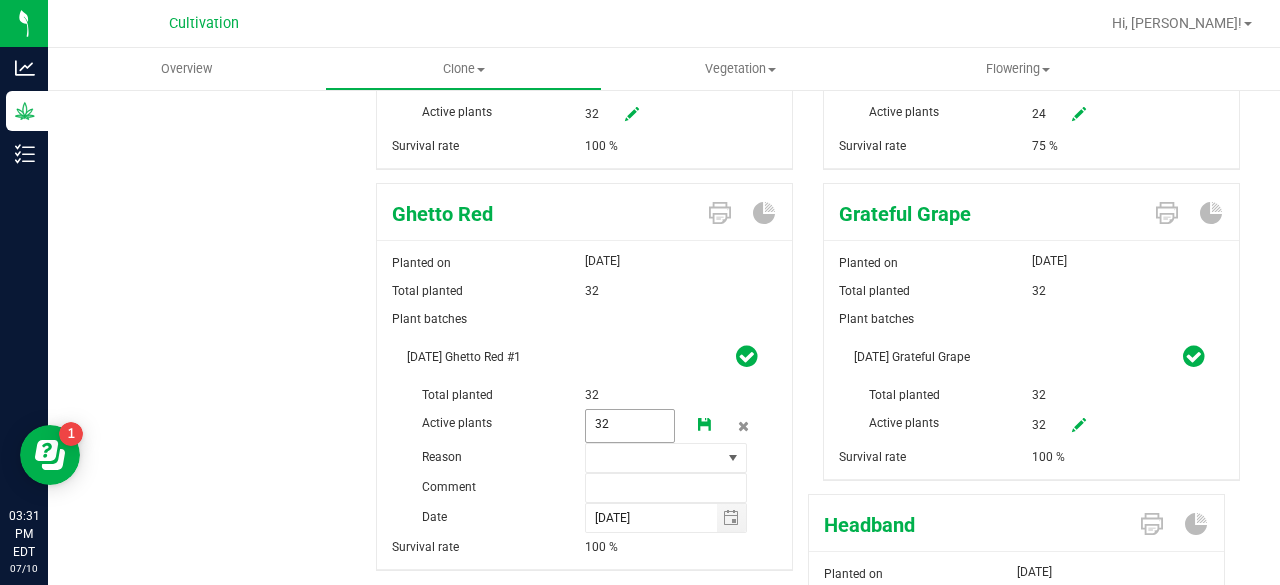 click on "32 32" at bounding box center (630, 426) 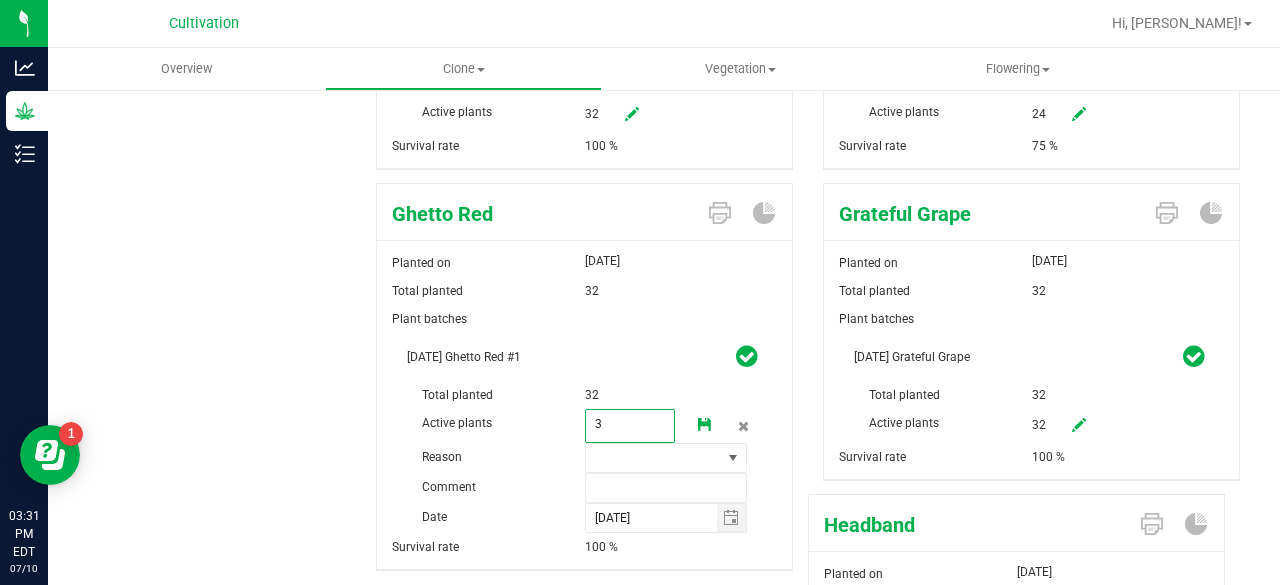 type on "30" 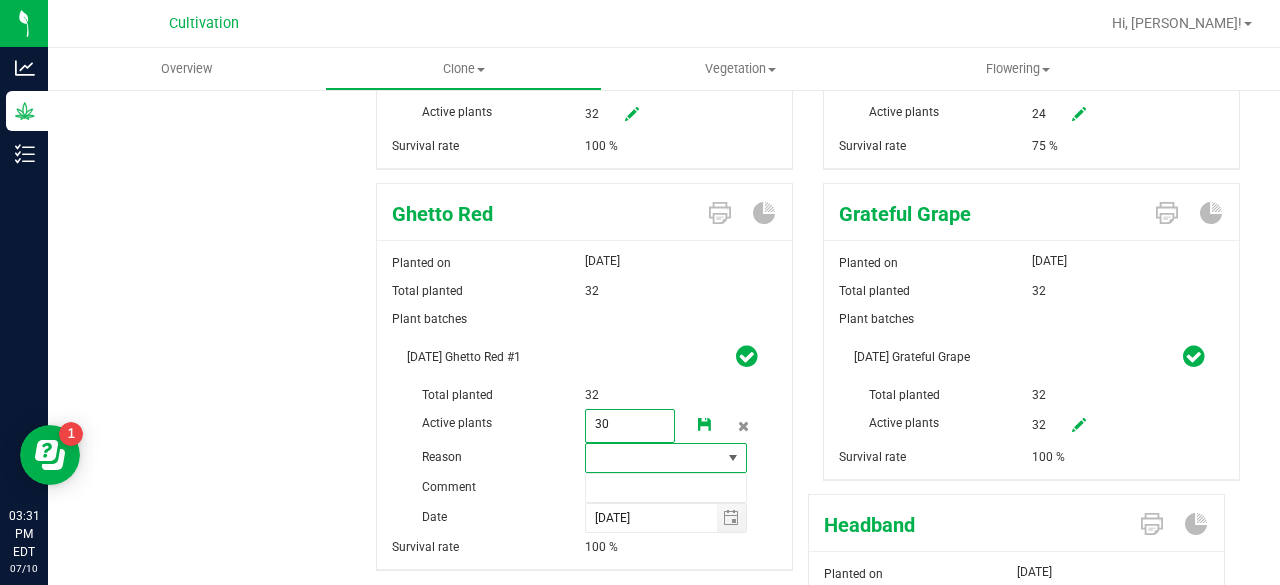 type on "30" 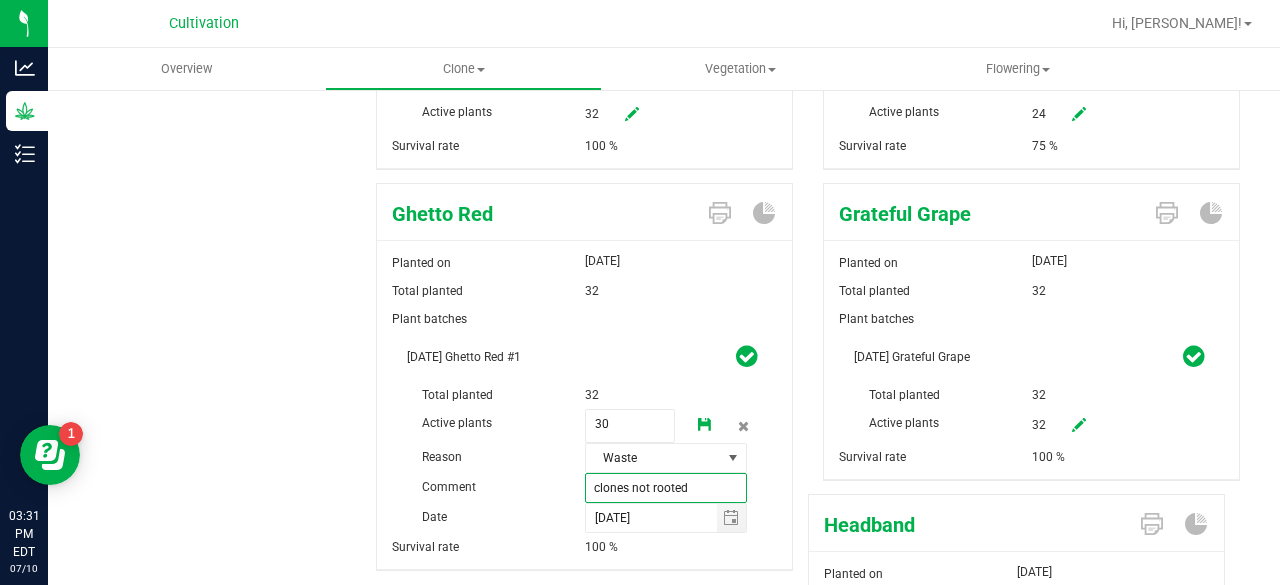 type on "clones not rooted" 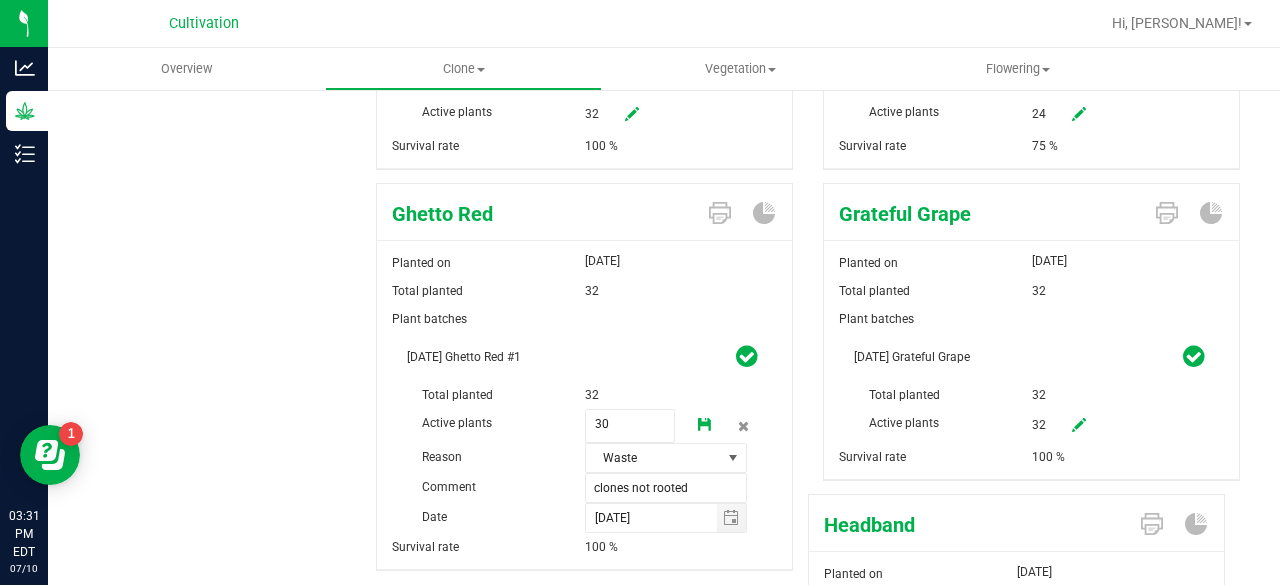 click at bounding box center (705, 425) 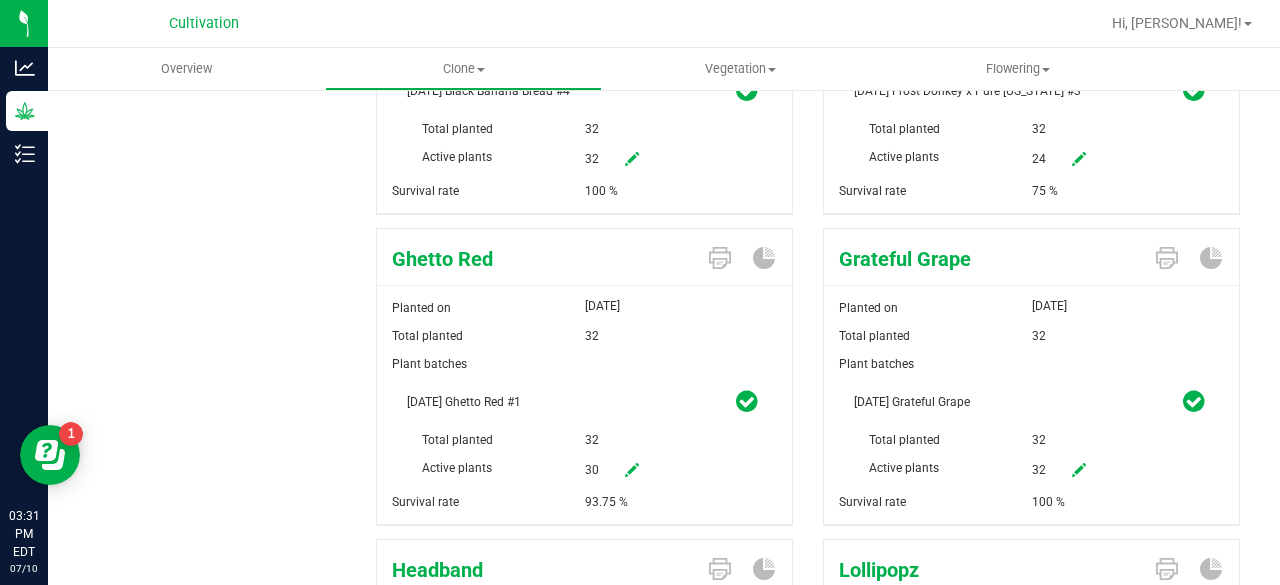 scroll, scrollTop: 800, scrollLeft: 0, axis: vertical 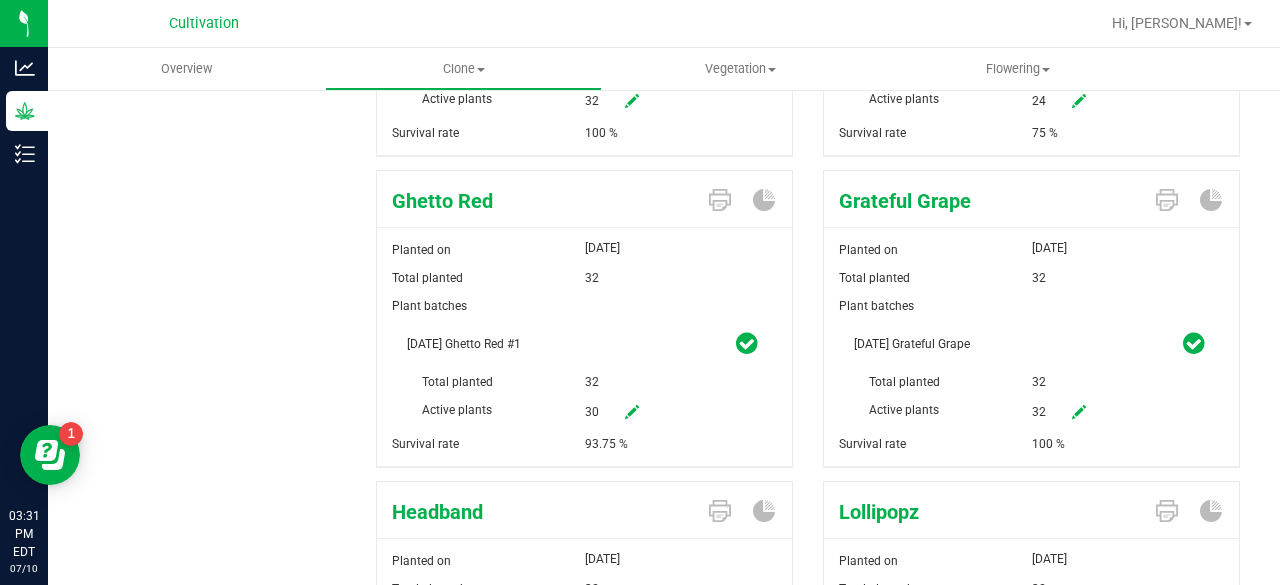 click at bounding box center (1079, 412) 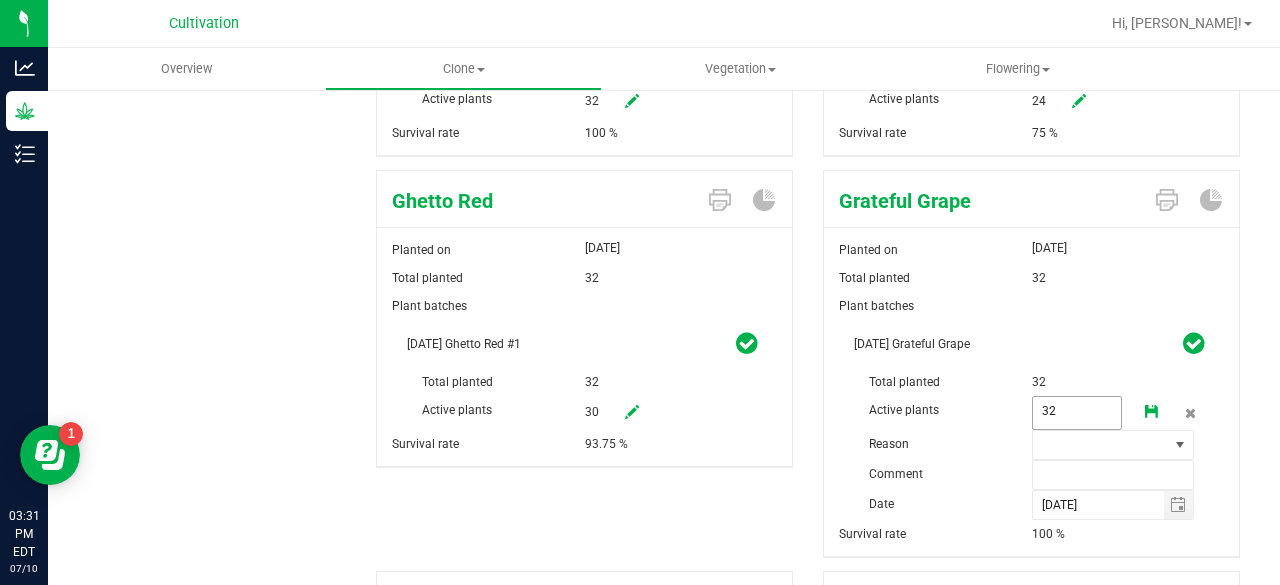click on "32 32" at bounding box center (1077, 413) 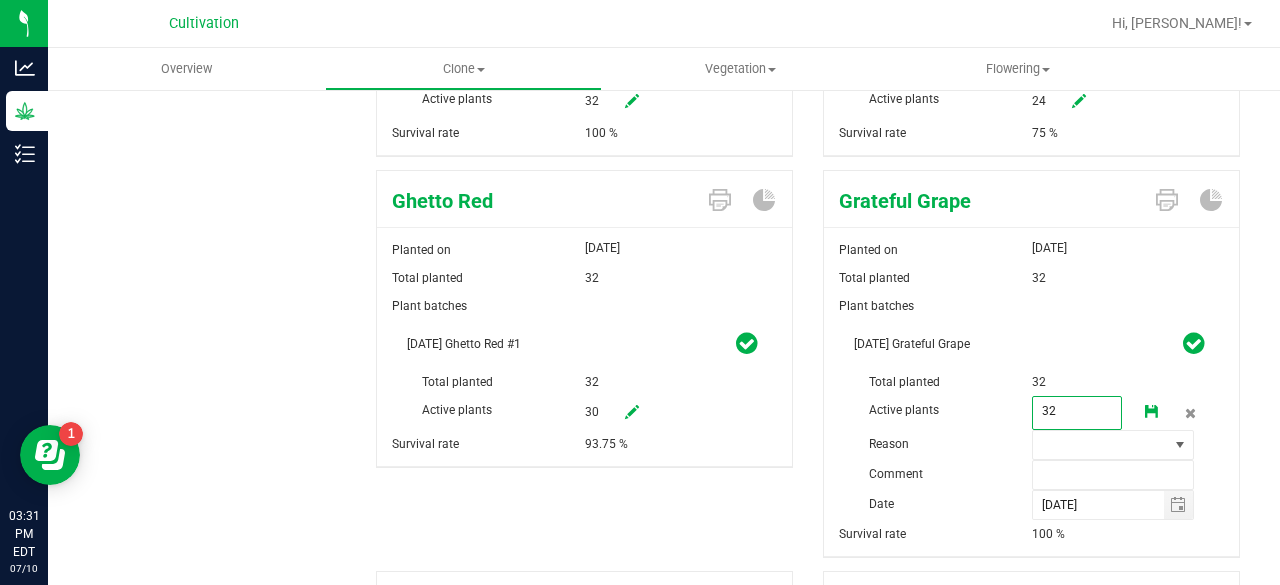 click on "32" at bounding box center [1077, 411] 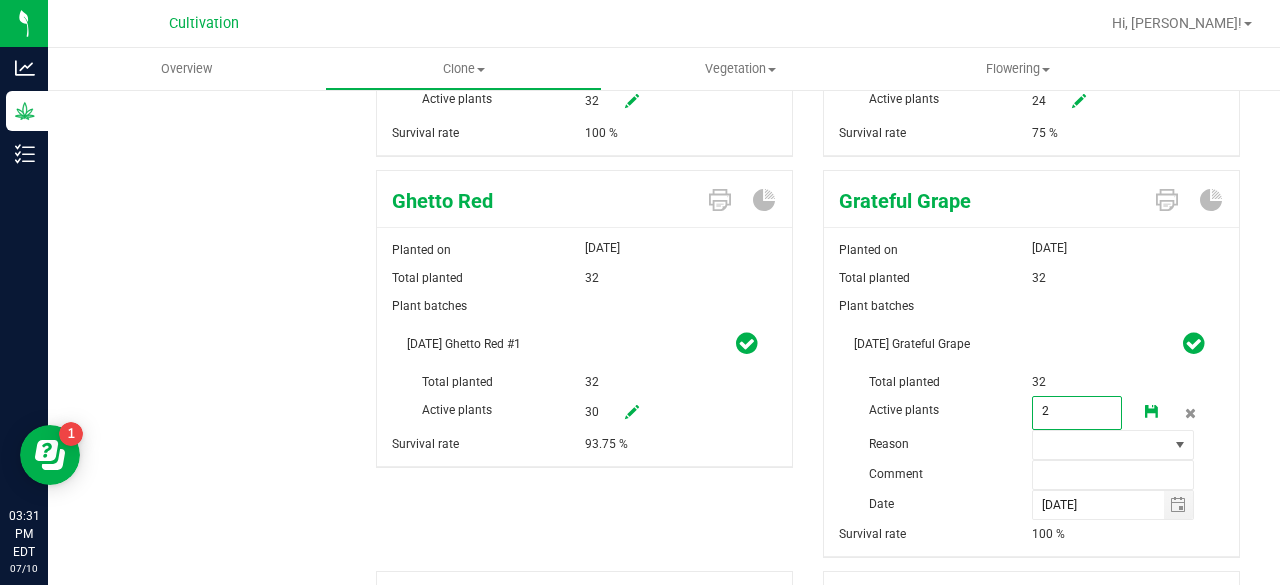 type on "25" 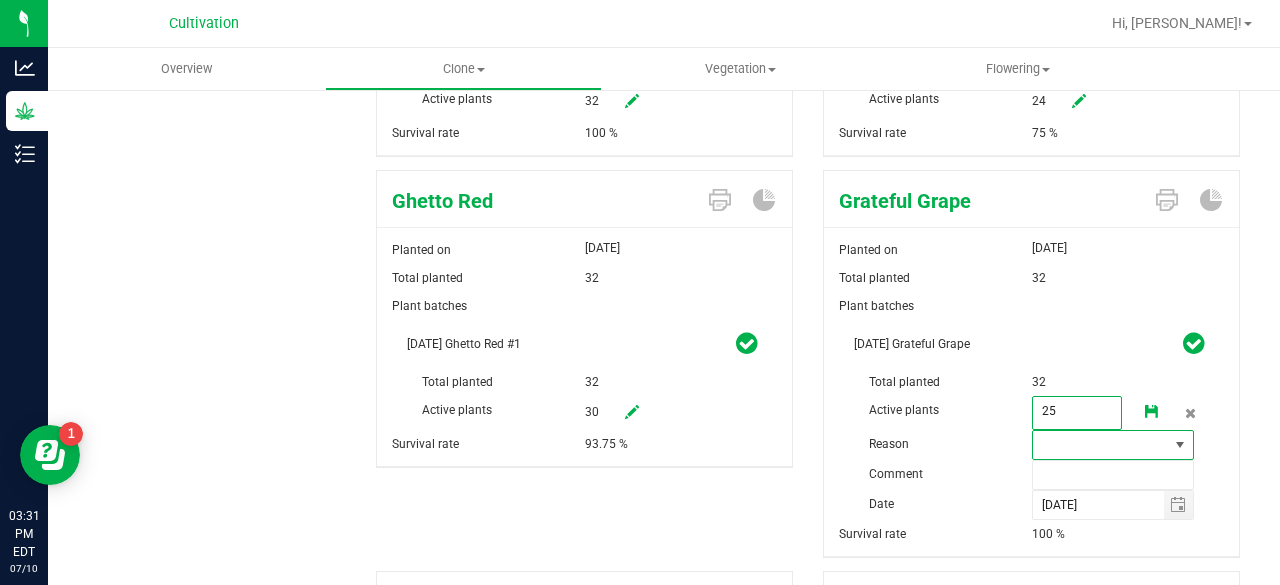 type on "25" 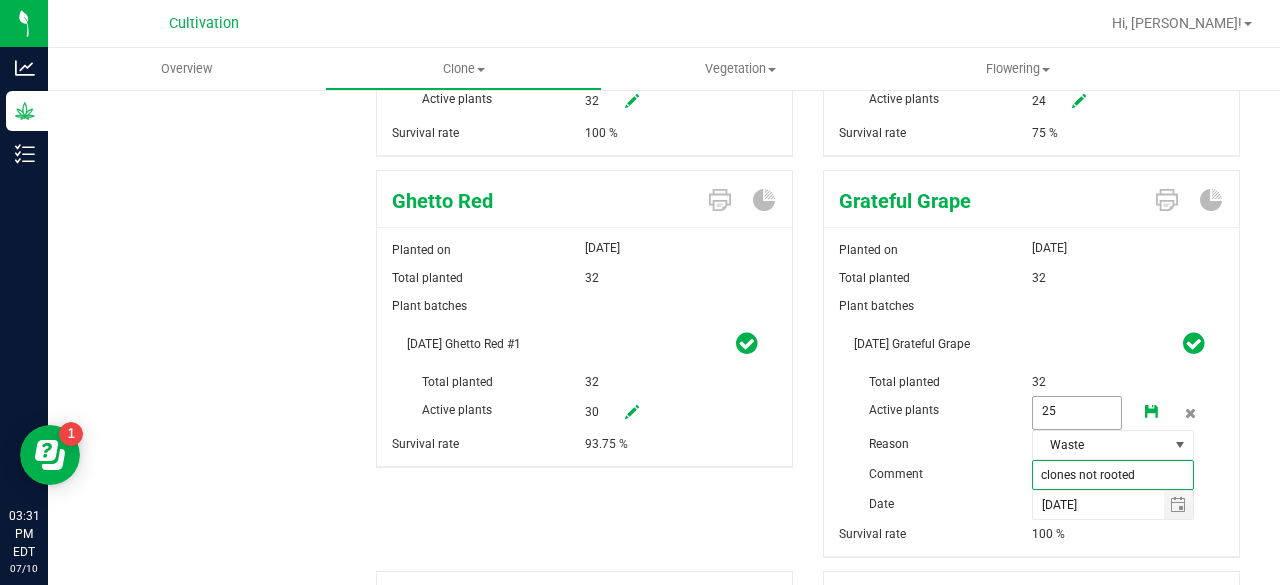 type on "clones not rooted" 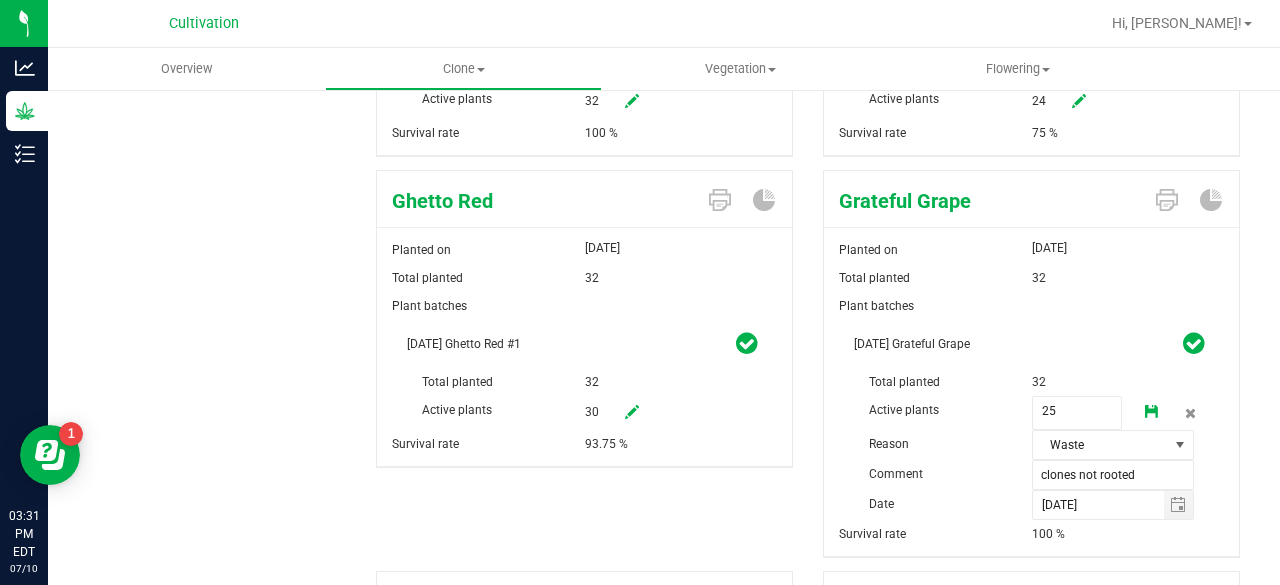 click at bounding box center [1152, 413] 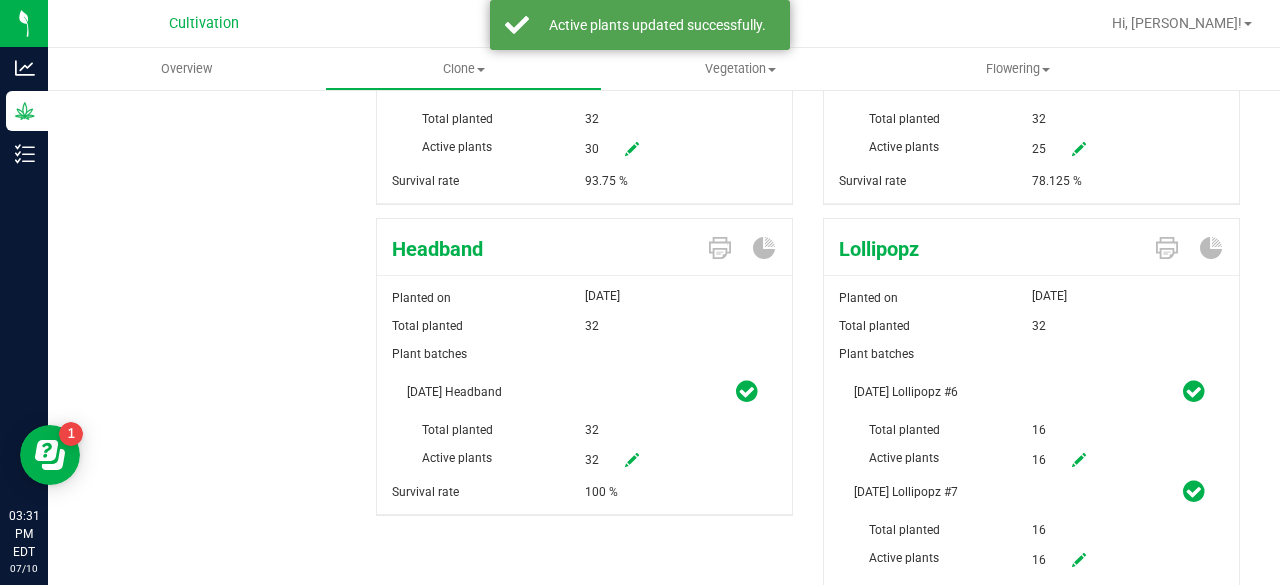 scroll, scrollTop: 1064, scrollLeft: 0, axis: vertical 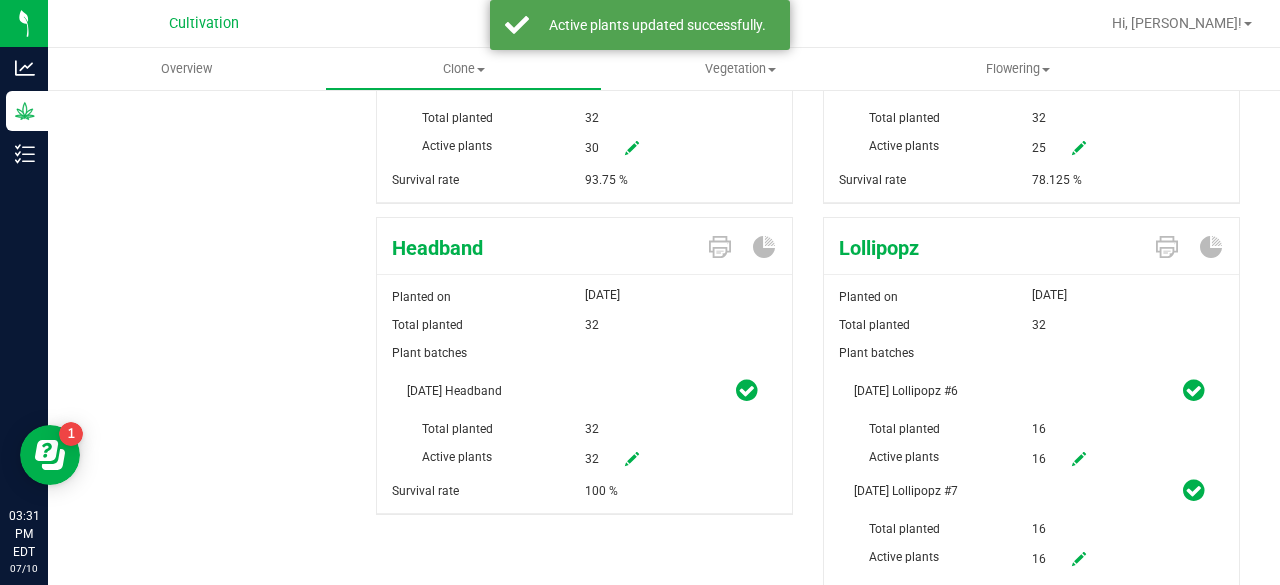 click at bounding box center [632, 459] 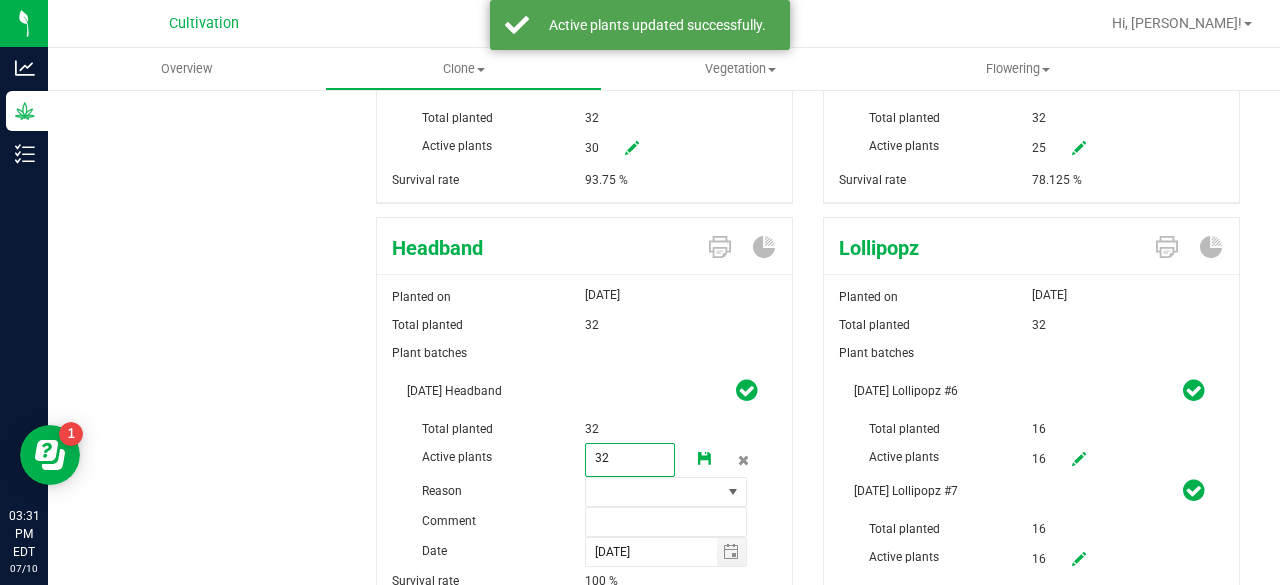 click on "32 32" at bounding box center [630, 460] 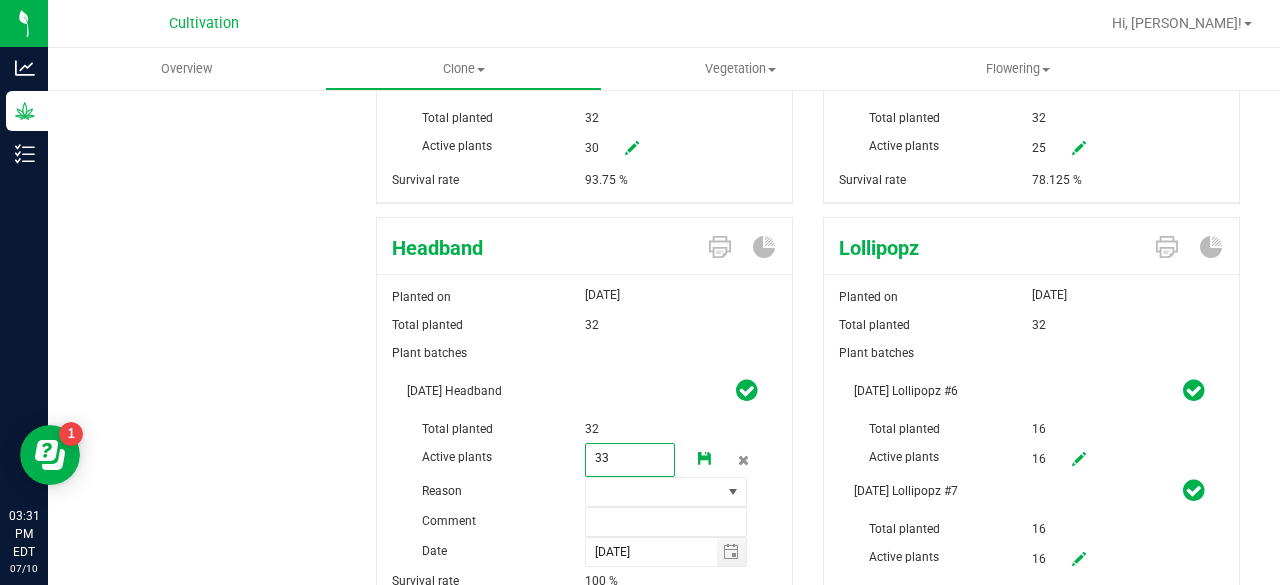 type on "3" 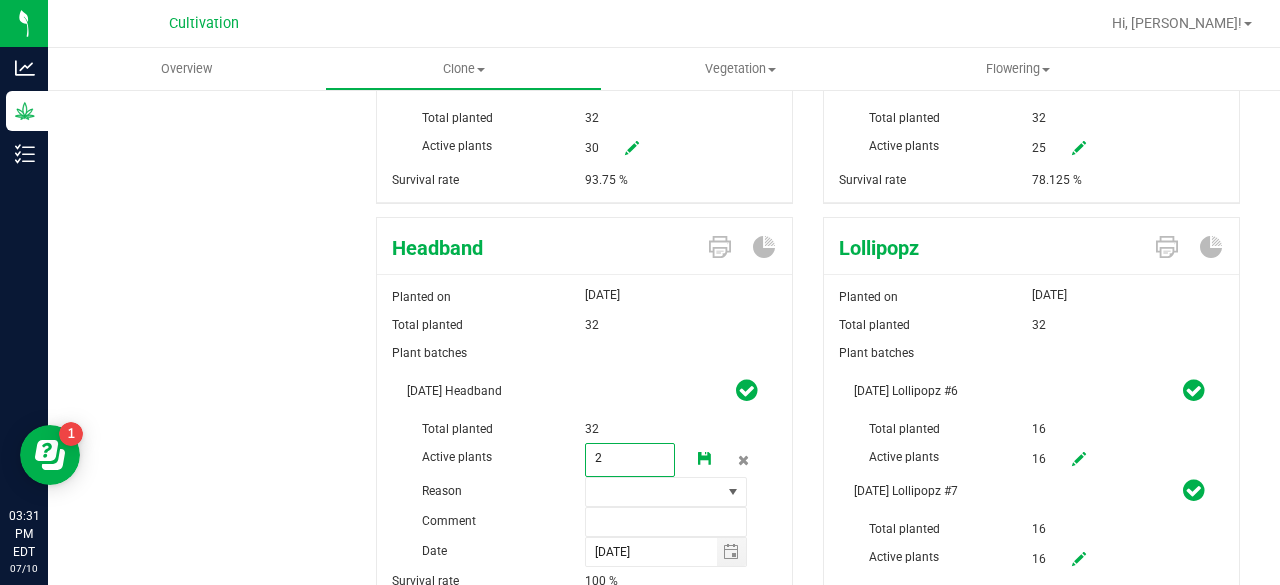 type on "21" 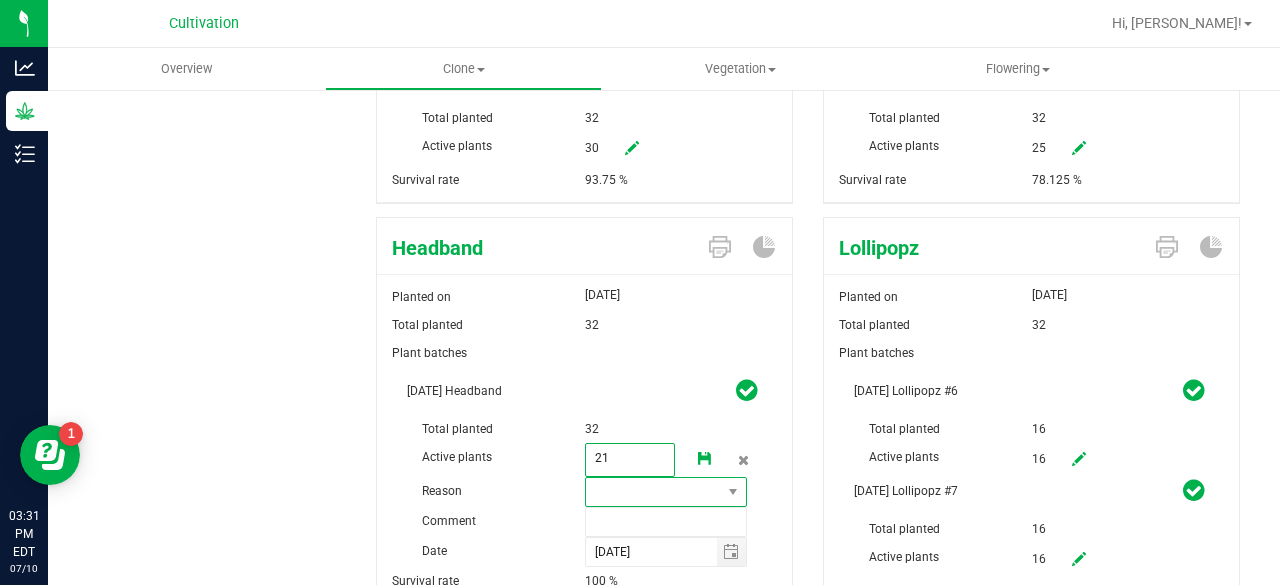 type on "21" 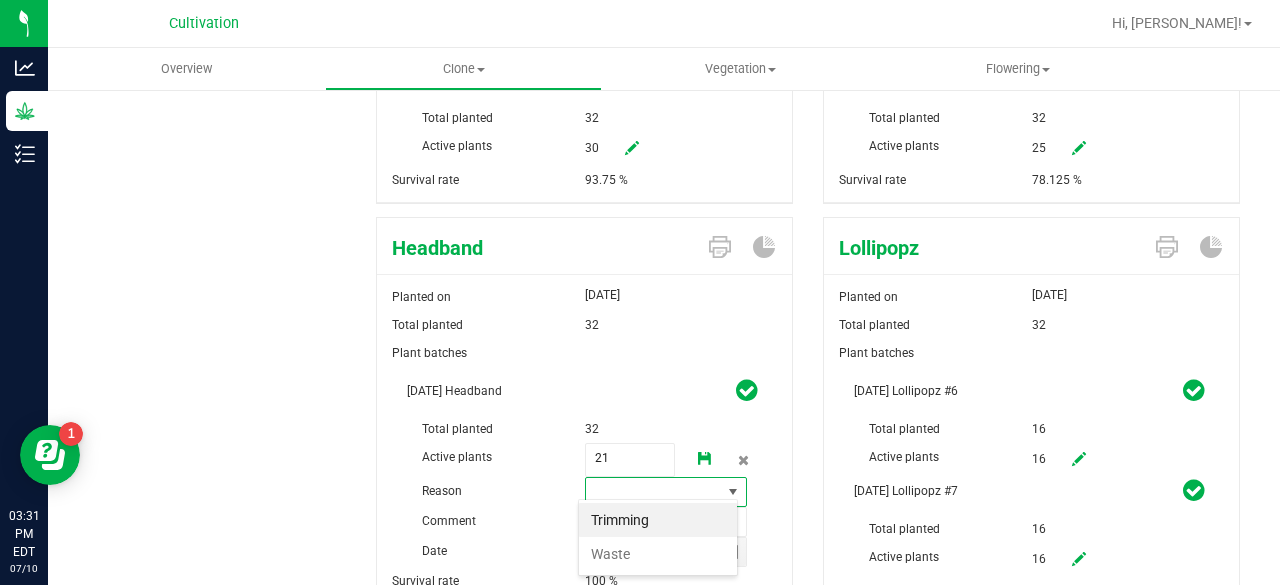scroll, scrollTop: 99970, scrollLeft: 99840, axis: both 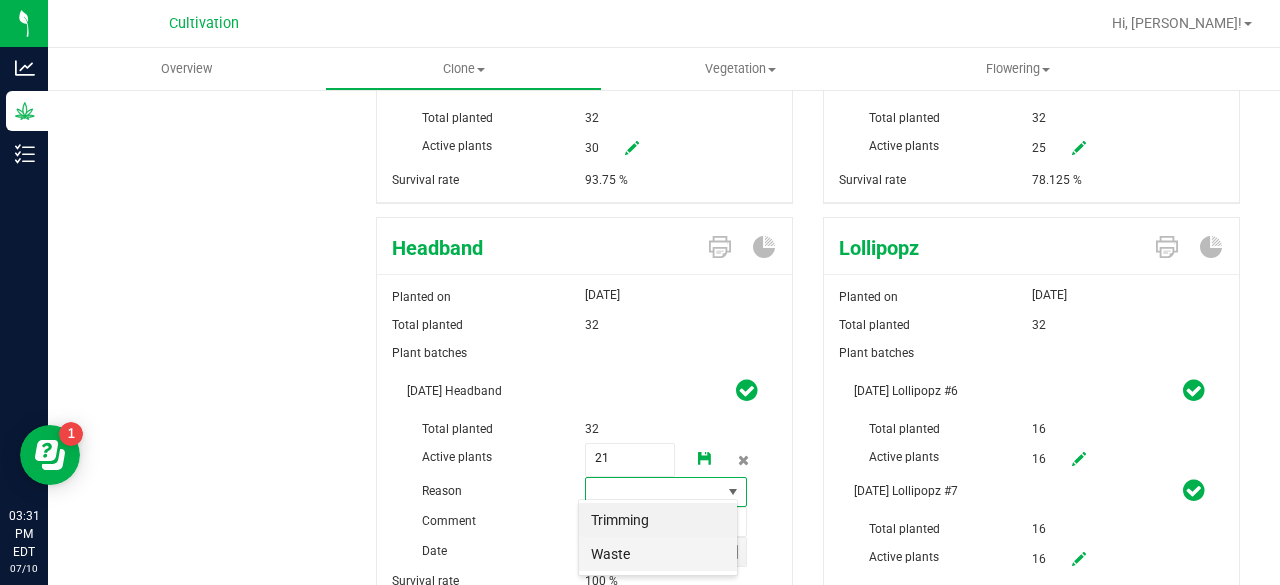 click on "Waste" at bounding box center (658, 554) 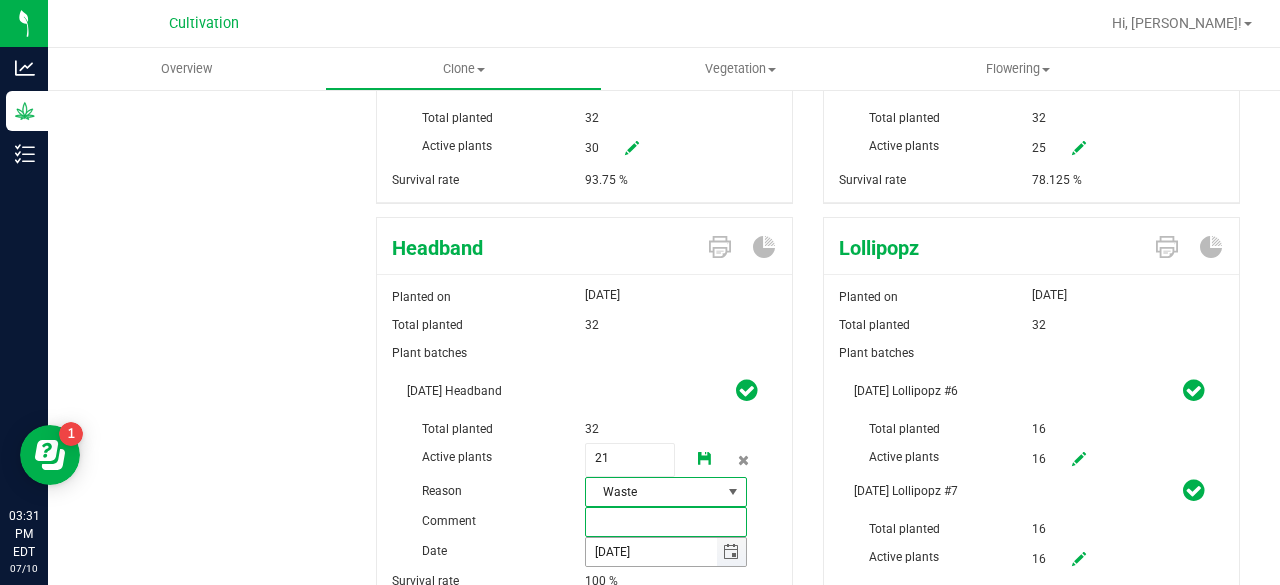 click at bounding box center (666, 522) 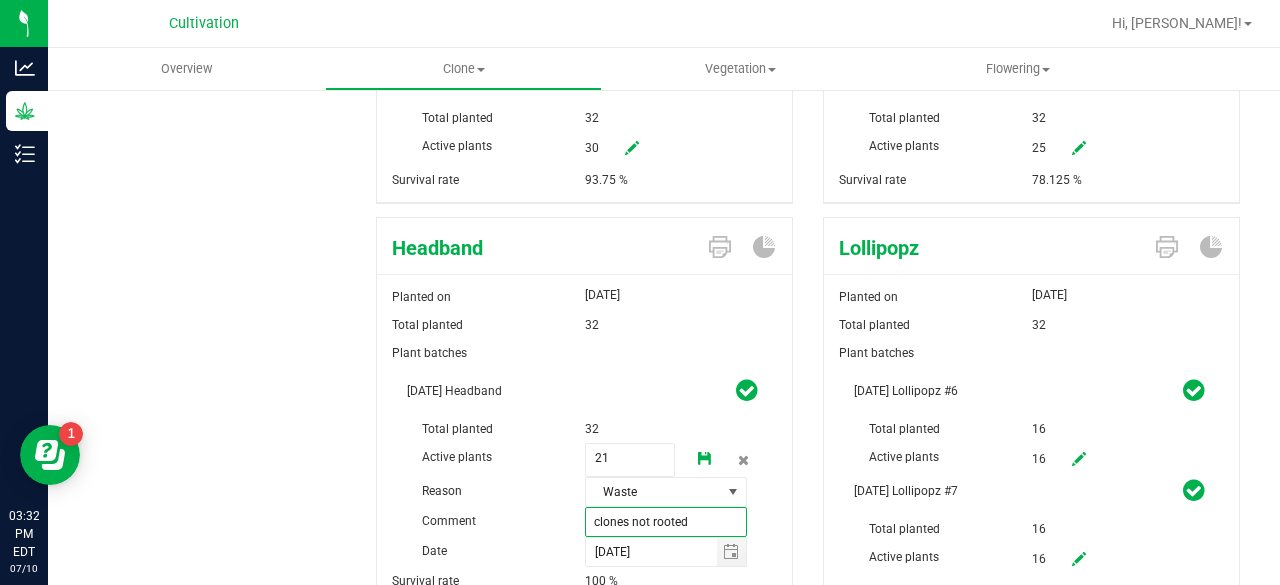 type on "clones not rooted" 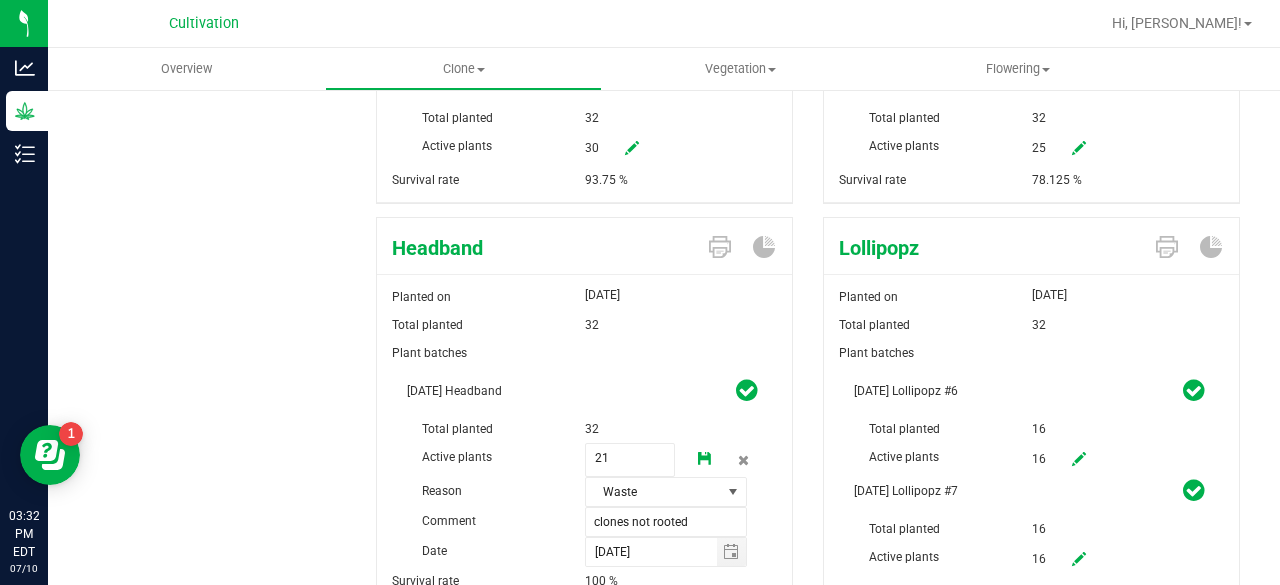 click at bounding box center [705, 459] 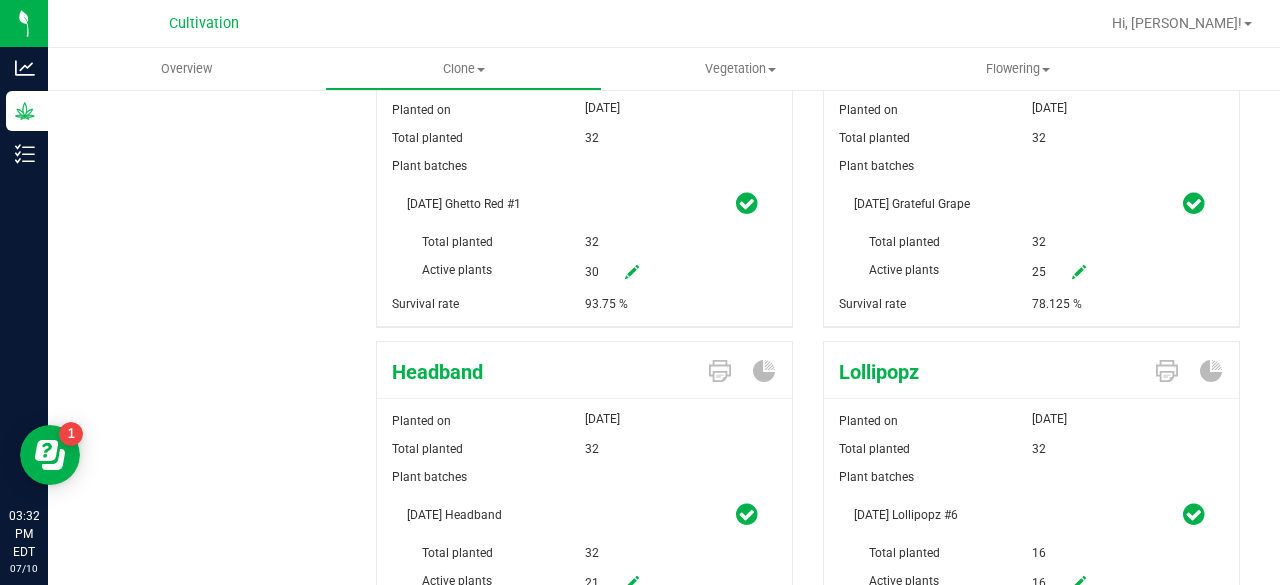 scroll, scrollTop: 1109, scrollLeft: 0, axis: vertical 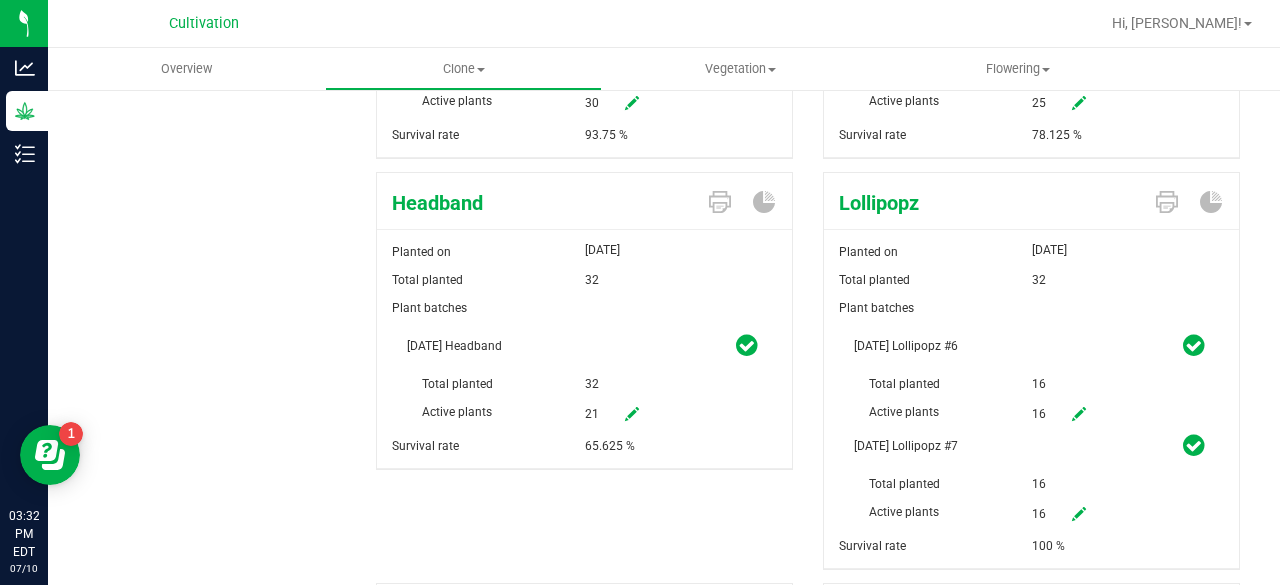 click at bounding box center (1079, 415) 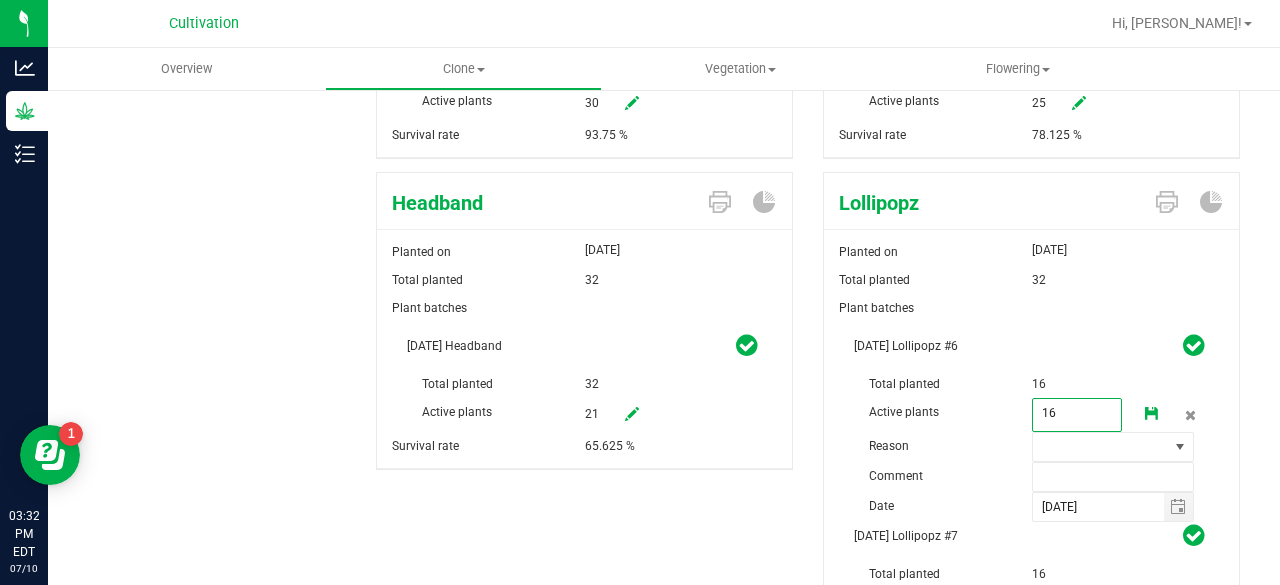 click on "16 16" at bounding box center [1077, 415] 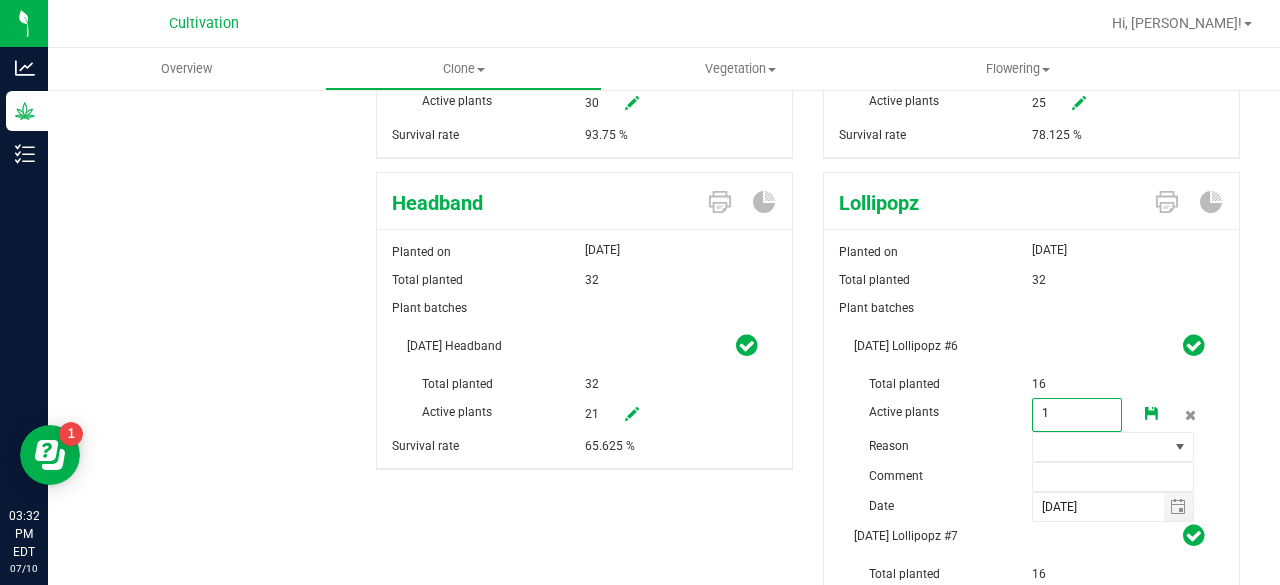 type on "14" 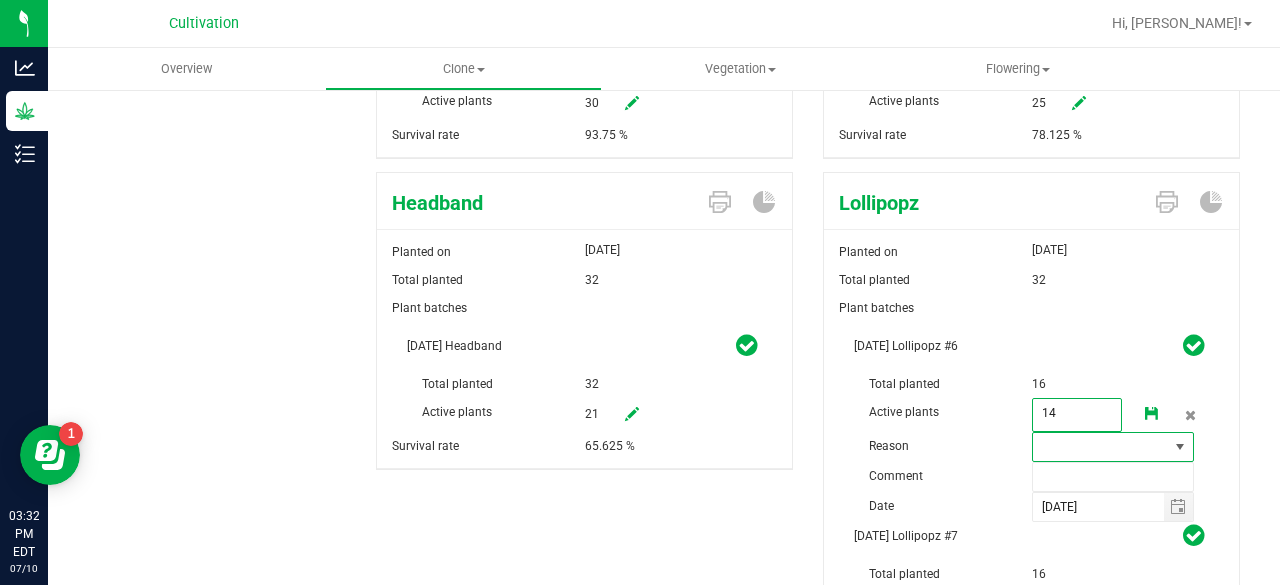 type on "14" 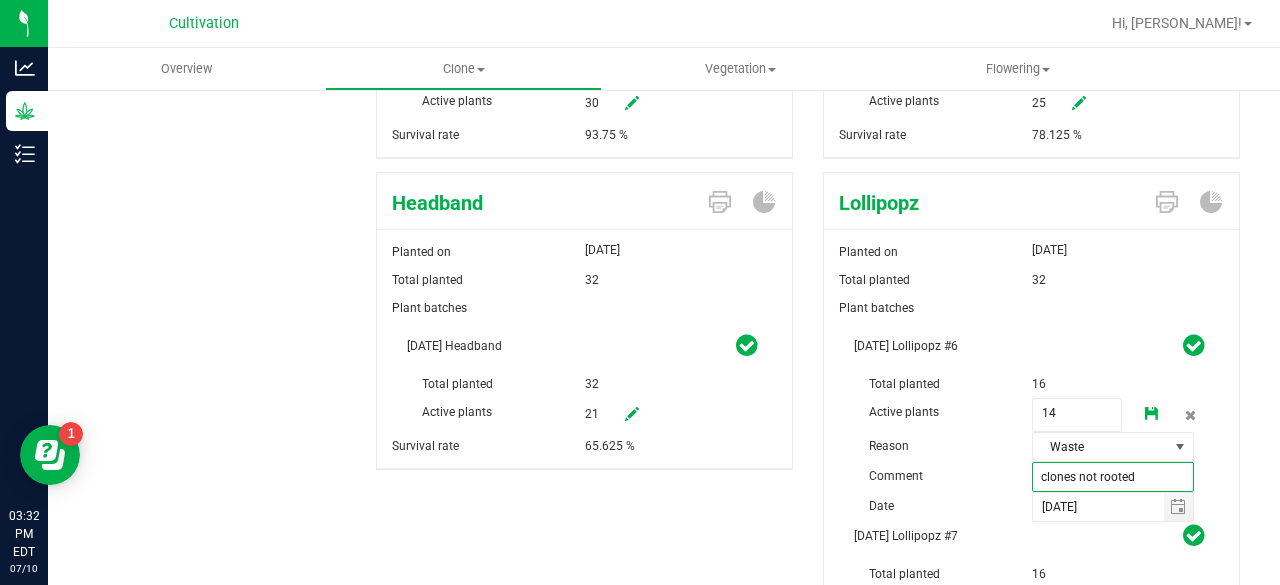 type on "clones not rooted" 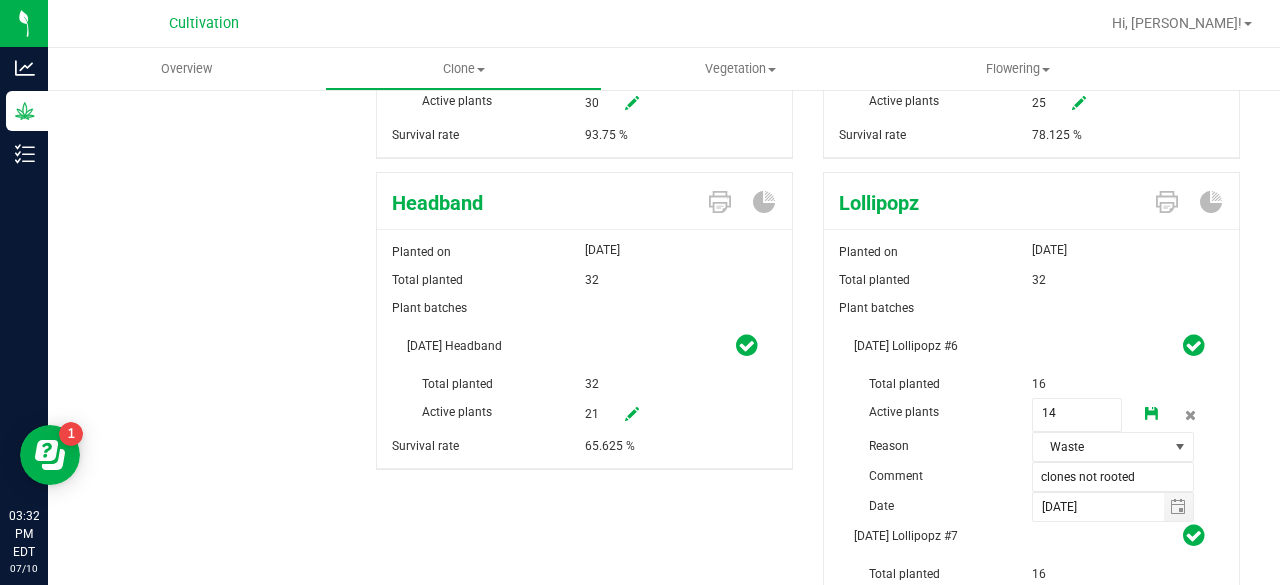 click at bounding box center [1152, 415] 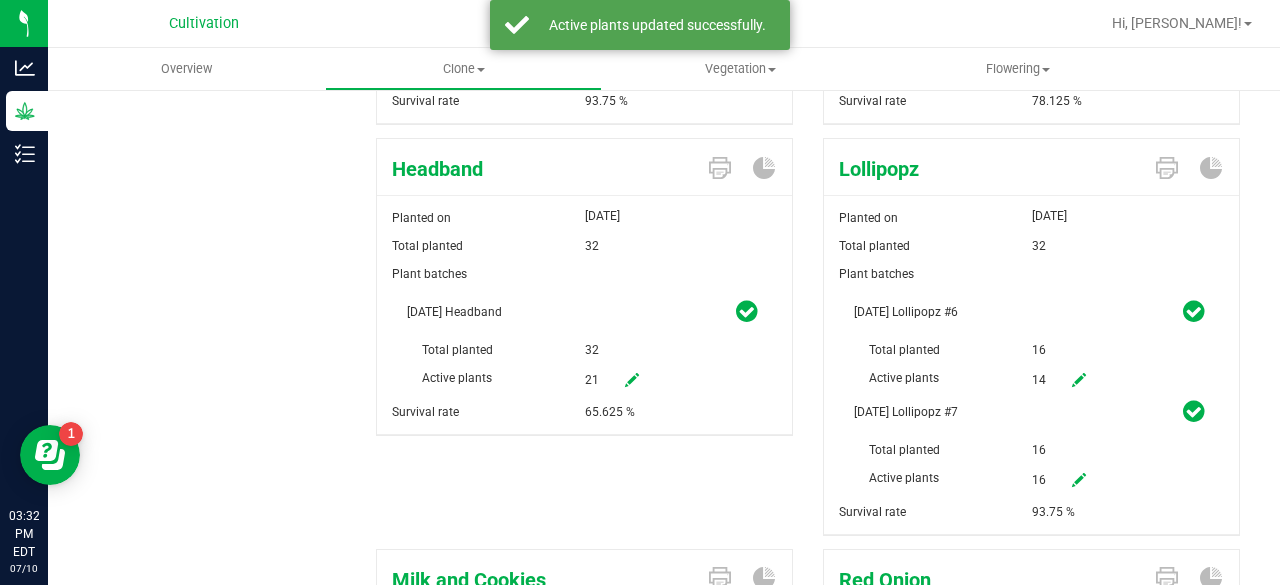 scroll, scrollTop: 1150, scrollLeft: 0, axis: vertical 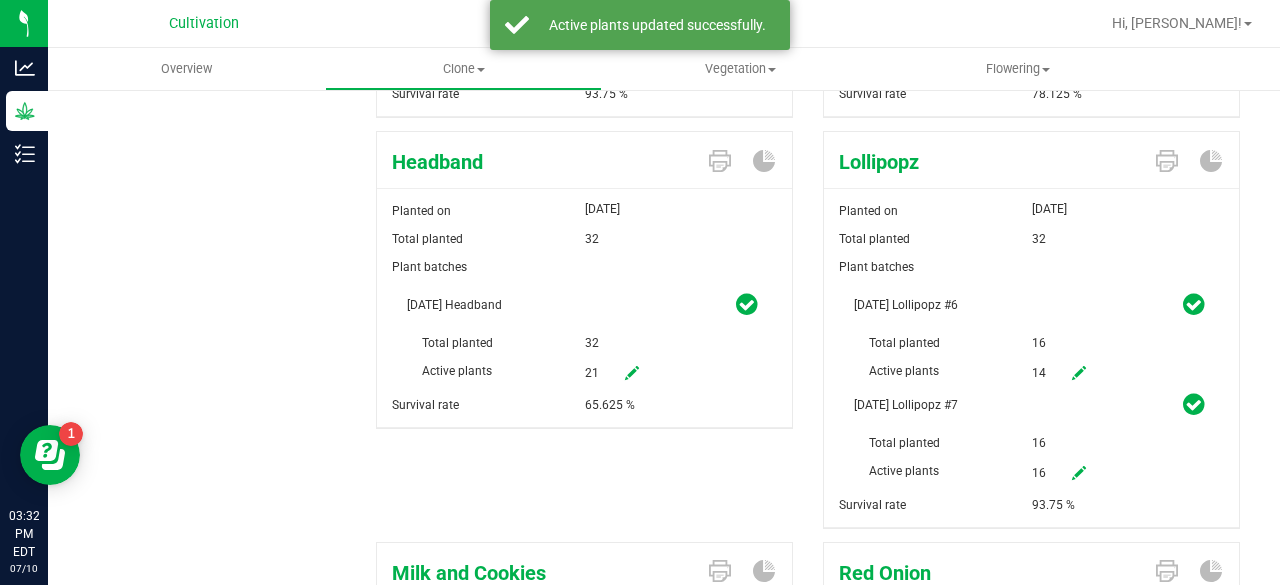 click at bounding box center (1079, 474) 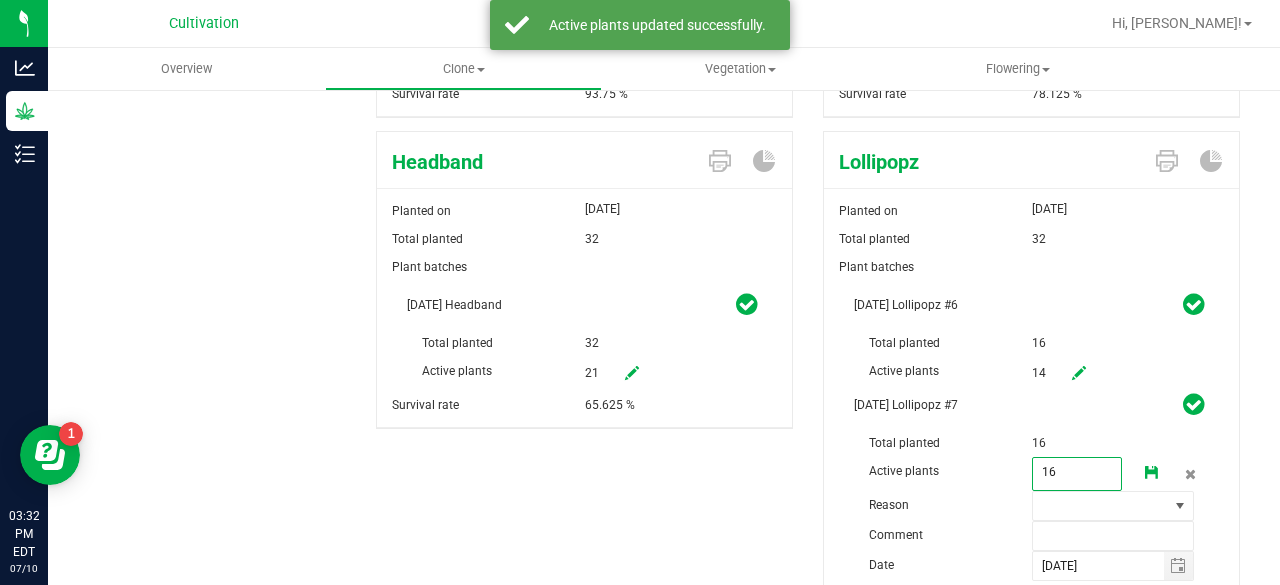 click on "16" at bounding box center (1077, 472) 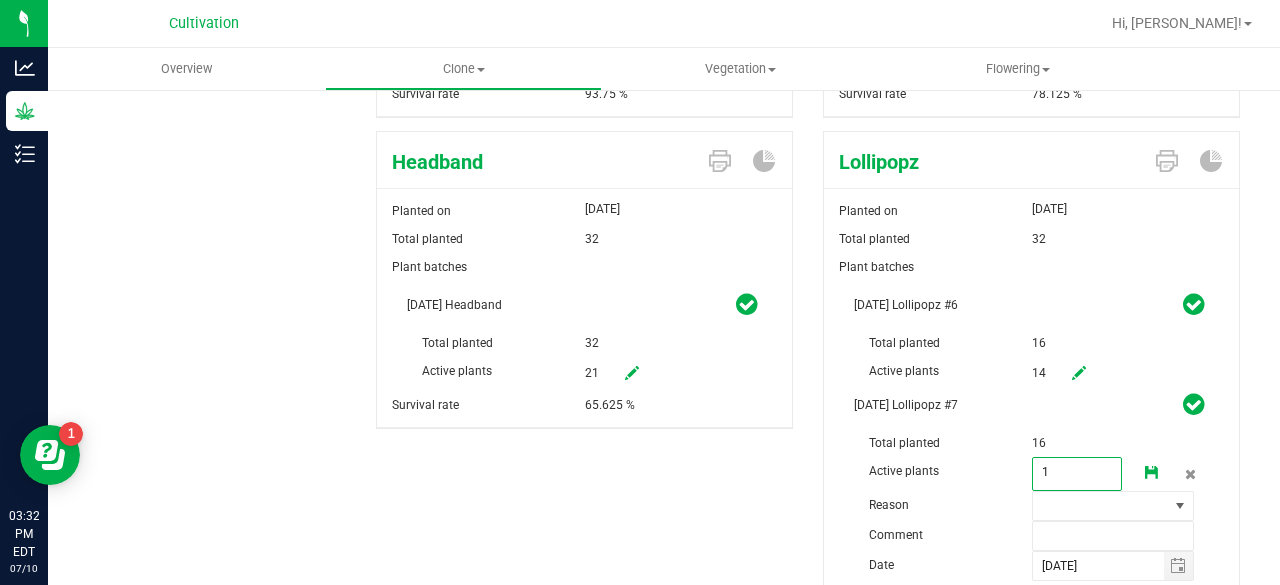 type on "11" 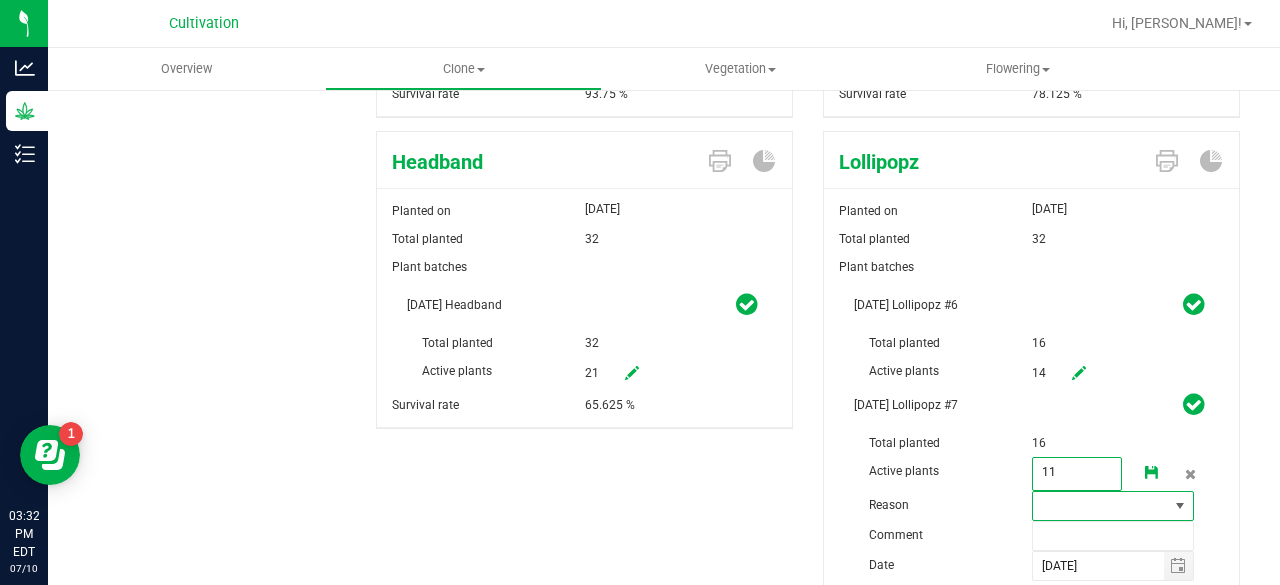 type on "11" 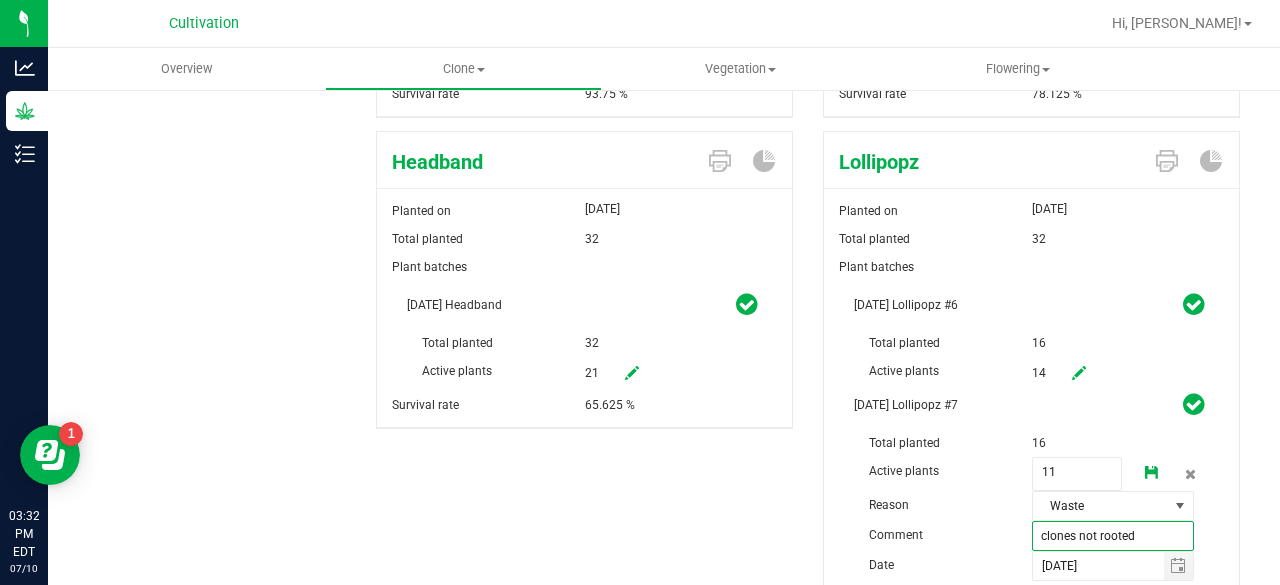 type on "clones not rooted" 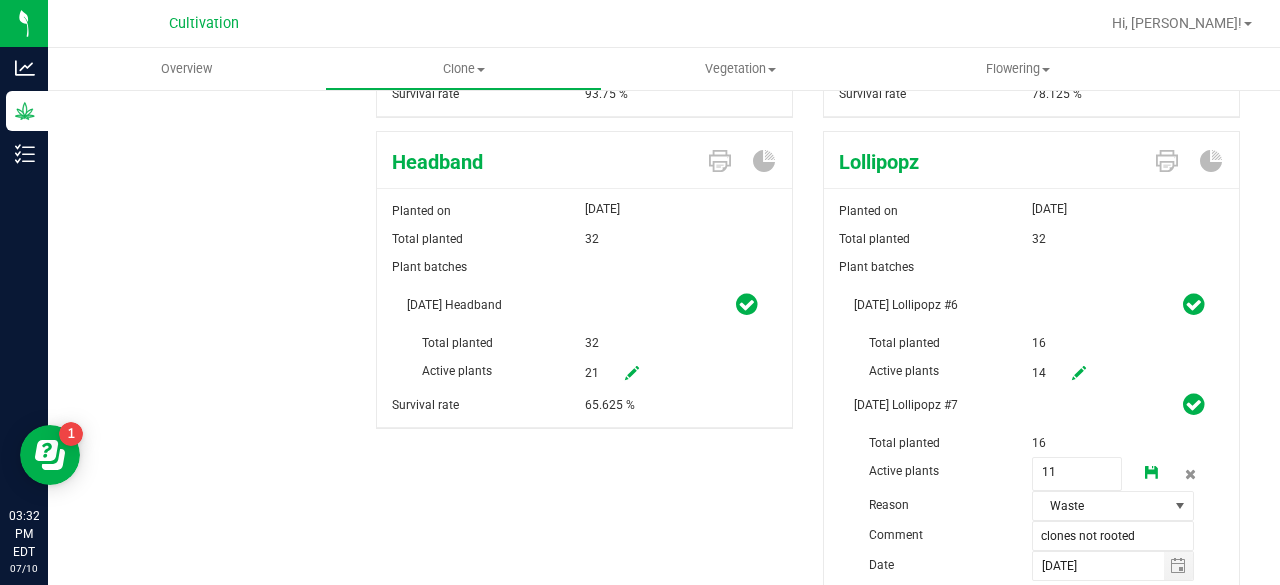 click at bounding box center (1152, 474) 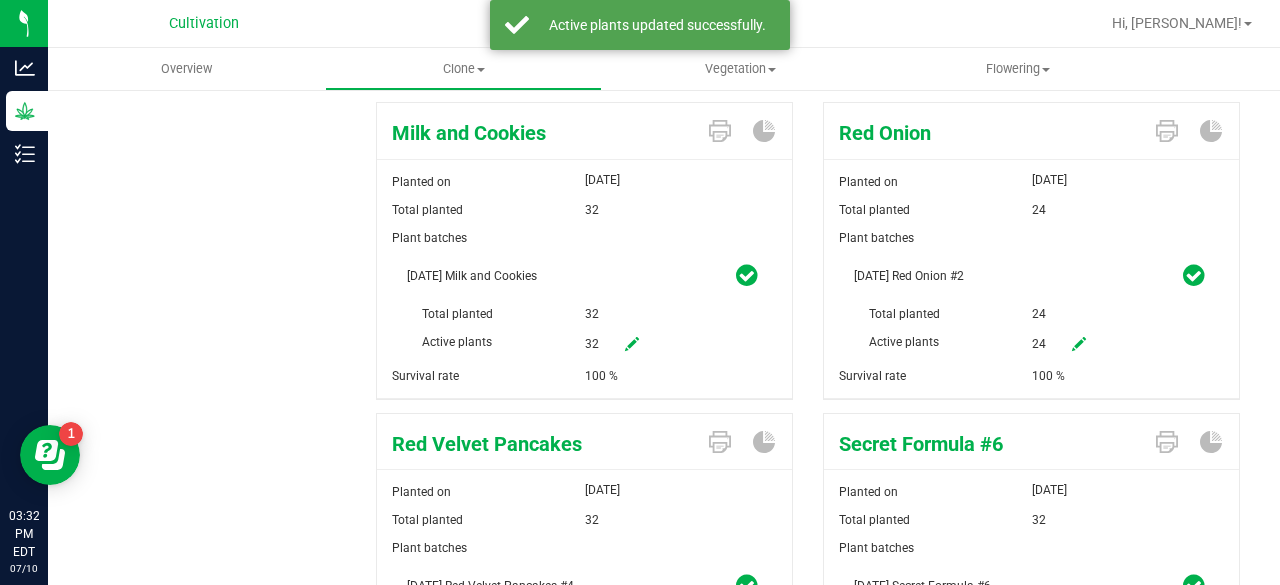 scroll, scrollTop: 1598, scrollLeft: 0, axis: vertical 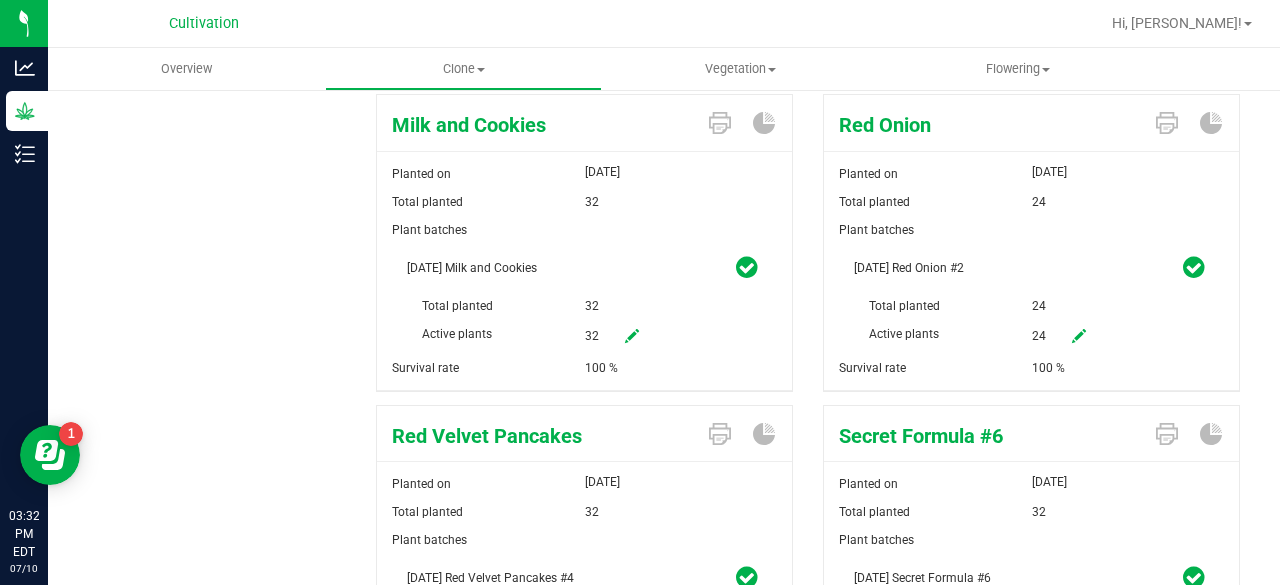 click at bounding box center [1079, 336] 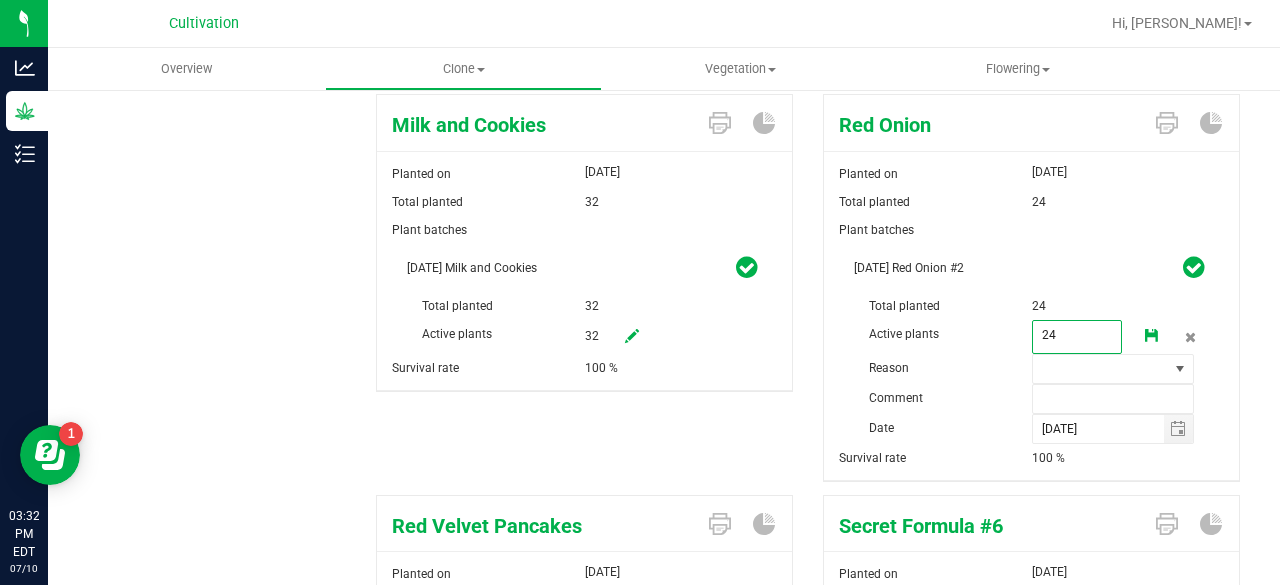 click on "24 24" at bounding box center (1077, 337) 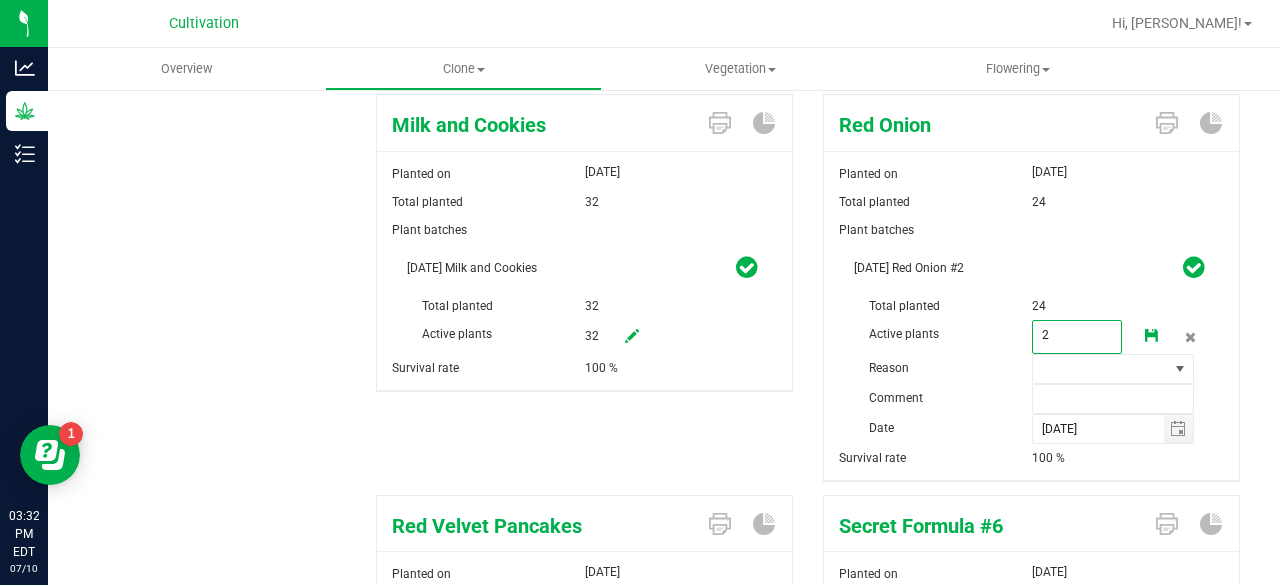 type on "23" 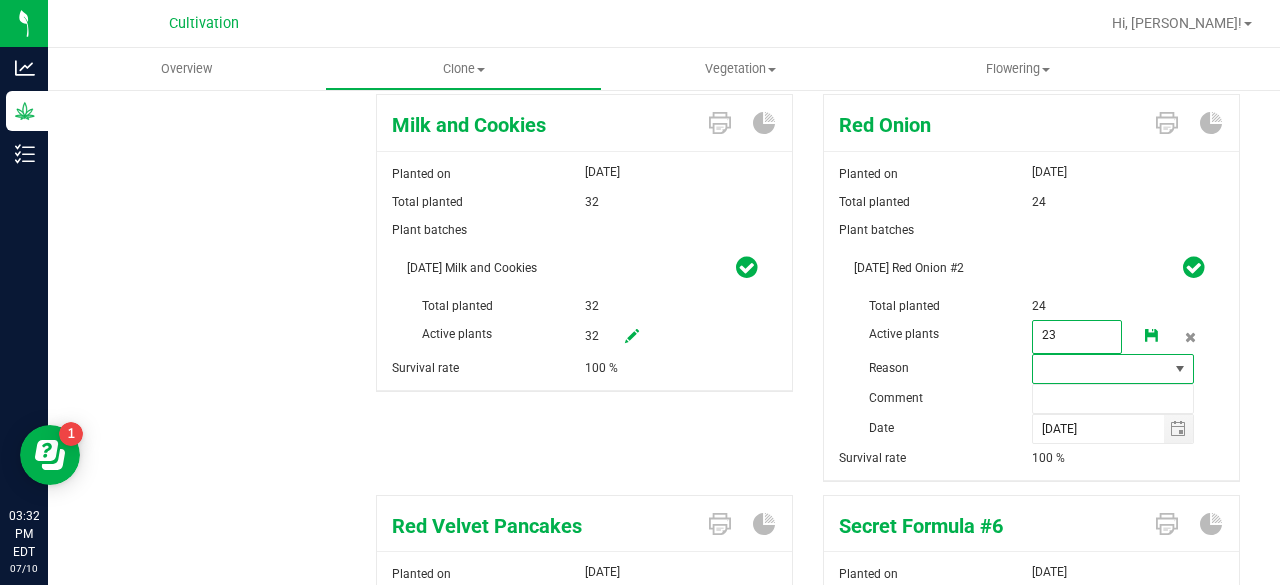 type on "23" 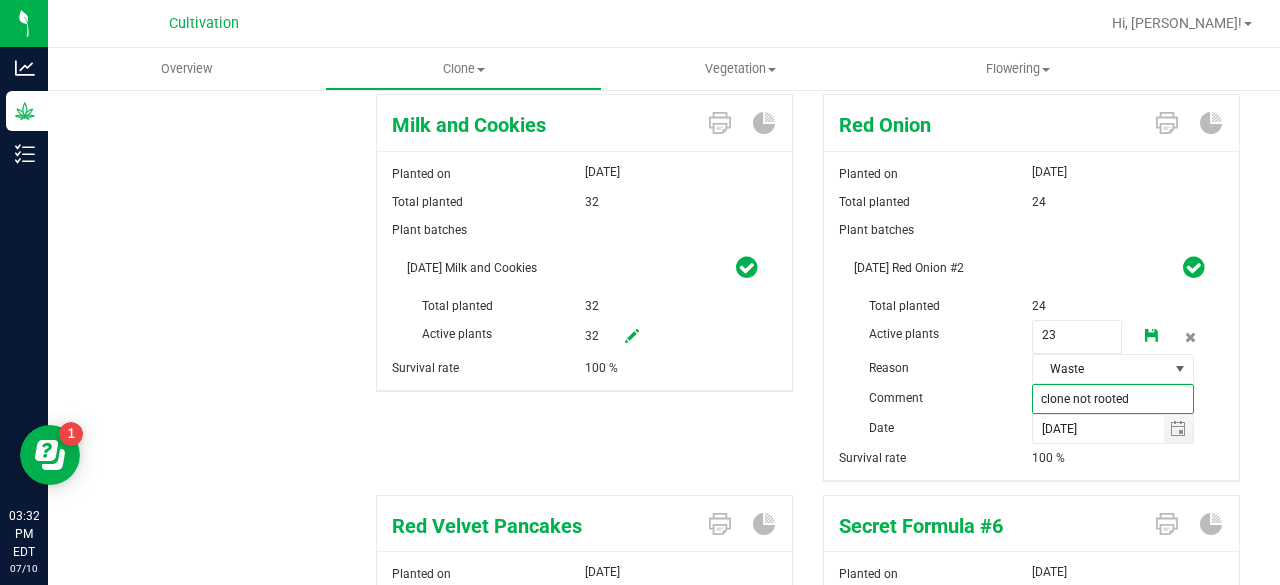 type on "clone not rooted" 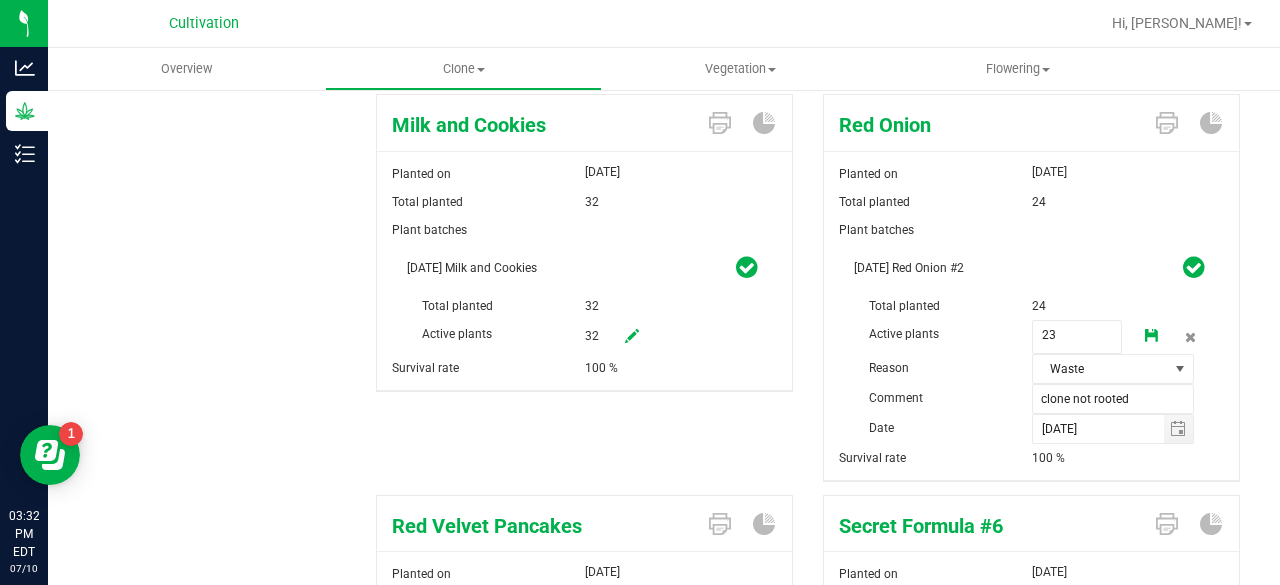 click at bounding box center [1152, 336] 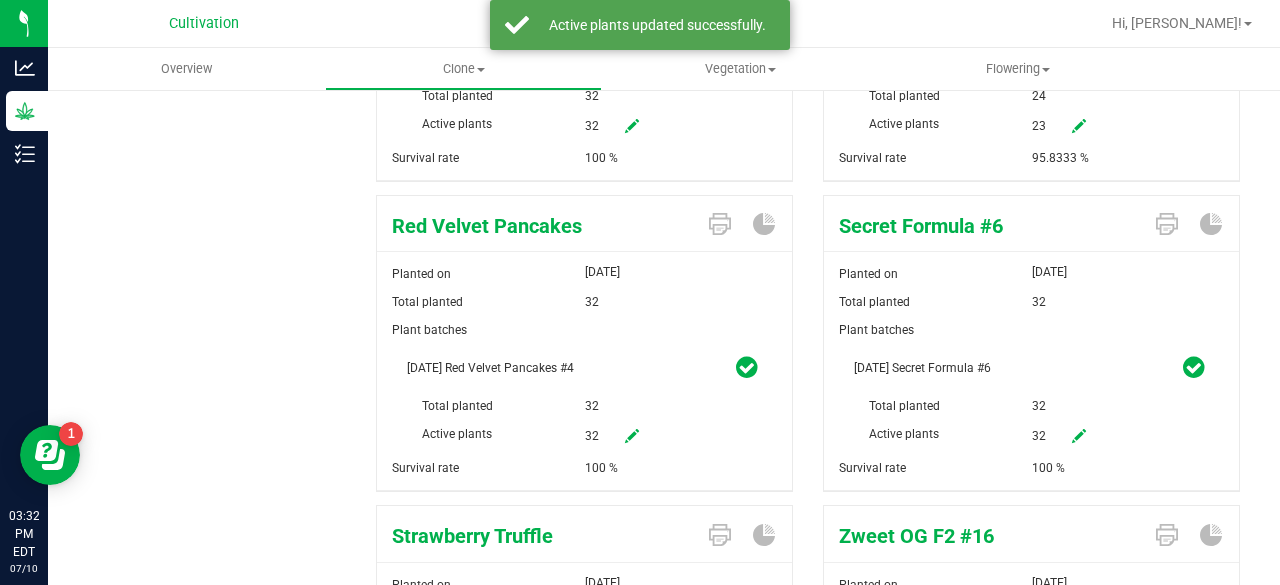 scroll, scrollTop: 1814, scrollLeft: 0, axis: vertical 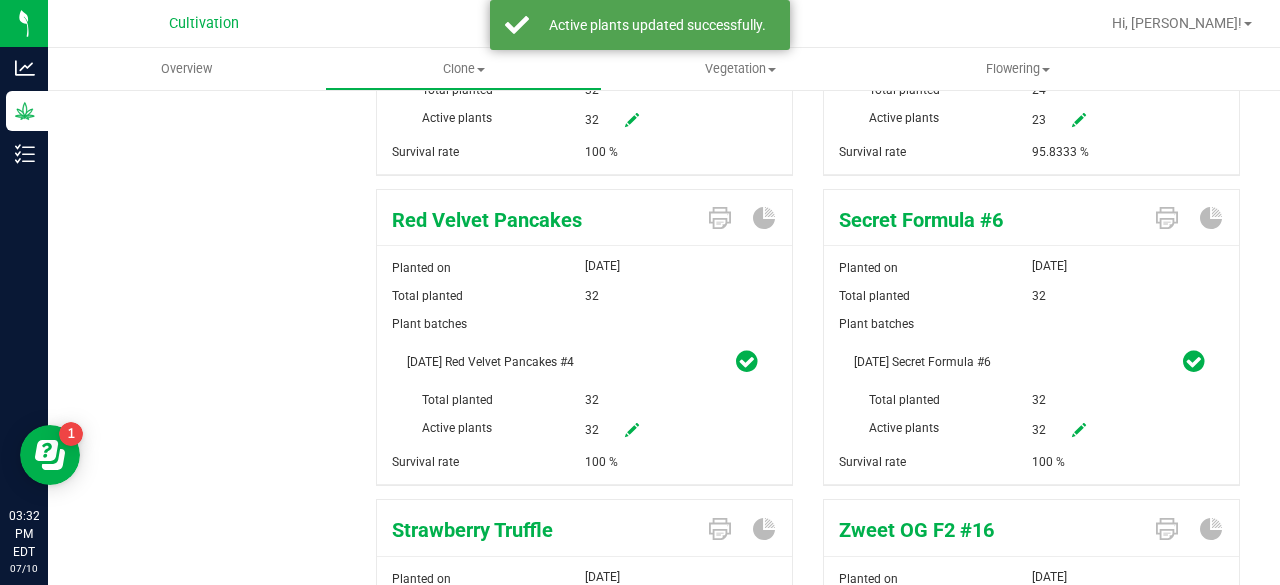click at bounding box center [632, 430] 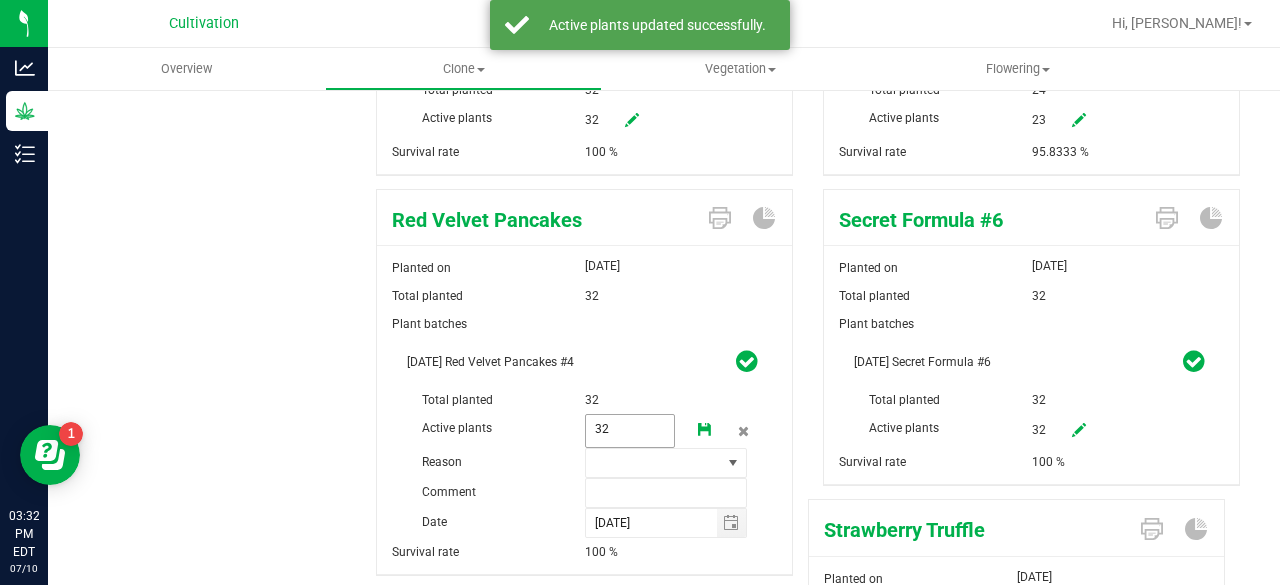 click on "32 32" at bounding box center (630, 431) 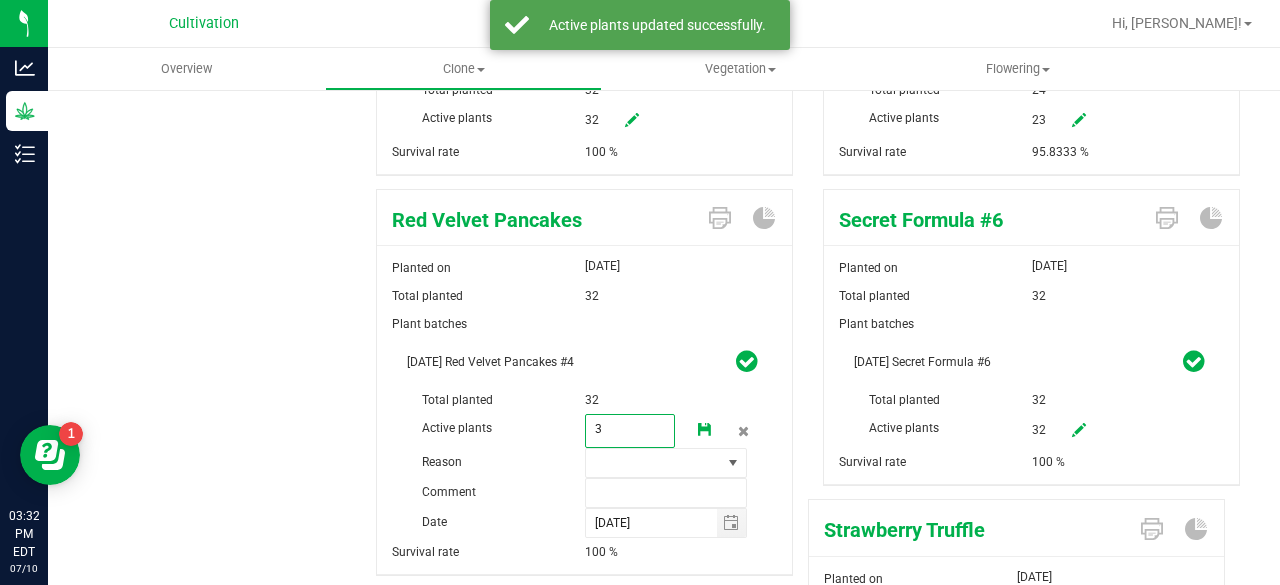 type on "31" 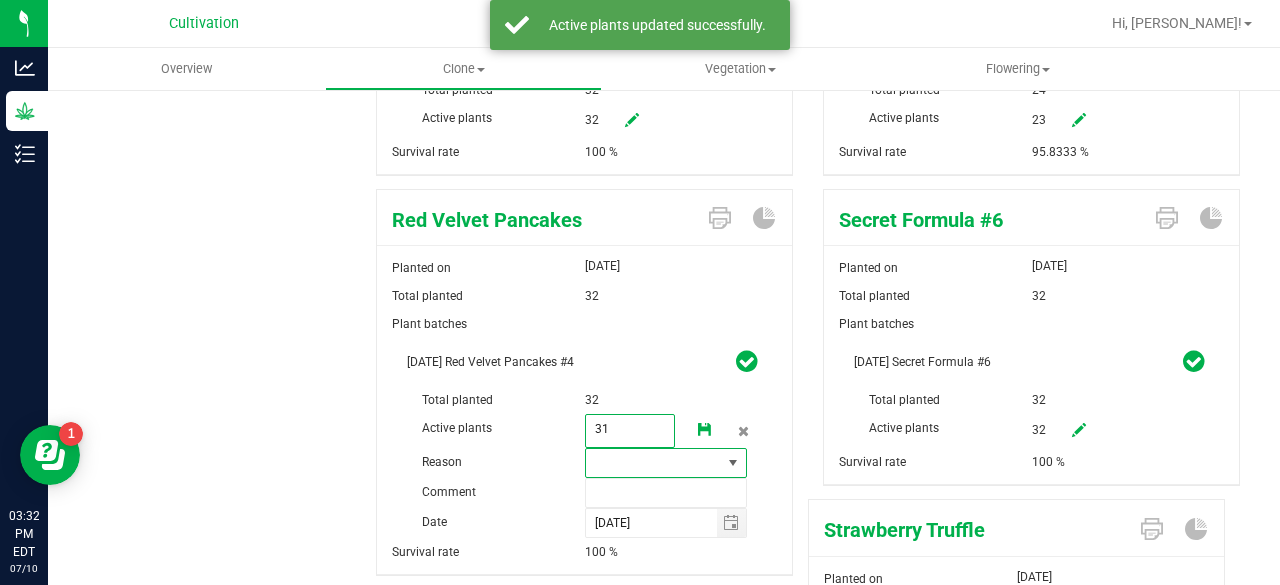 type on "31" 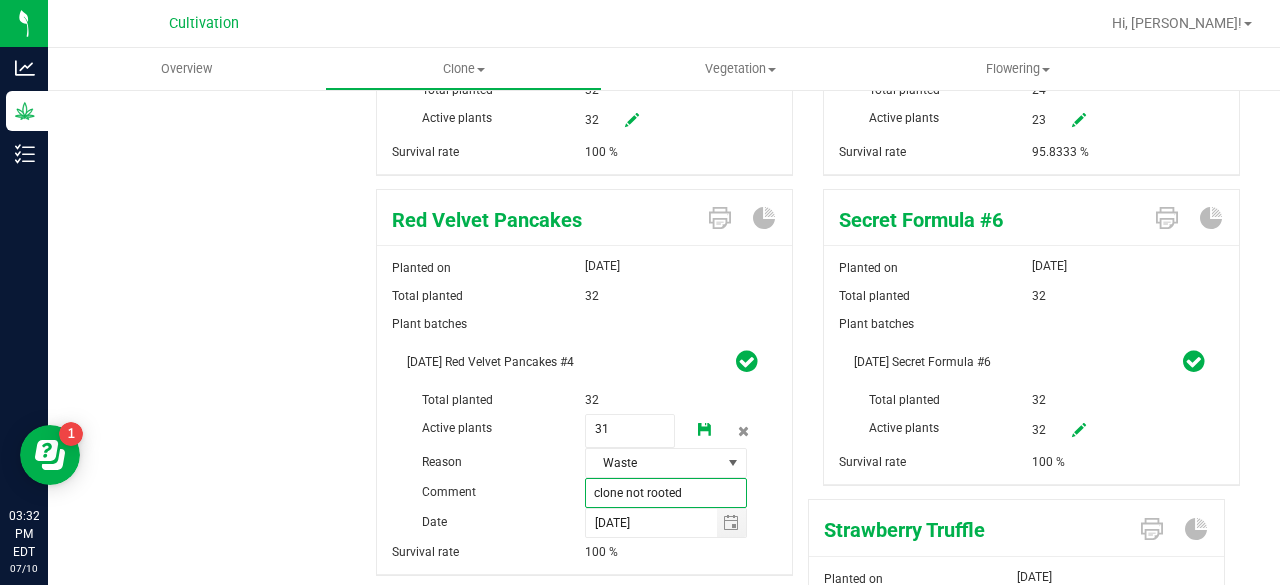 type on "clone not rooted" 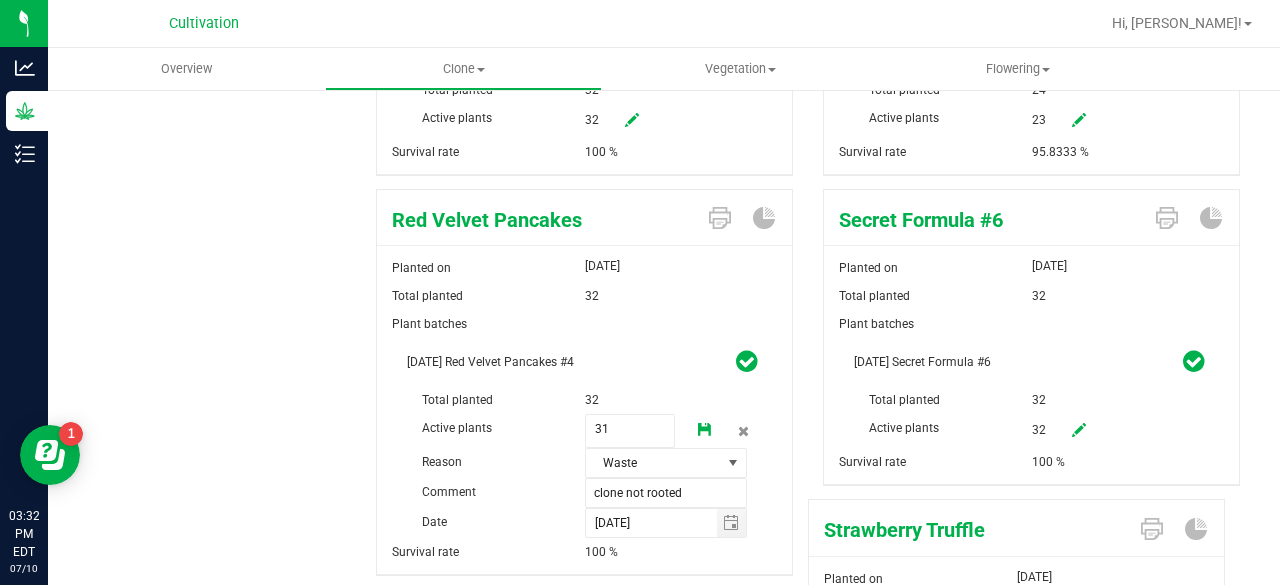 click at bounding box center (705, 430) 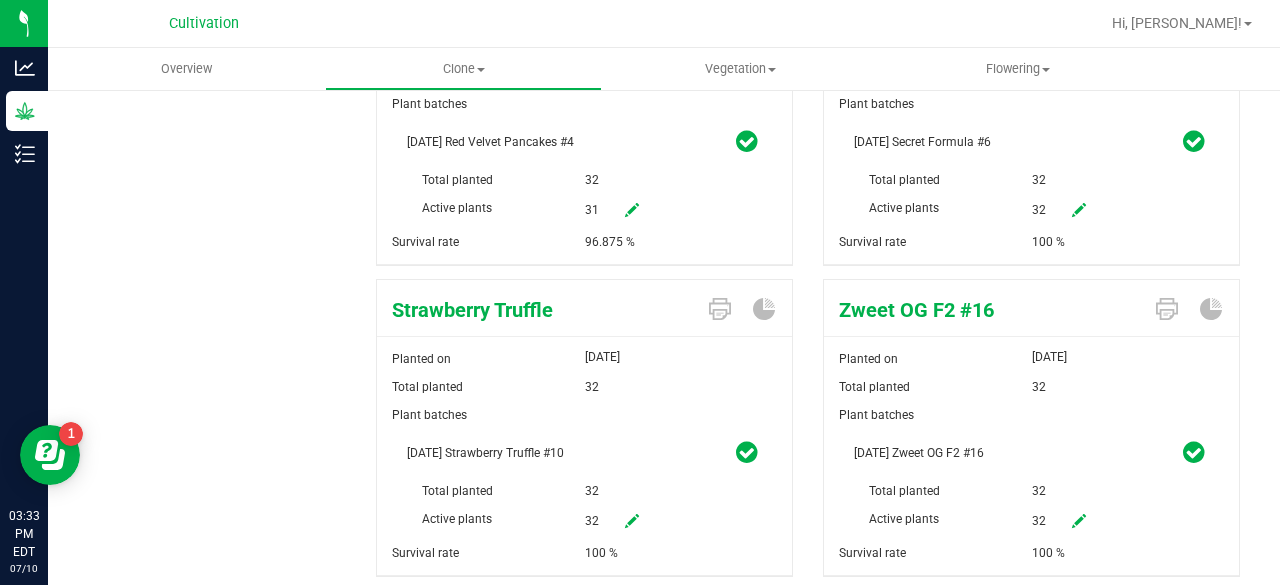 scroll, scrollTop: 2081, scrollLeft: 0, axis: vertical 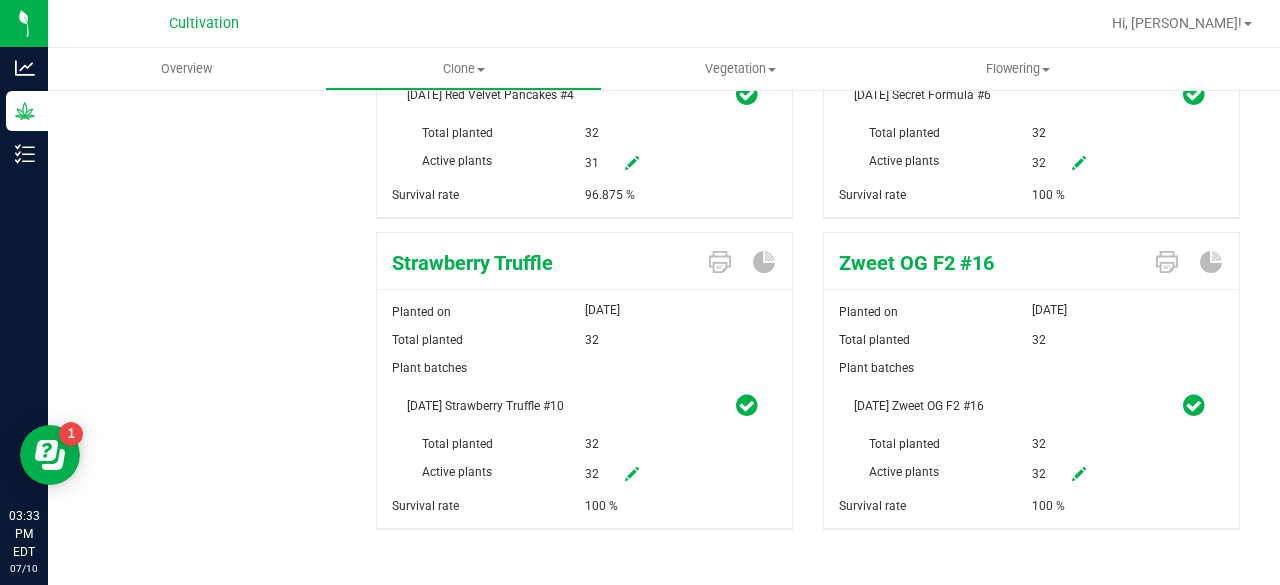 click at bounding box center [1079, 474] 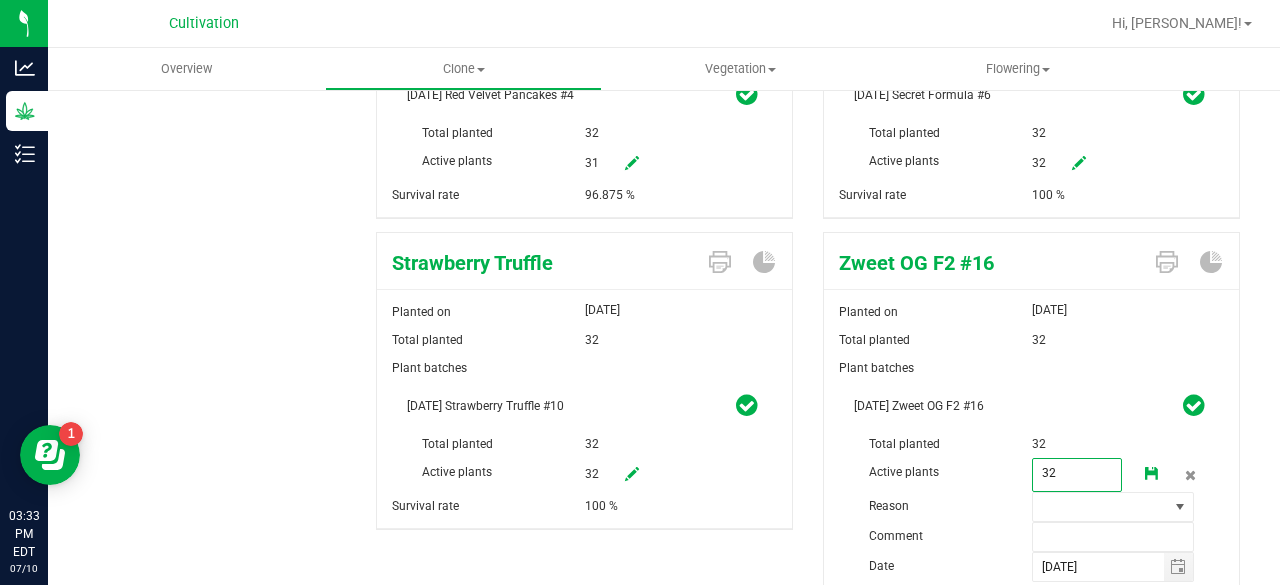 click on "32 32" at bounding box center [1077, 475] 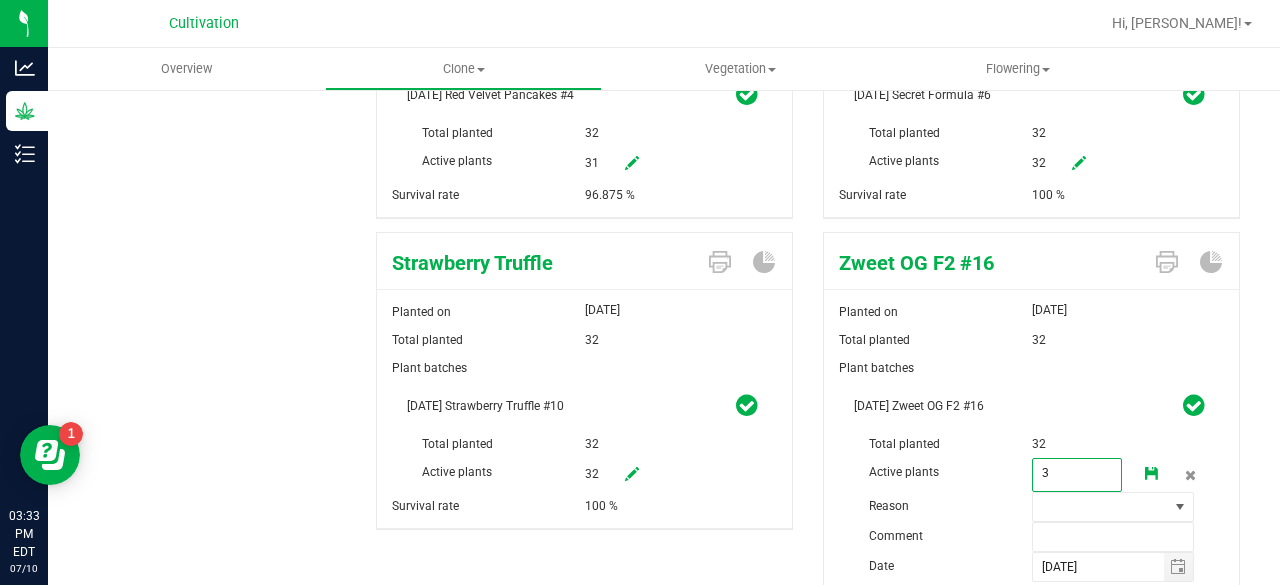 type on "31" 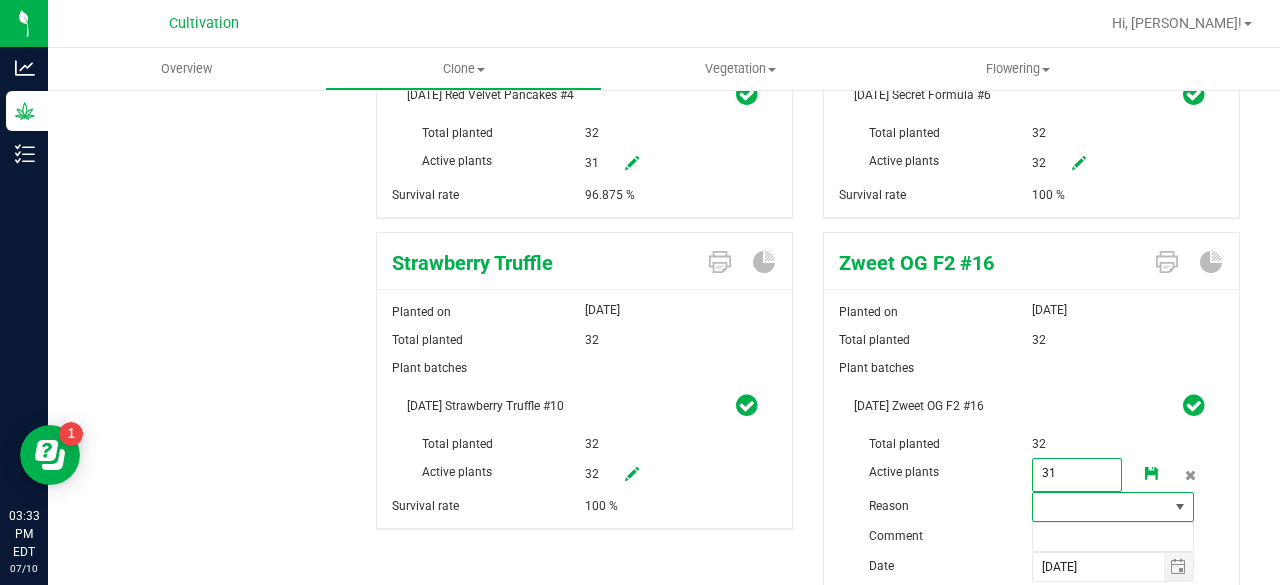 type on "31" 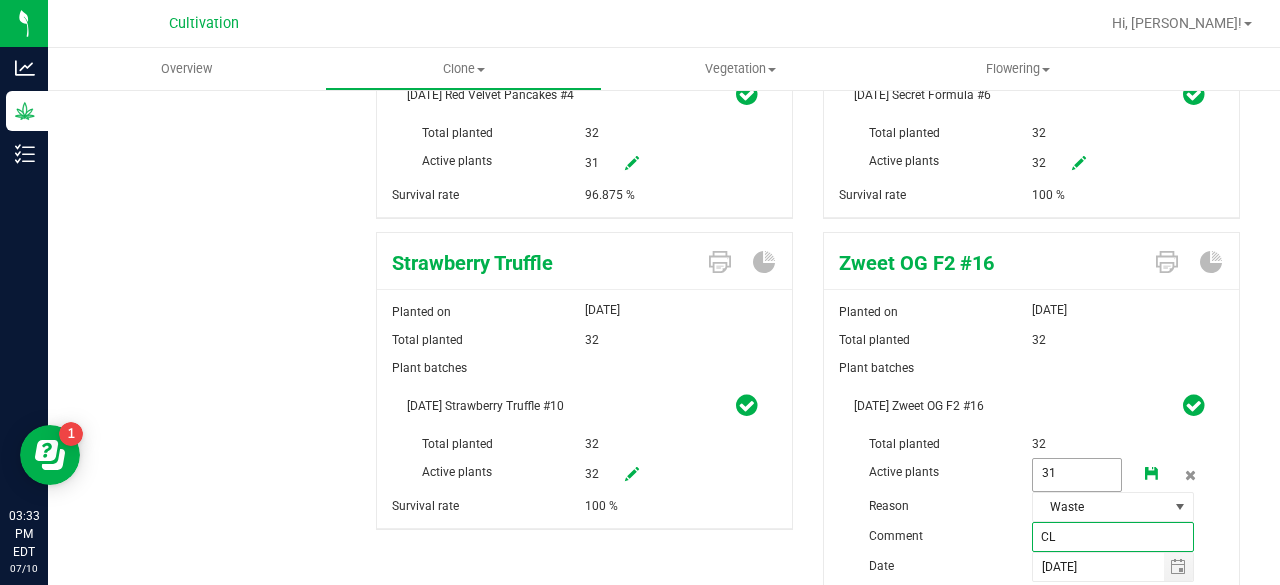 type on "C" 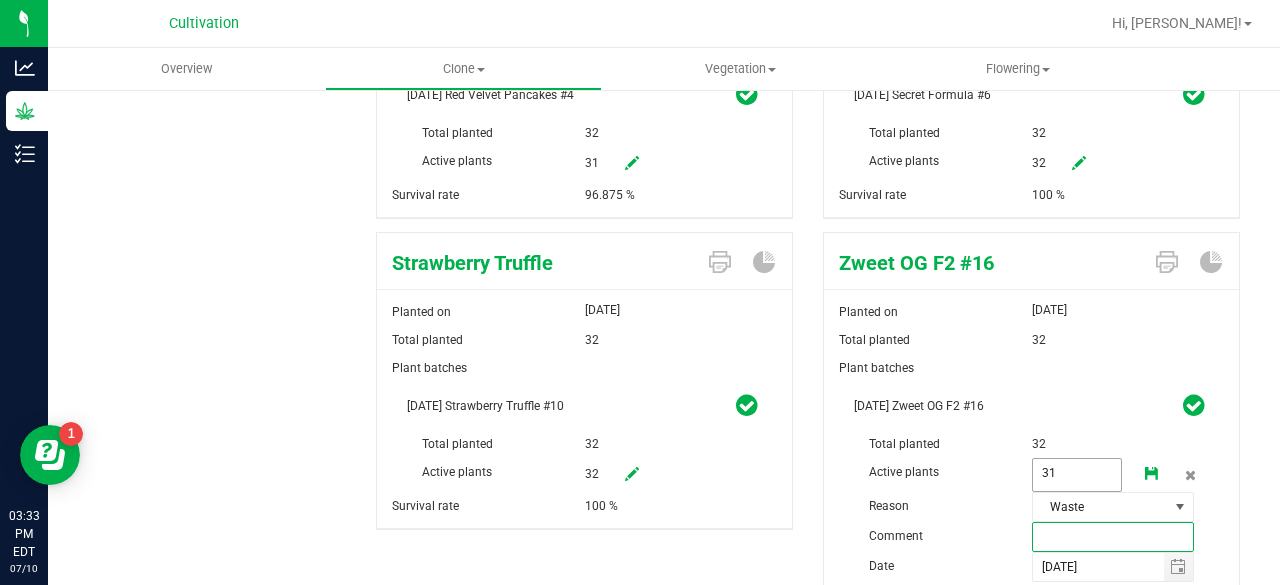 type on "l" 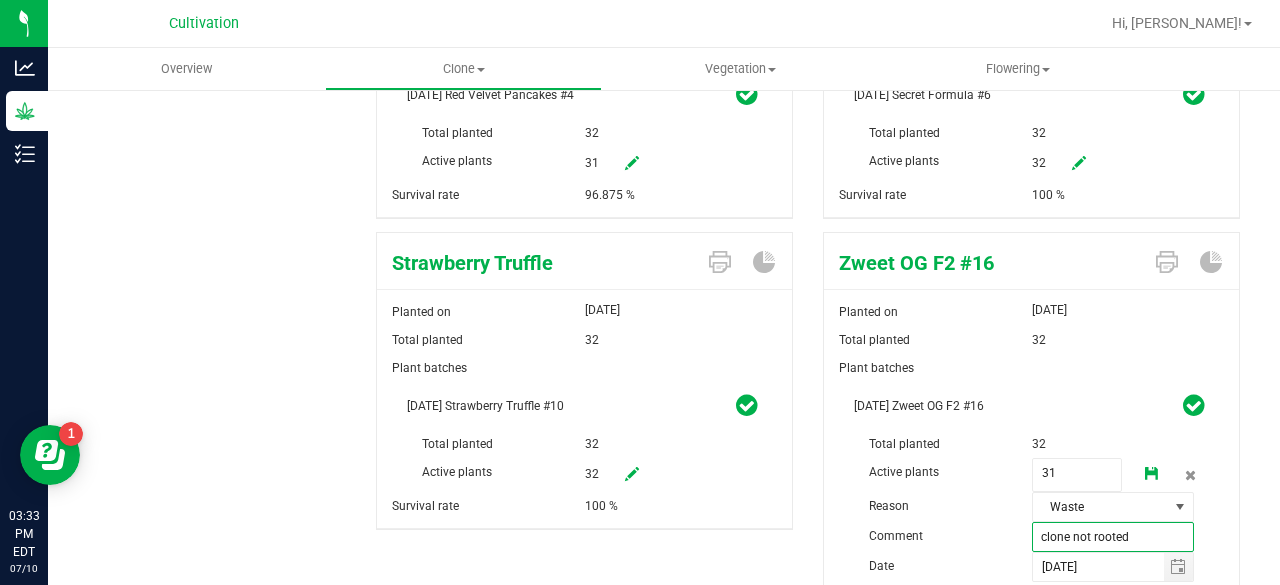 type on "clone not rooted" 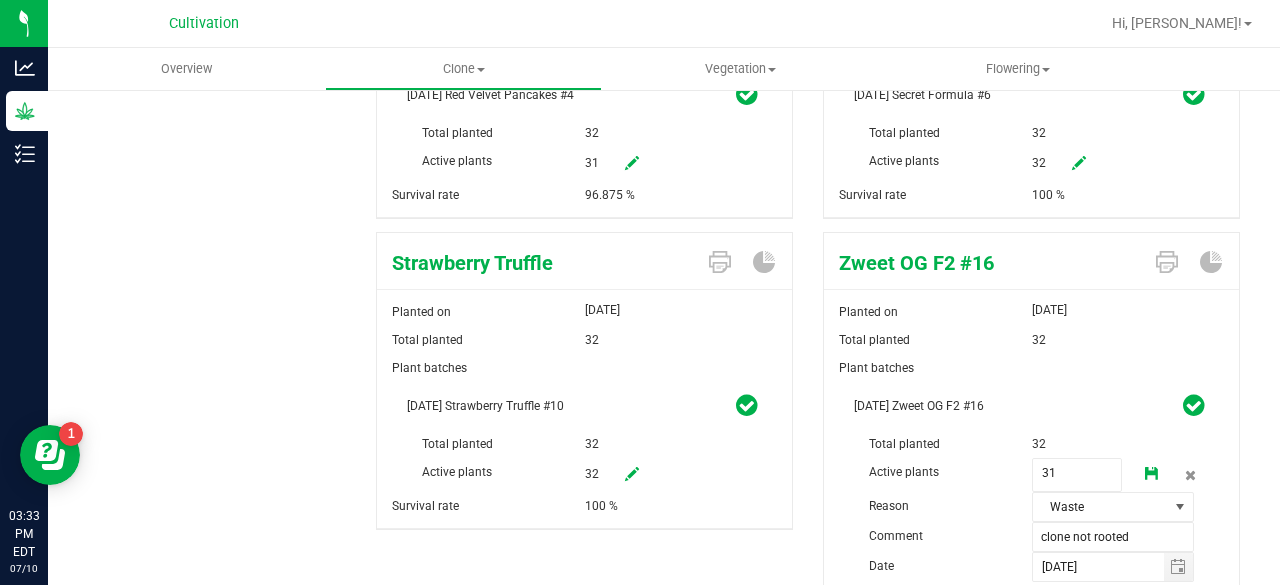 click at bounding box center [1152, 475] 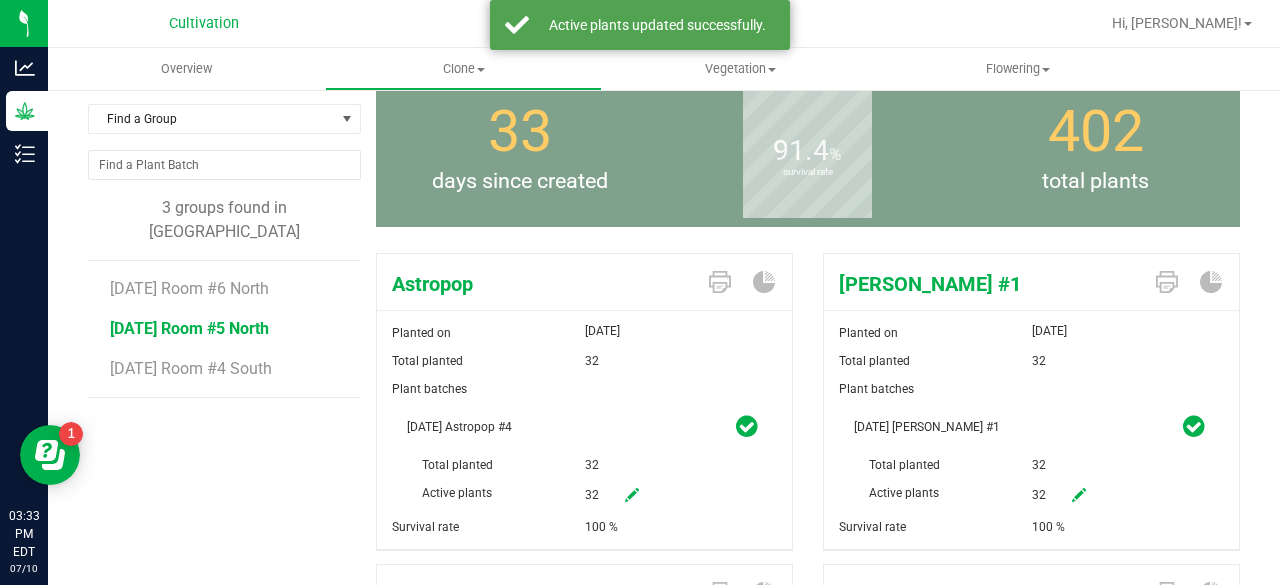 scroll, scrollTop: 0, scrollLeft: 0, axis: both 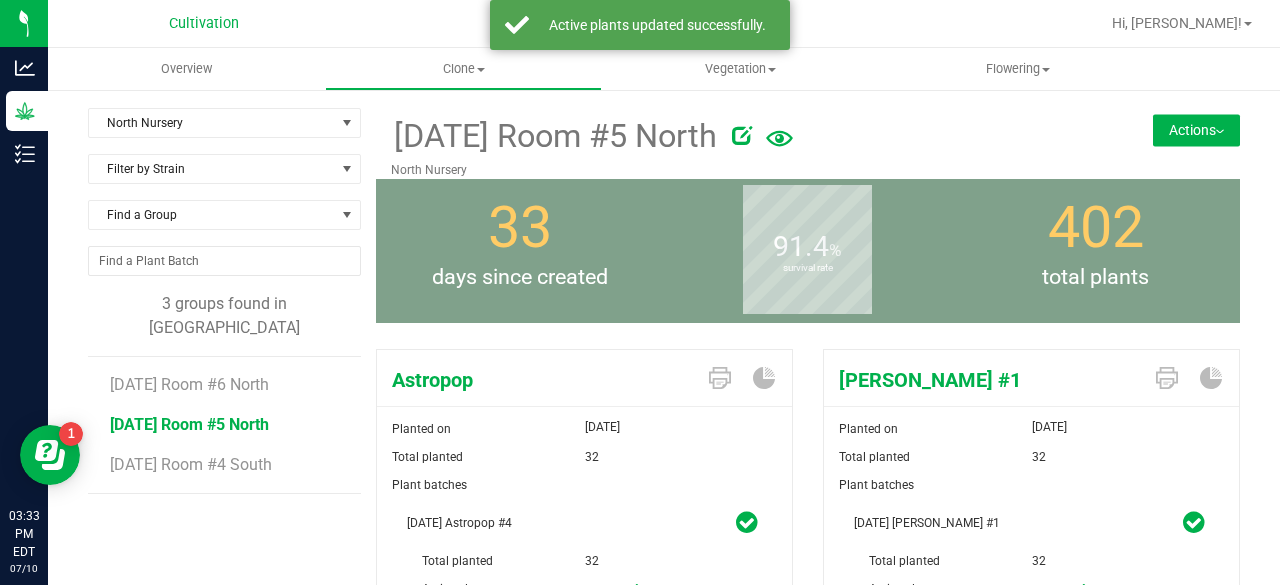 click on "Actions" at bounding box center [1196, 130] 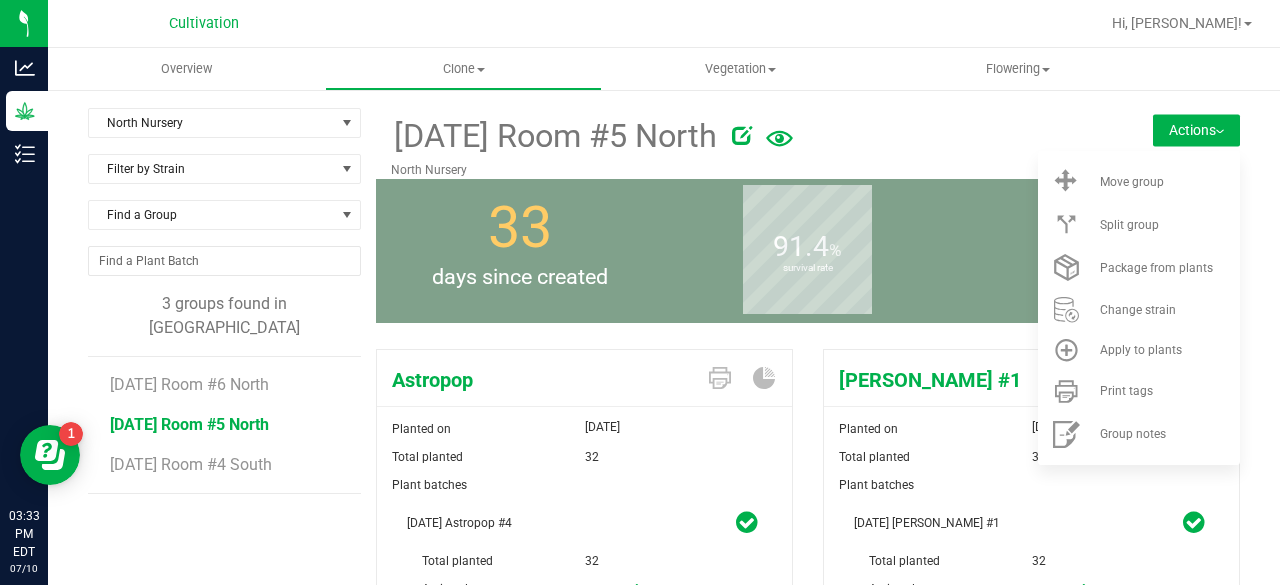 click at bounding box center (914, 132) 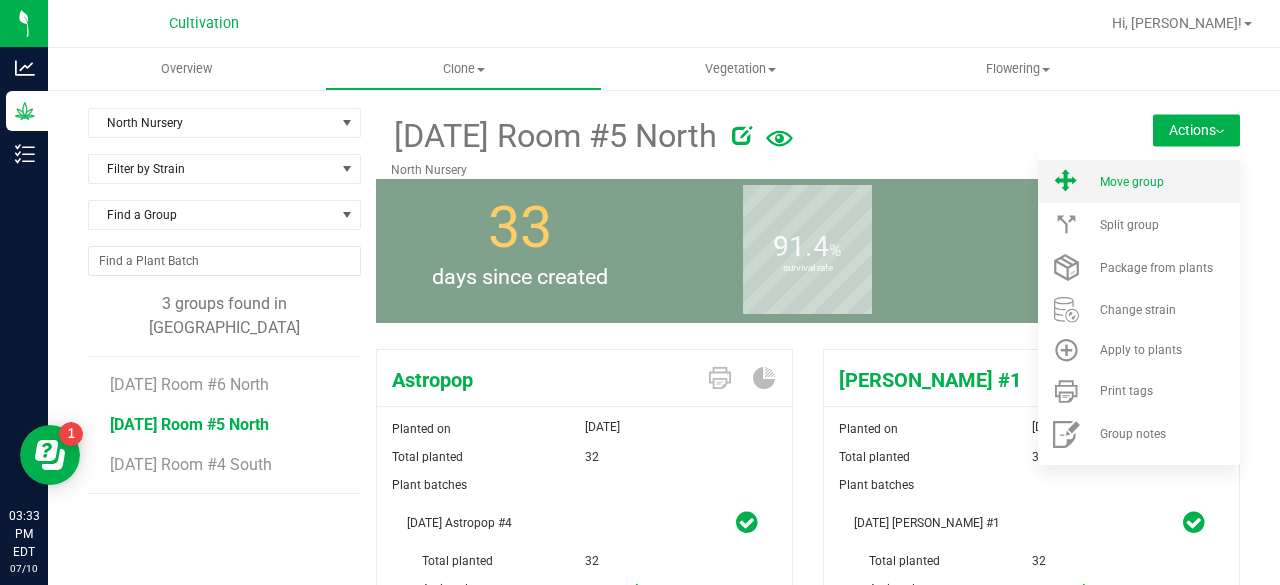 click on "Move group" at bounding box center [1132, 182] 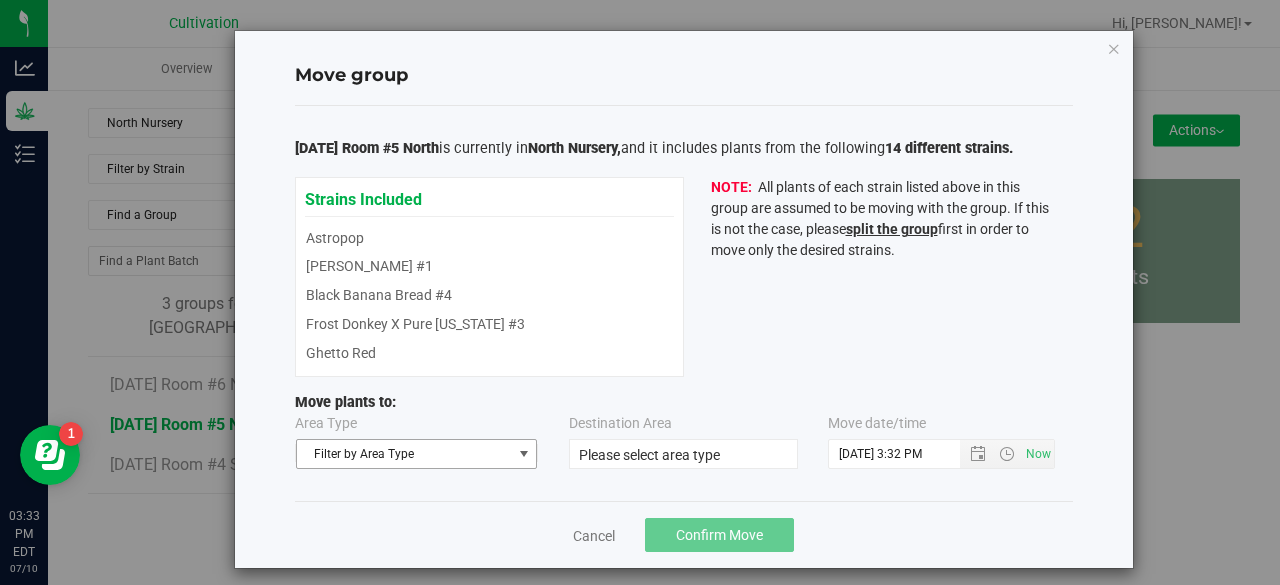 click on "Filter by Area Type" at bounding box center [404, 454] 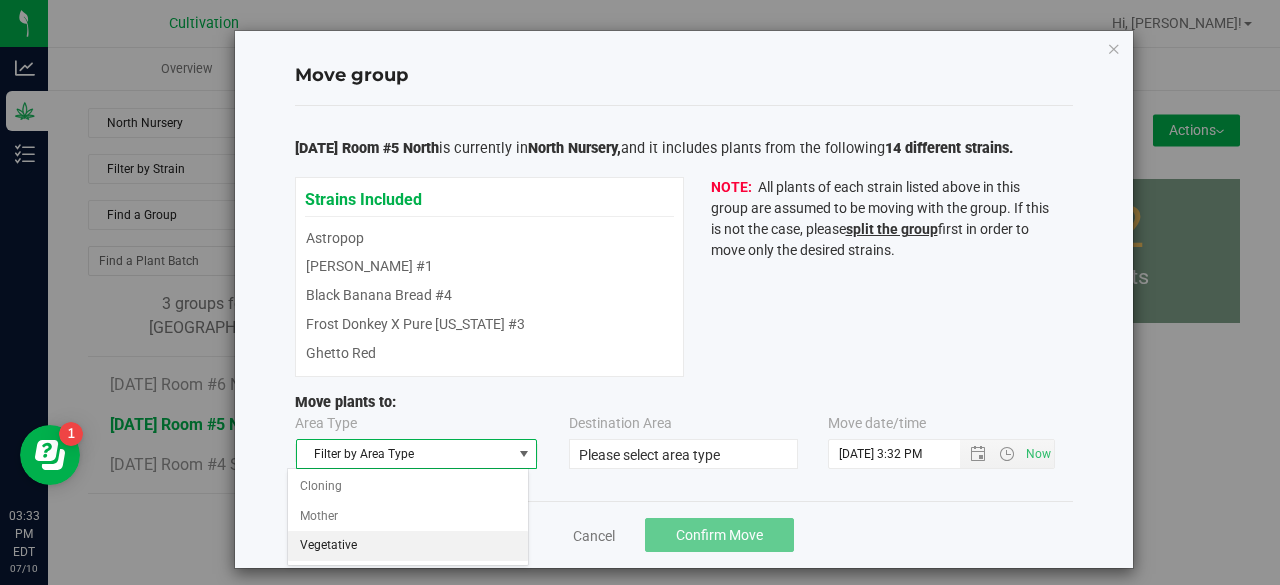 click on "Vegetative" at bounding box center [408, 546] 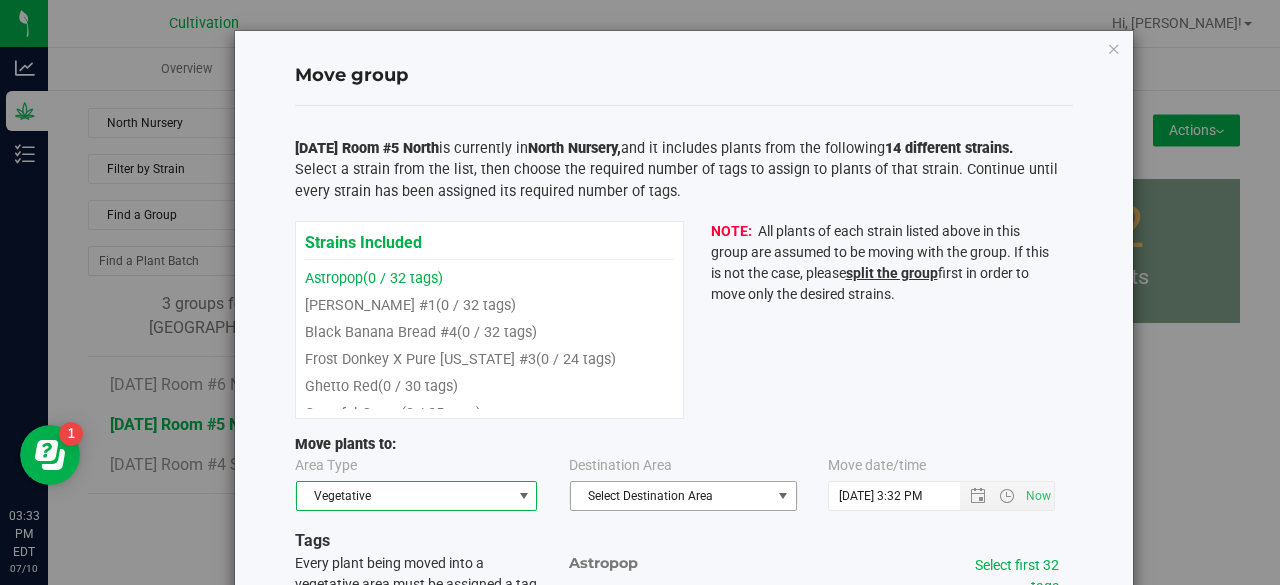 click on "Select Destination Area" at bounding box center (671, 496) 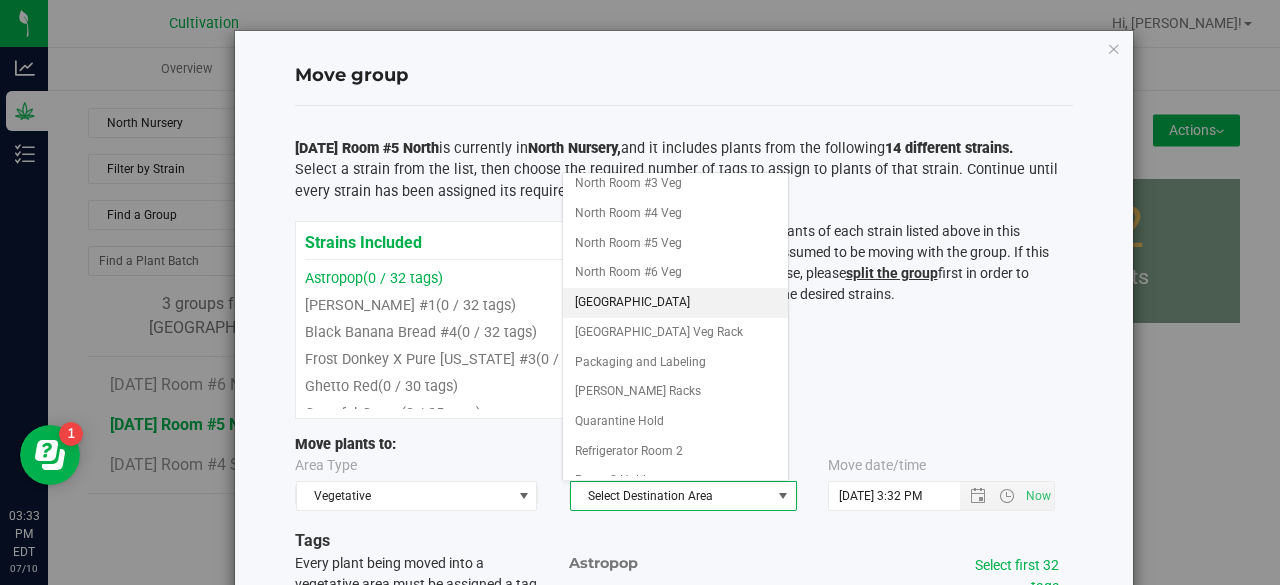 scroll, scrollTop: 107, scrollLeft: 0, axis: vertical 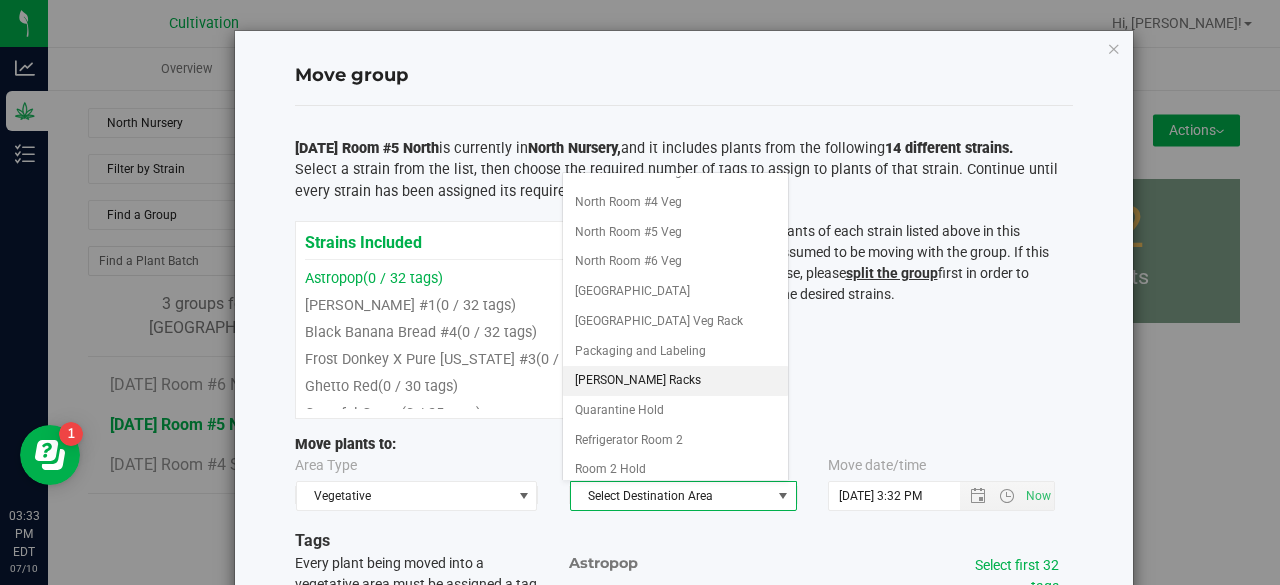 click on "[PERSON_NAME] Racks" at bounding box center (675, 381) 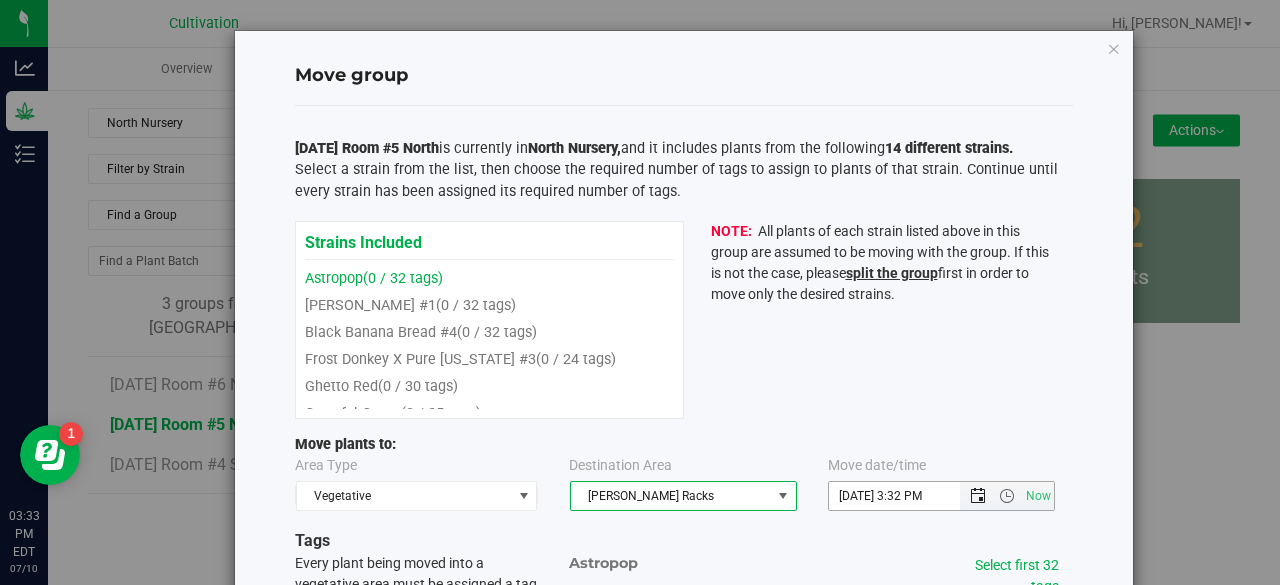 click at bounding box center [978, 496] 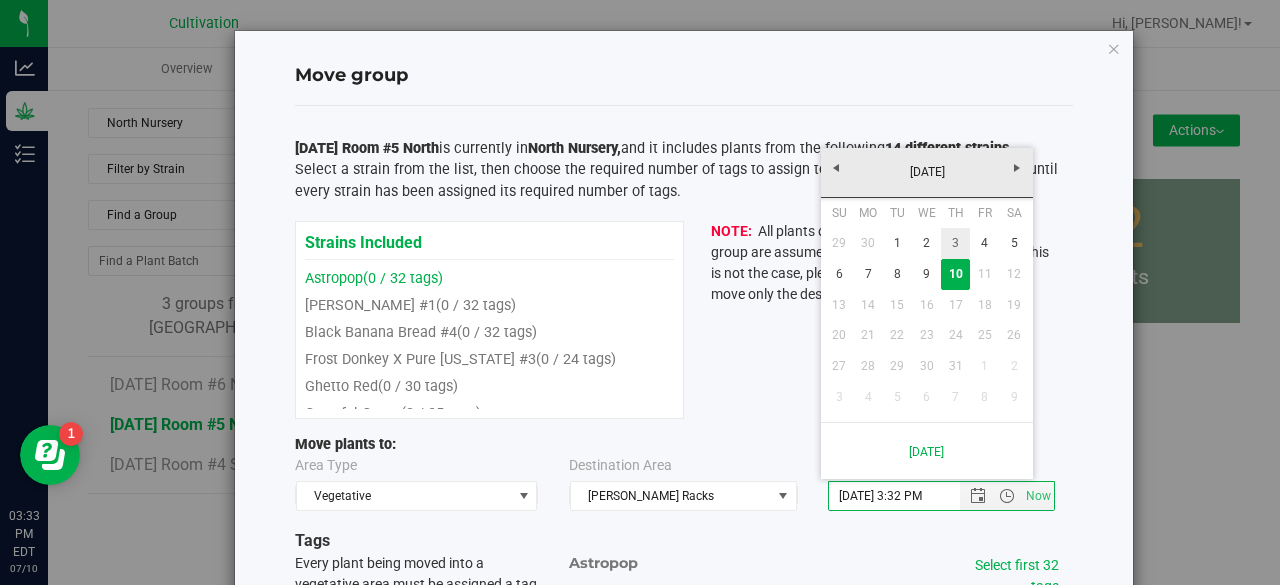 click on "3" at bounding box center [955, 243] 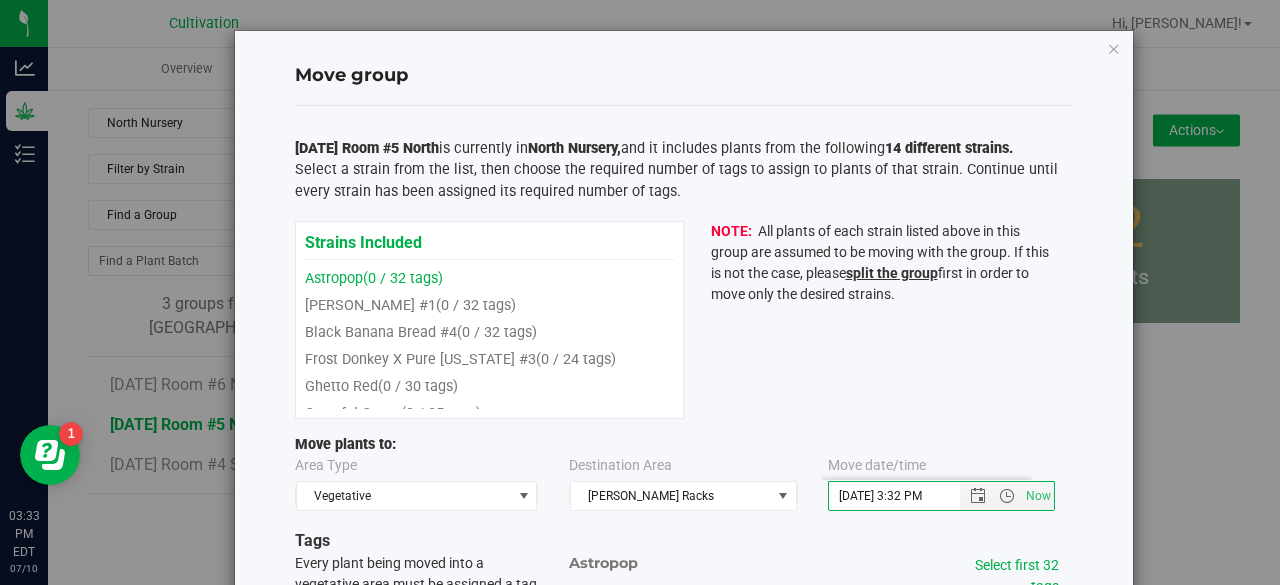 type on "[DATE] 3:32 PM" 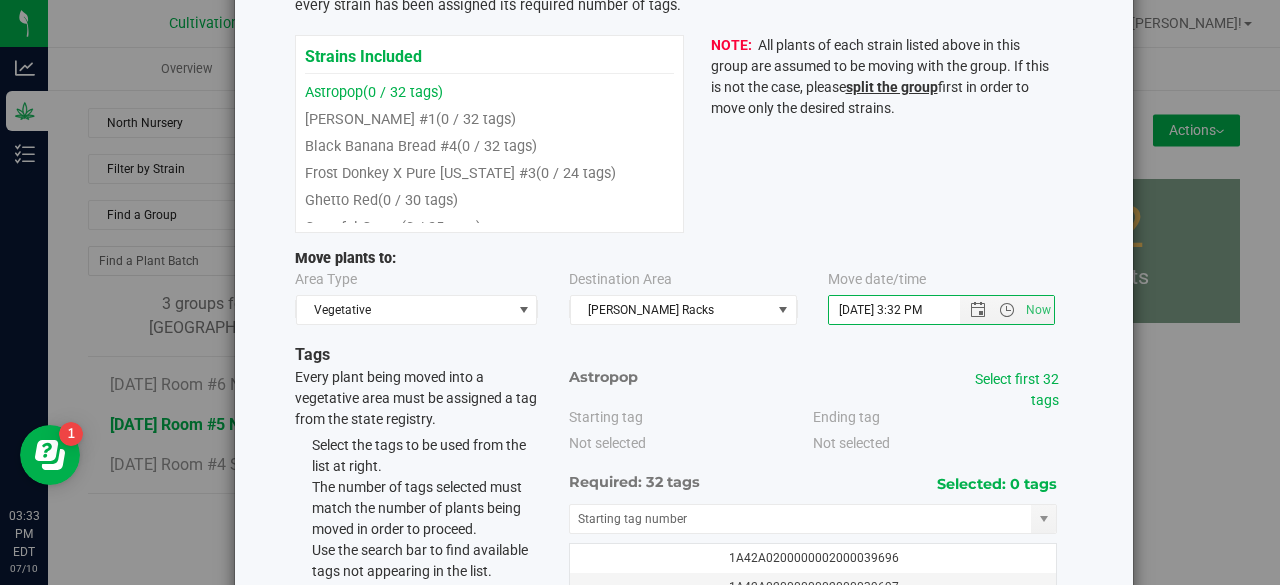 scroll, scrollTop: 186, scrollLeft: 0, axis: vertical 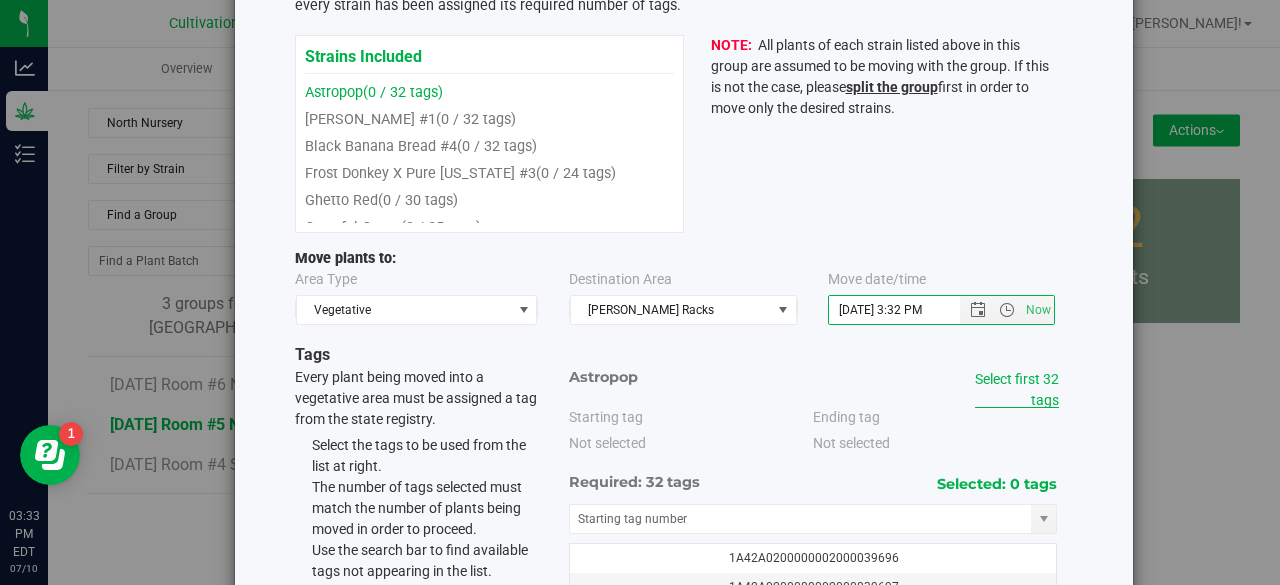 click on "Select first 32
tags" at bounding box center (1017, 389) 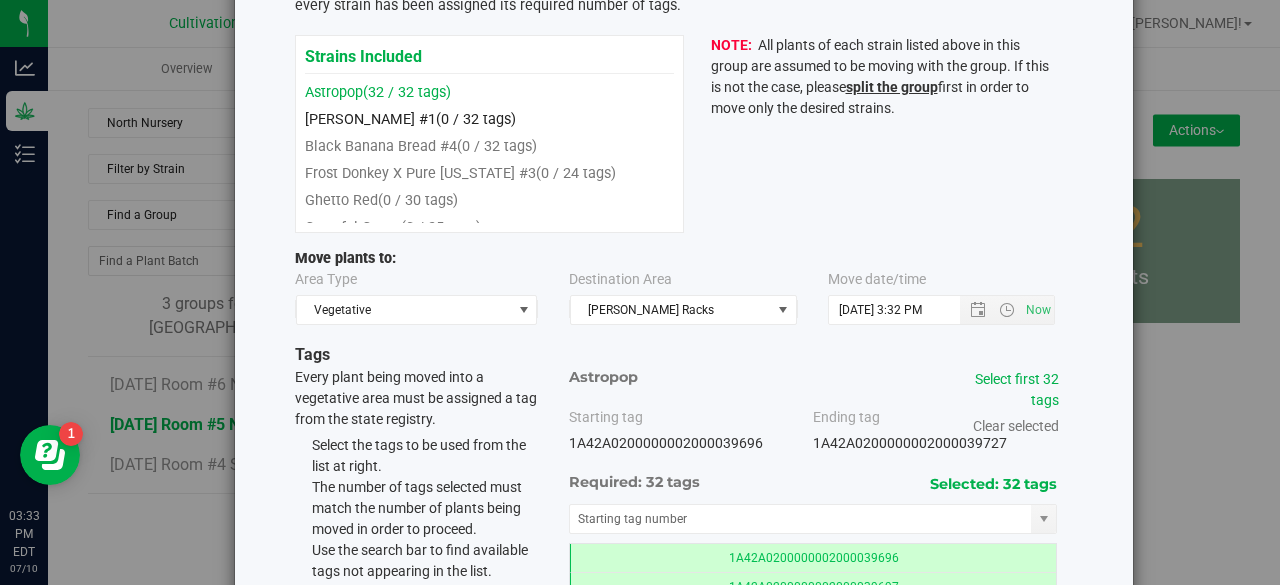 click on "[PERSON_NAME] #1
(0 / 32
tags)" at bounding box center [489, 119] 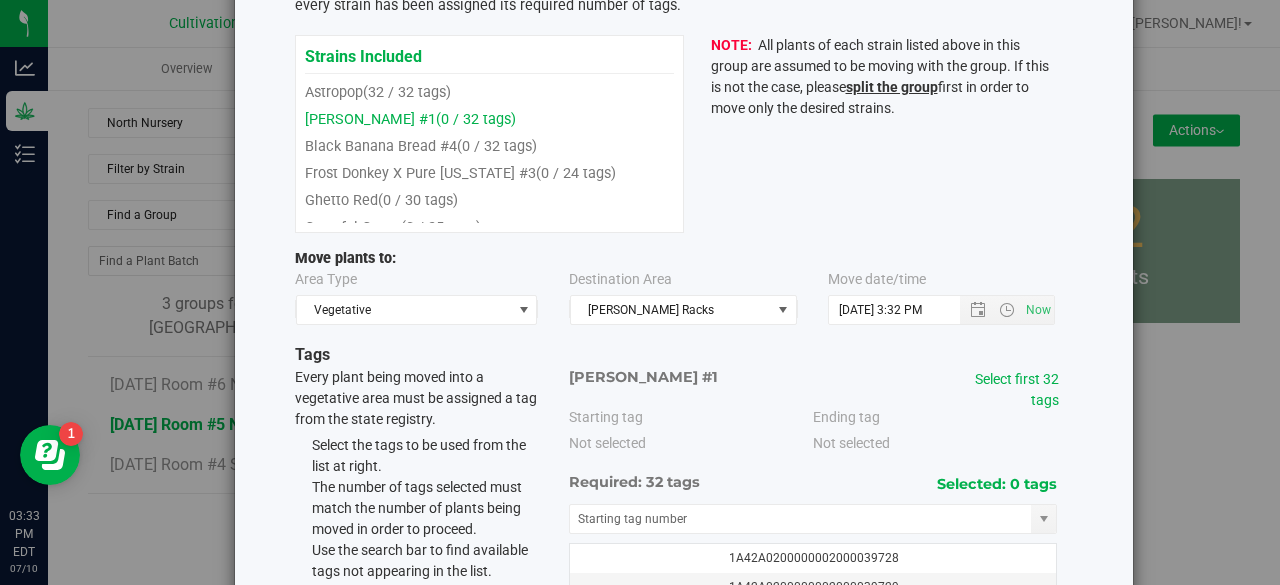 click on "Select first 32
tags" at bounding box center [1002, 390] 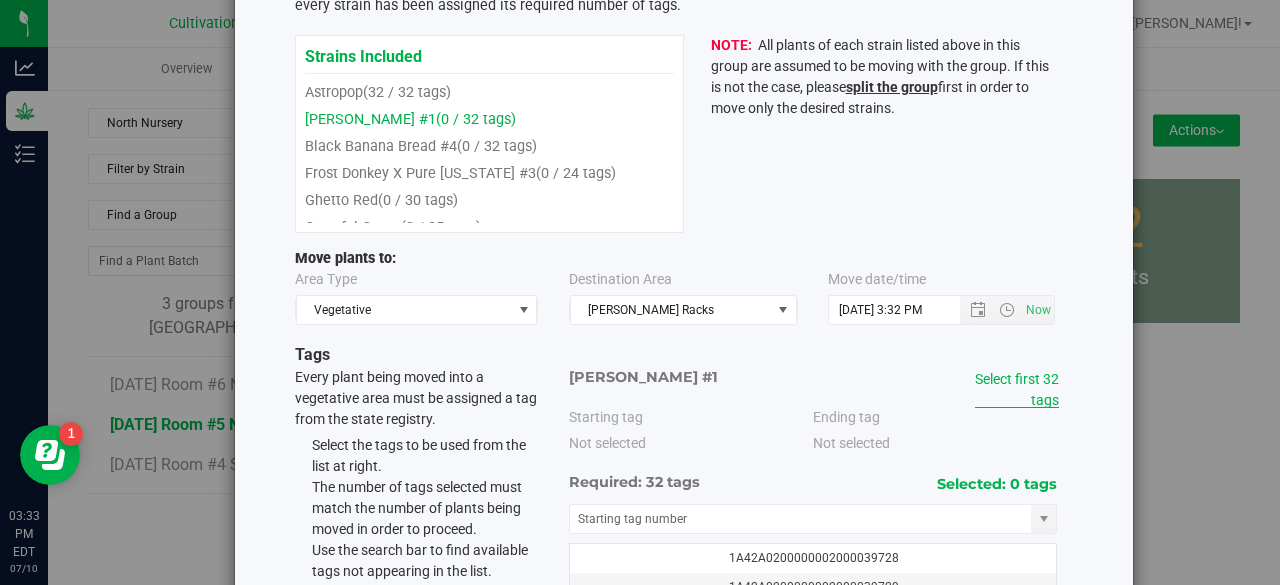 click on "Select first 32
tags" at bounding box center (1017, 389) 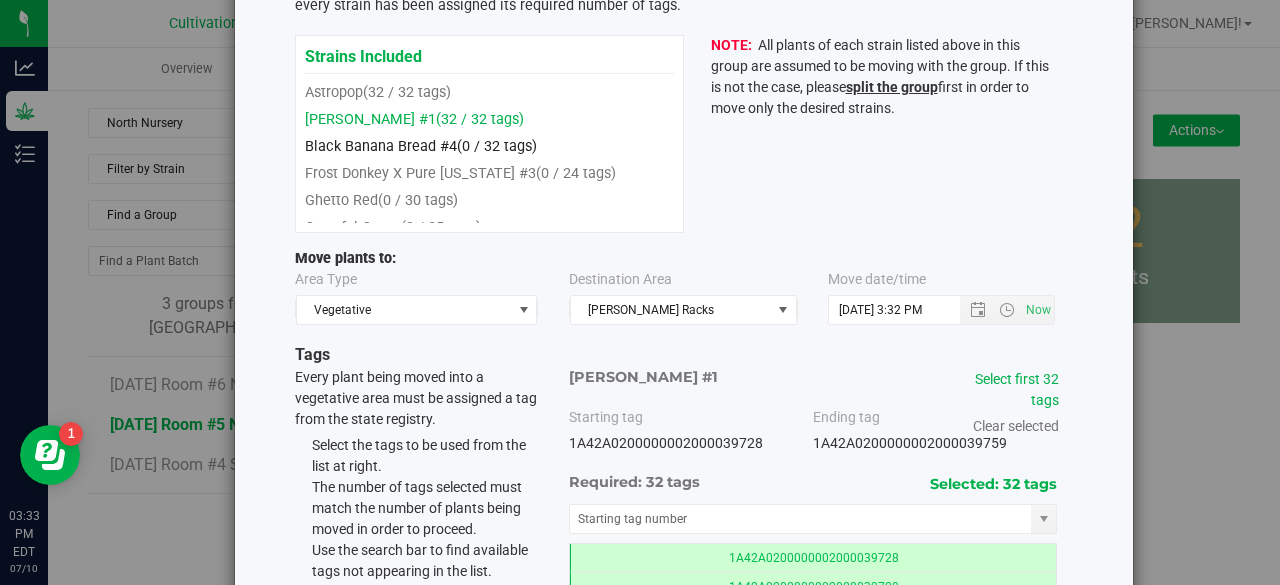 click on "(0 / 32
tags)" at bounding box center (497, 146) 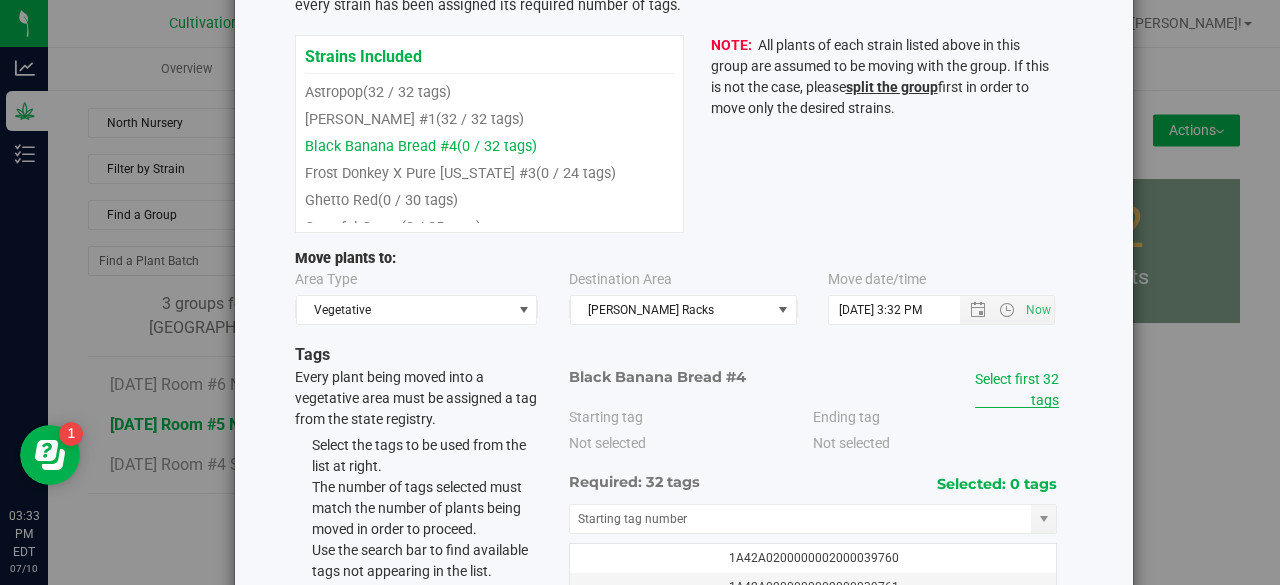 click on "Select first 32
tags" at bounding box center (1017, 389) 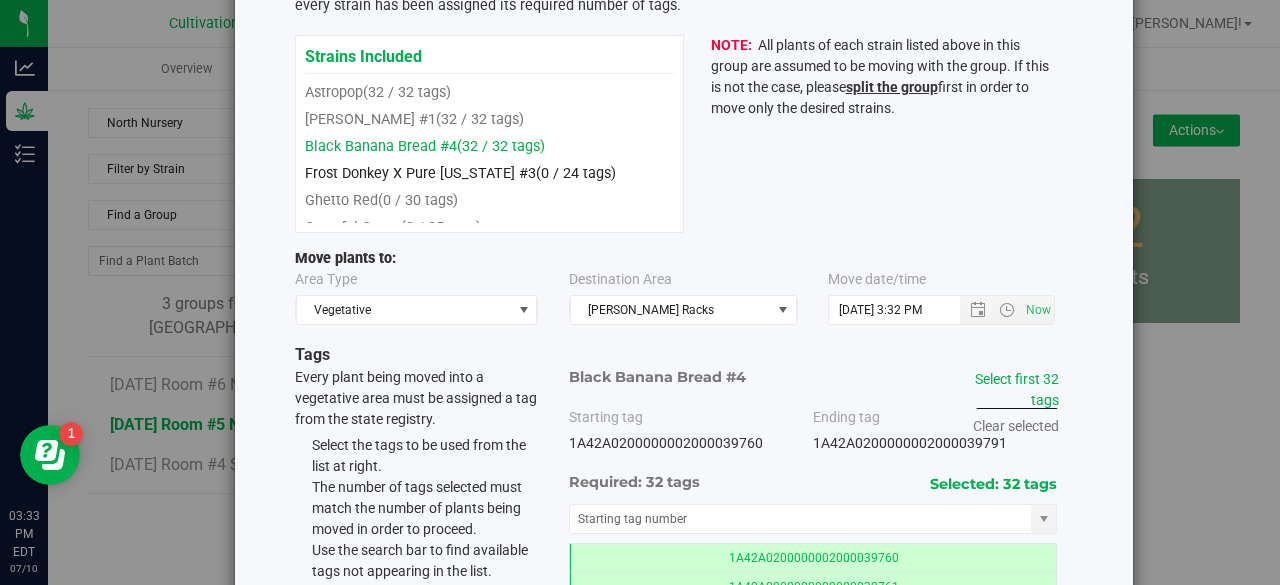 click on "Frost Donkey X Pure [US_STATE] #3
(0 / 24
tags)" at bounding box center (460, 173) 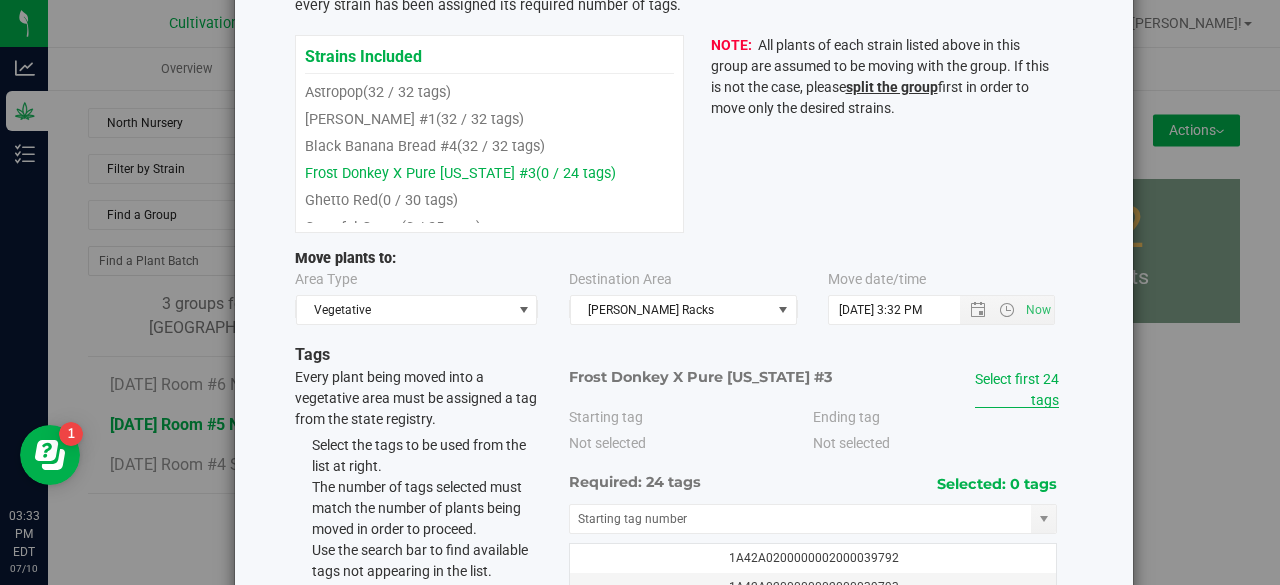 click on "Select first 24
tags" at bounding box center [1017, 389] 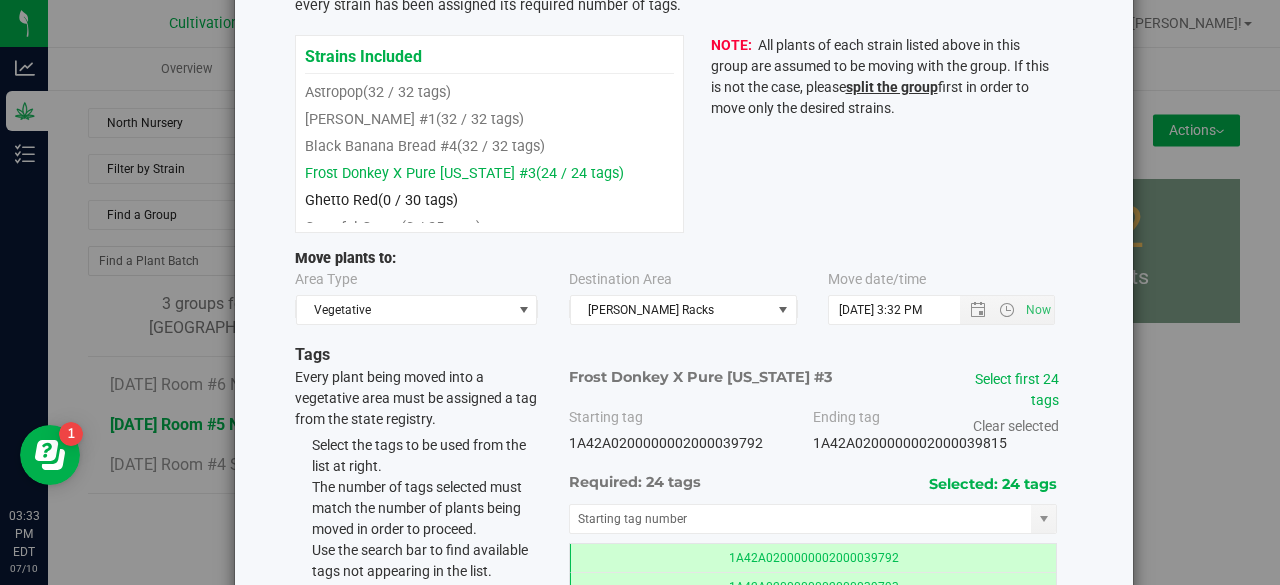 click on "(0 / 30
tags)" at bounding box center (418, 200) 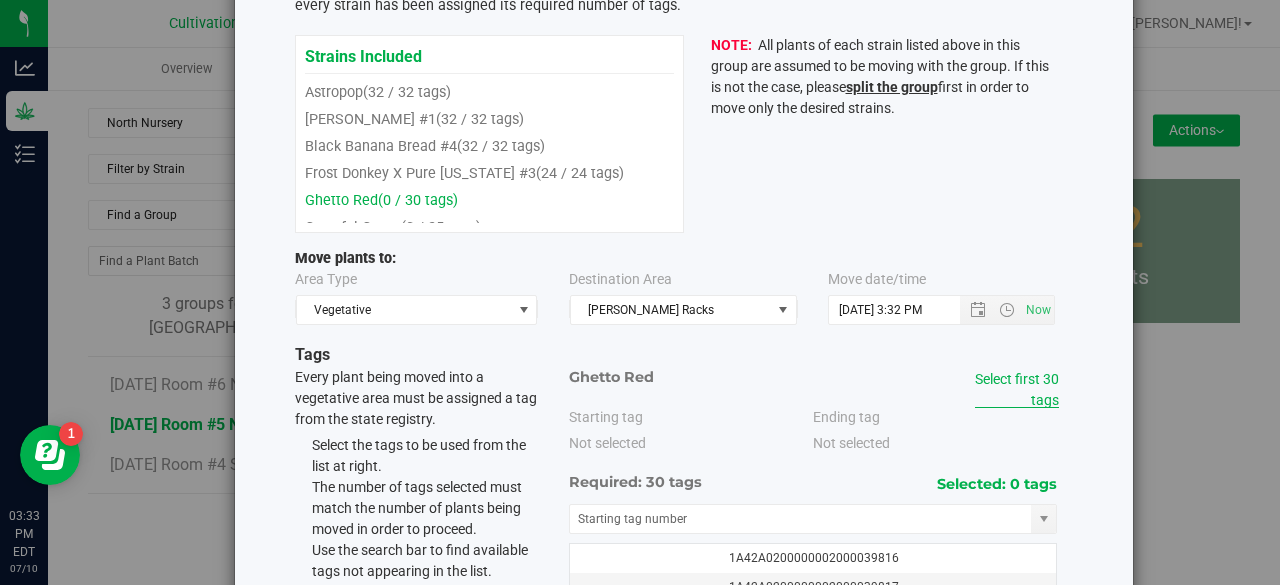 click on "Select first 30
tags" at bounding box center (1017, 389) 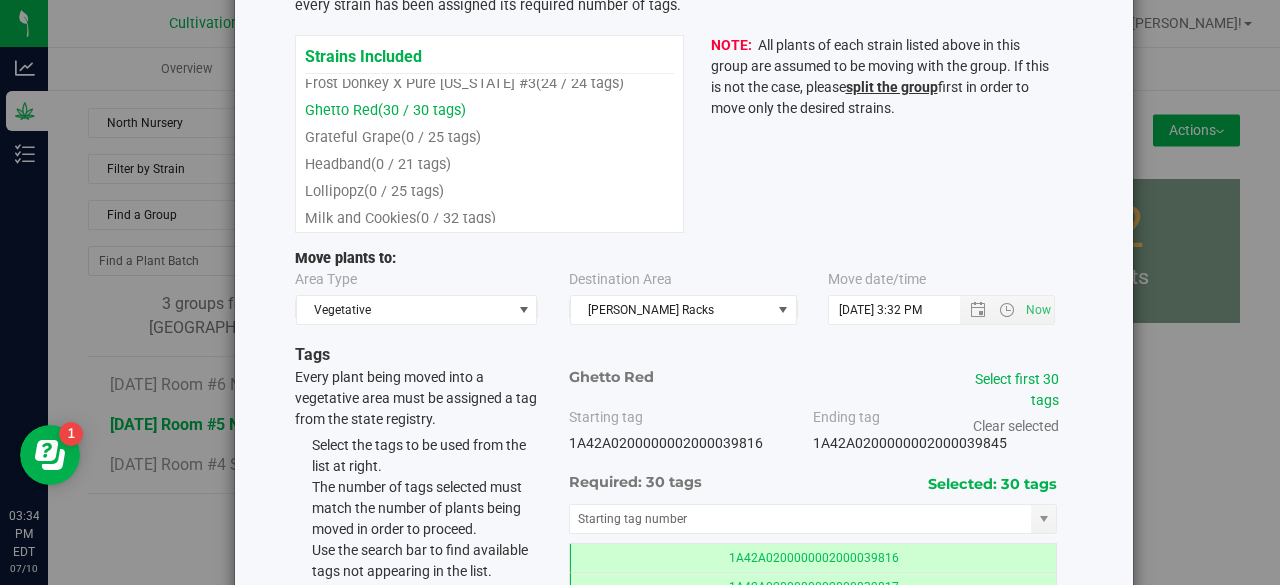 scroll, scrollTop: 120, scrollLeft: 0, axis: vertical 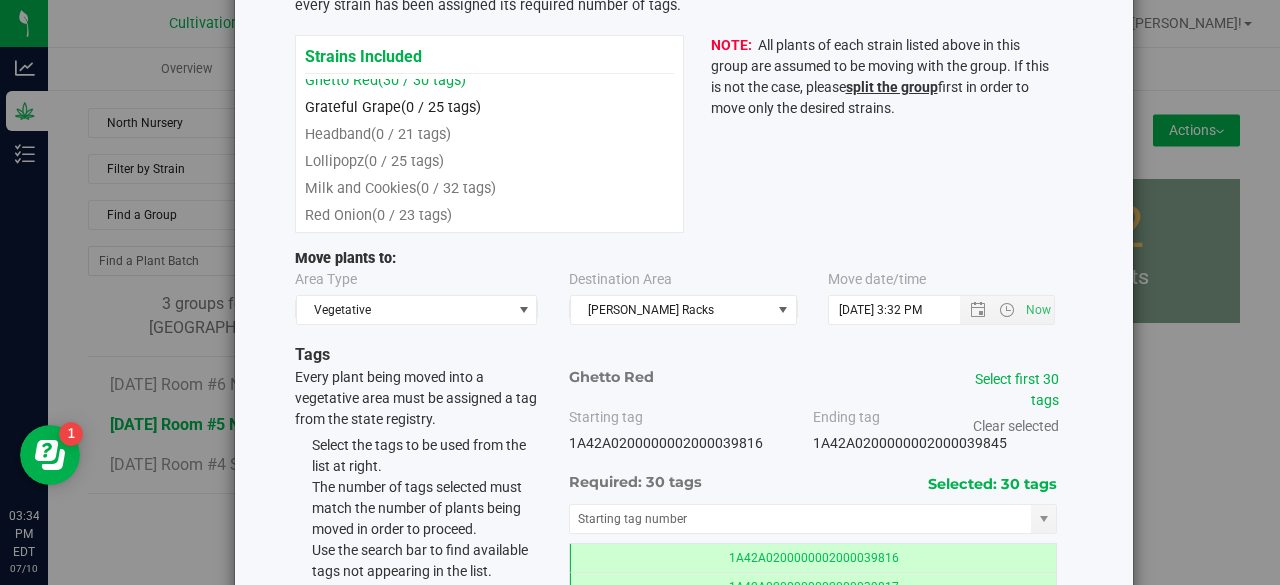 click on "Grateful Grape
(0 / 25
tags)" at bounding box center (489, 107) 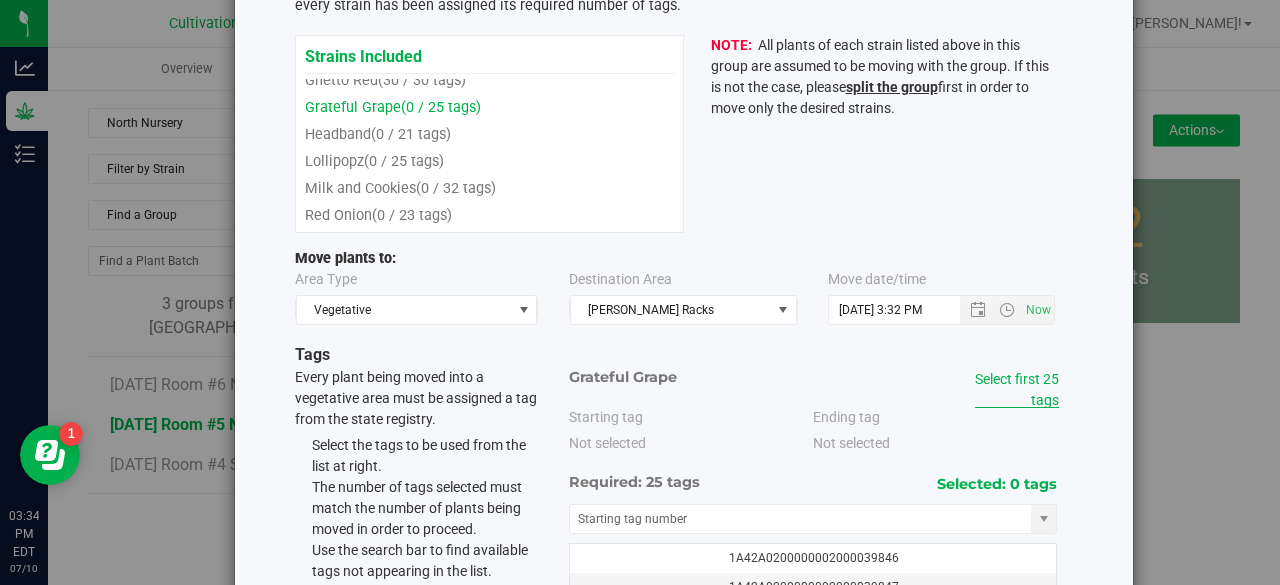 click on "Select first 25
tags" at bounding box center (1017, 389) 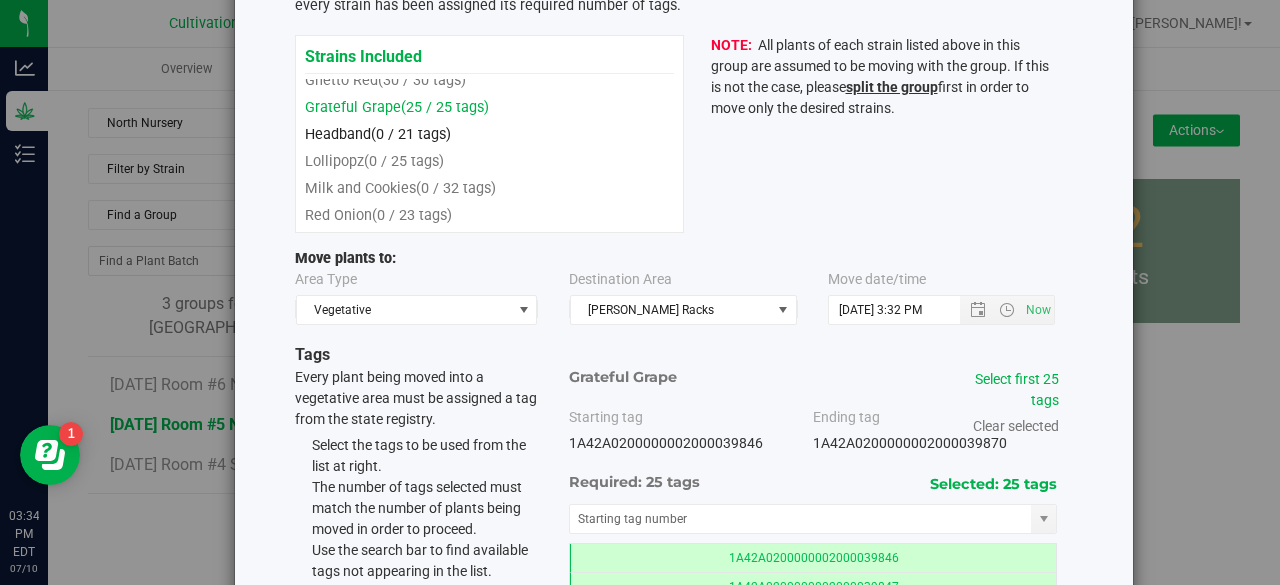 click on "Headband
(0 / 21
tags)" at bounding box center (489, 134) 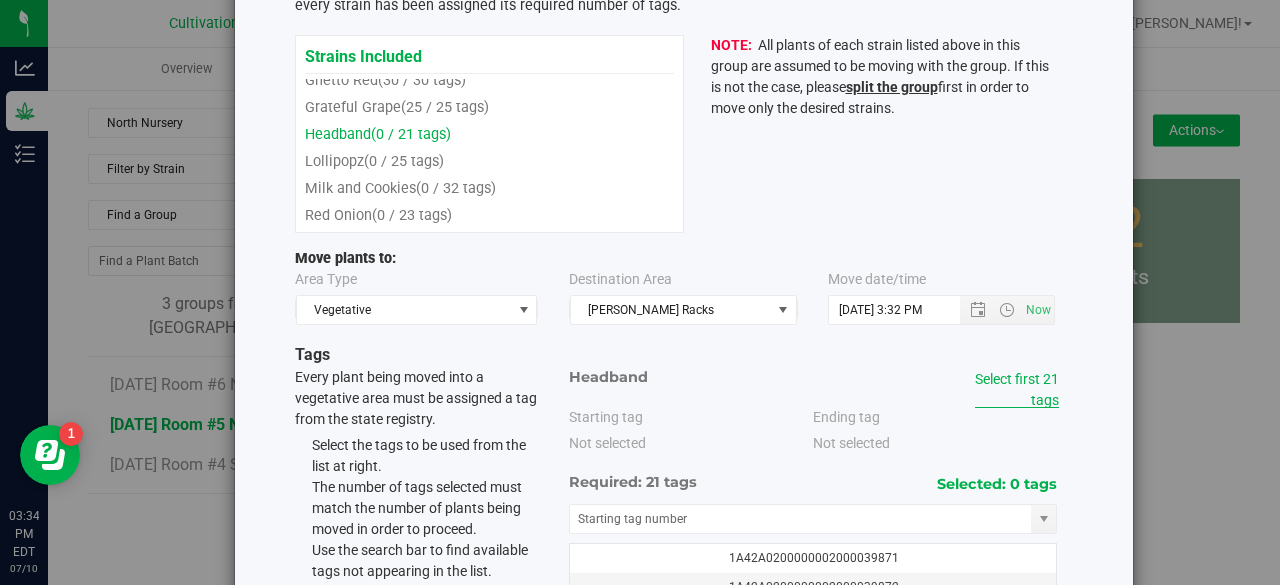 click on "Select first 21
tags" at bounding box center [1017, 389] 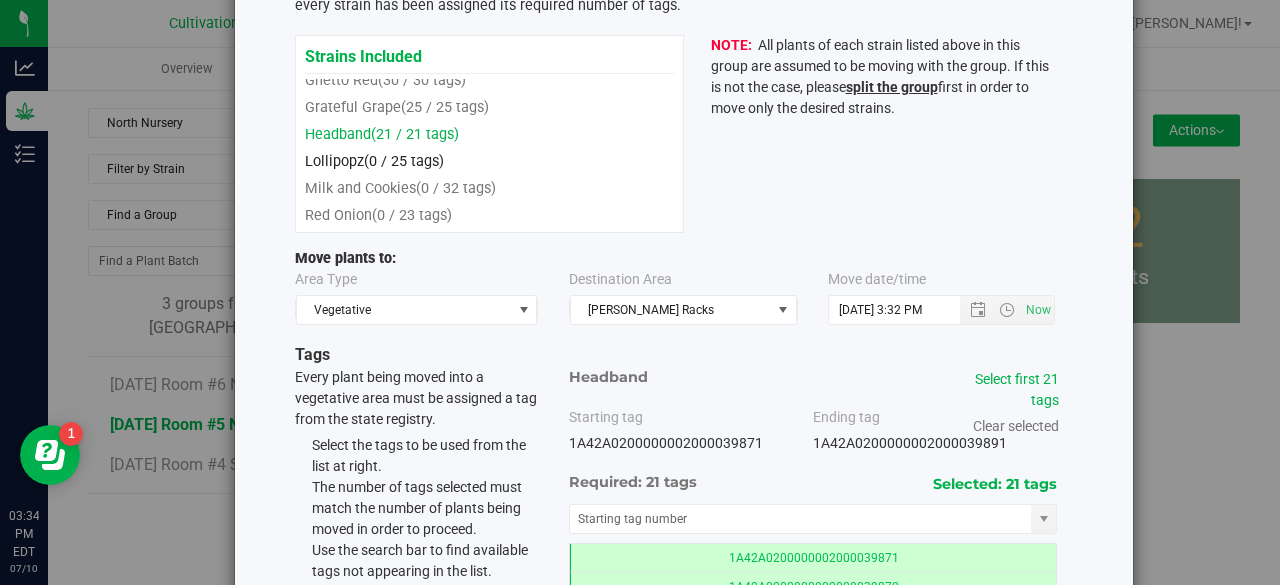 click on "(0 / 25
tags)" at bounding box center [404, 161] 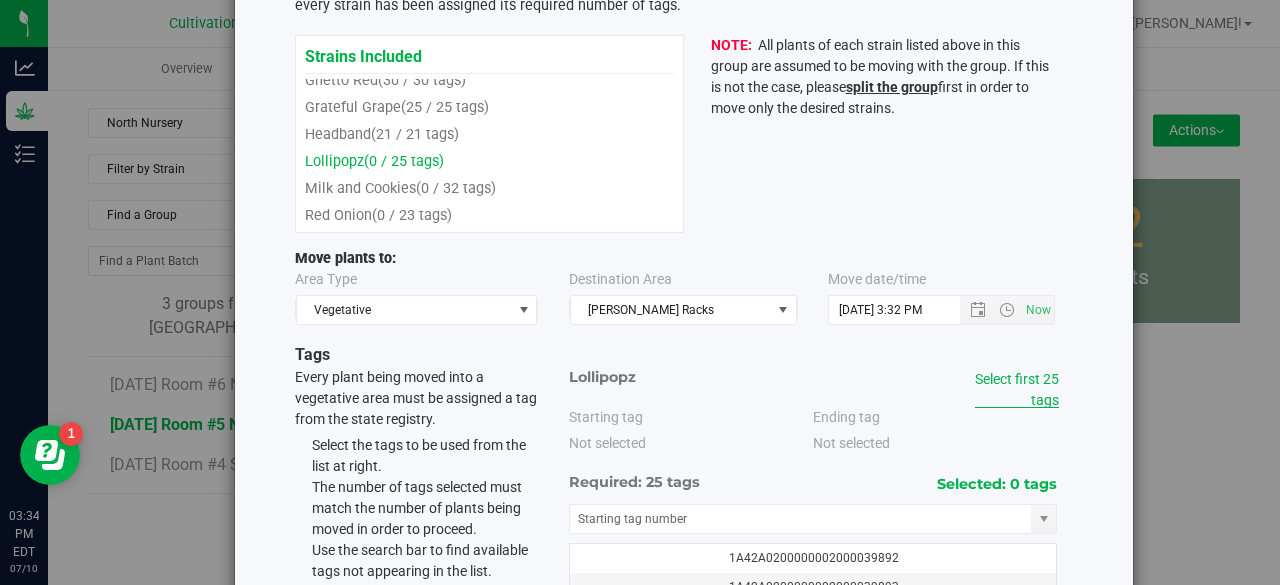 click on "Select first 25
tags" at bounding box center [1017, 389] 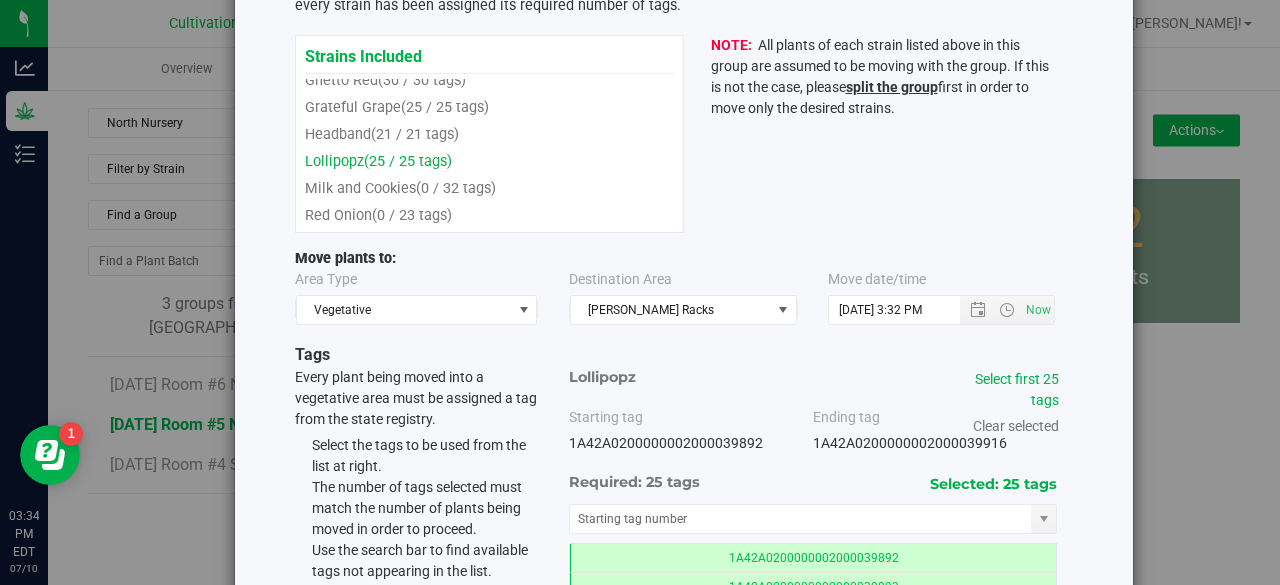 click on "Strains Included
Astropop
(32 / 32
tags)
Banana Hammock #1
(32 / 32
tags)
Black Banana Bread #4
(32 / 32
tags)" at bounding box center (489, 134) 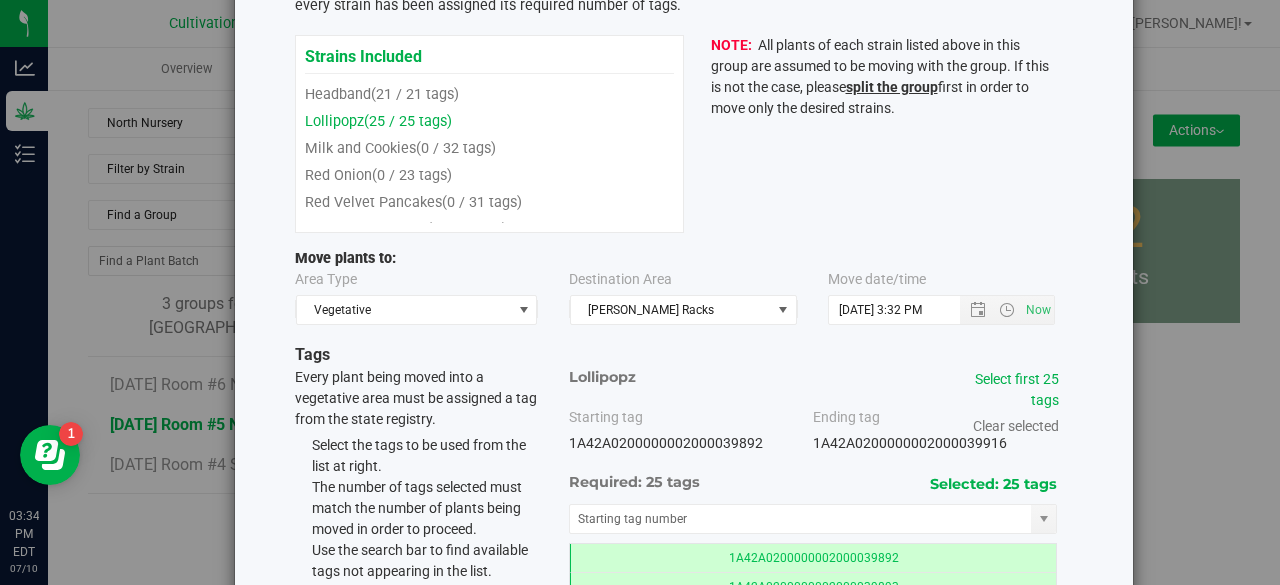 scroll, scrollTop: 200, scrollLeft: 0, axis: vertical 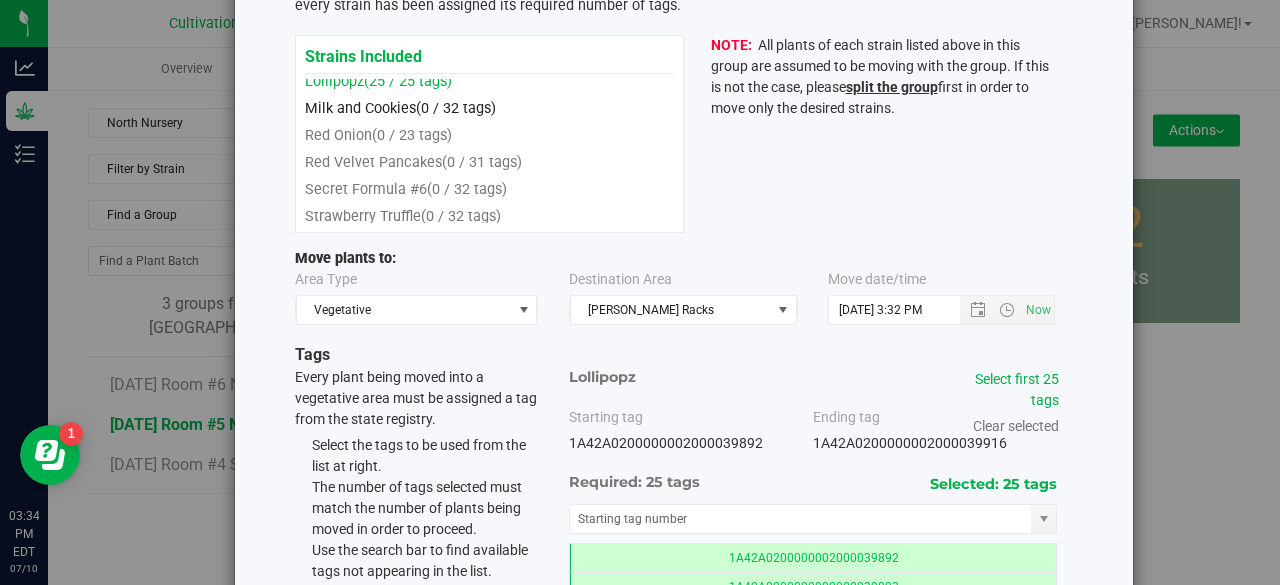 click on "(0 / 32
tags)" at bounding box center [456, 108] 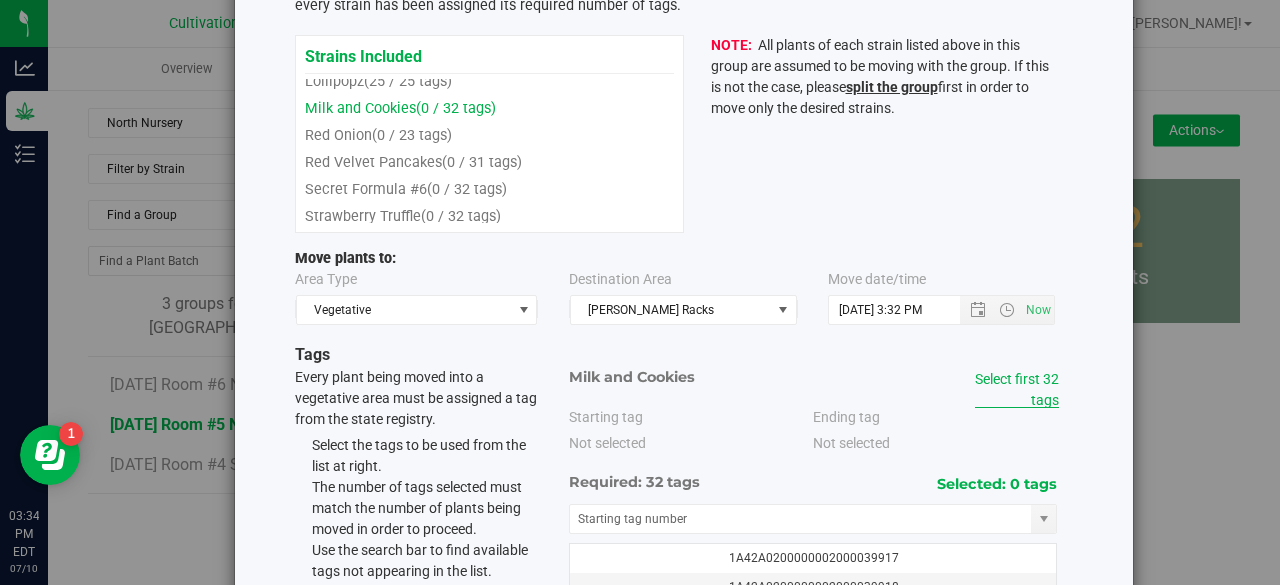 click on "Select first 32
tags" at bounding box center (1017, 389) 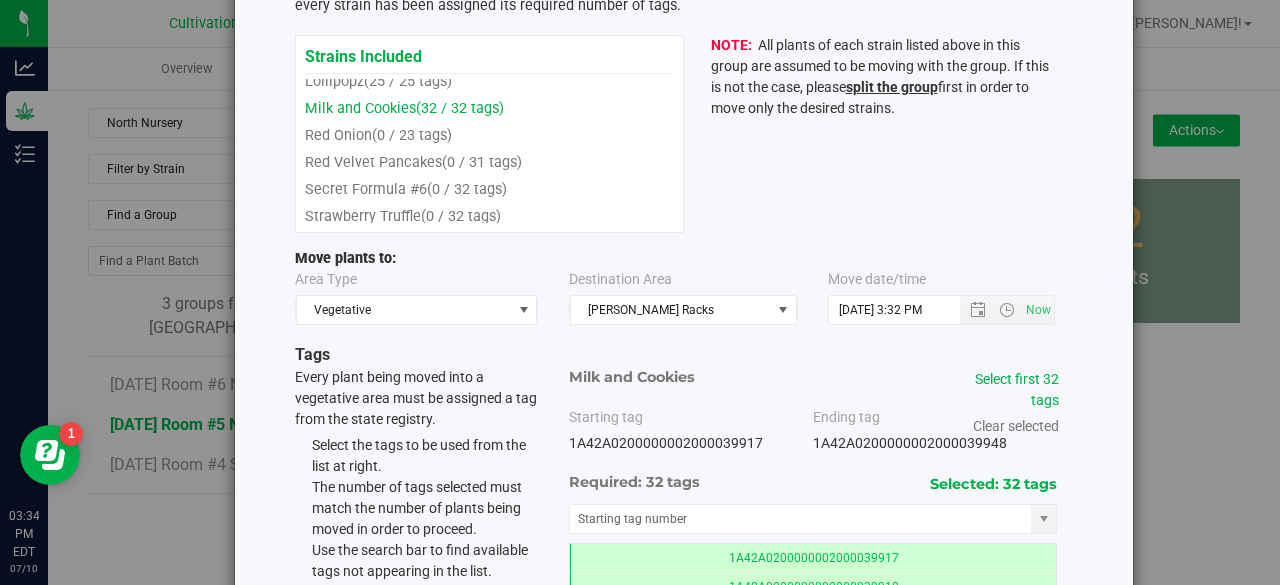 click on "Milk and Cookies
(32 / 32
tags)" at bounding box center [489, 108] 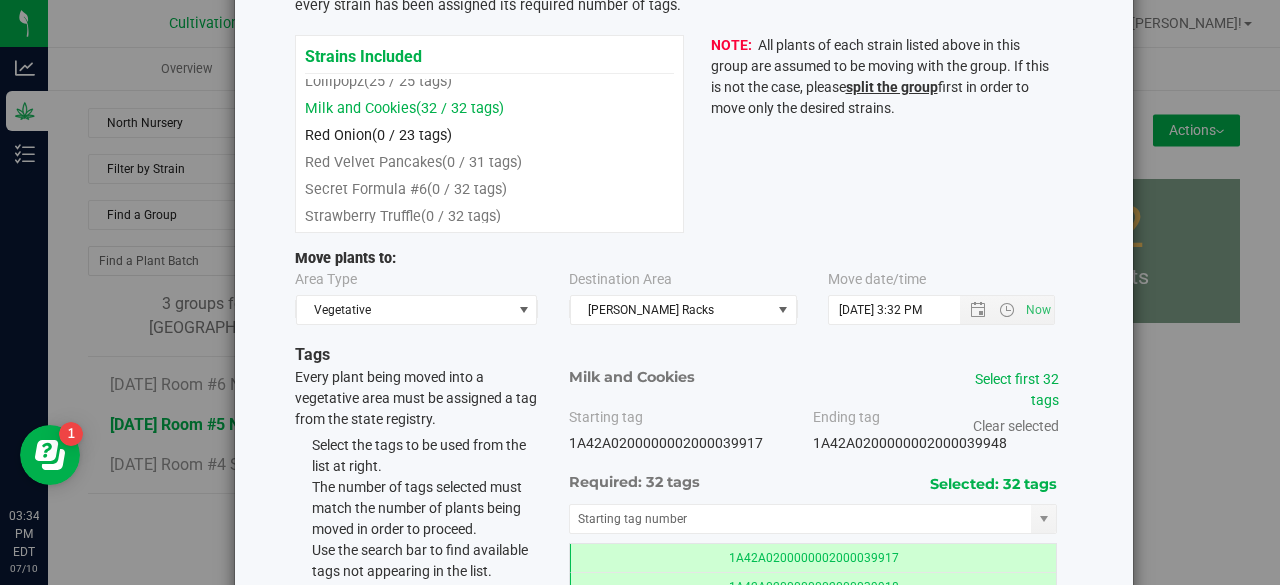 click on "(0 / 23
tags)" at bounding box center [412, 135] 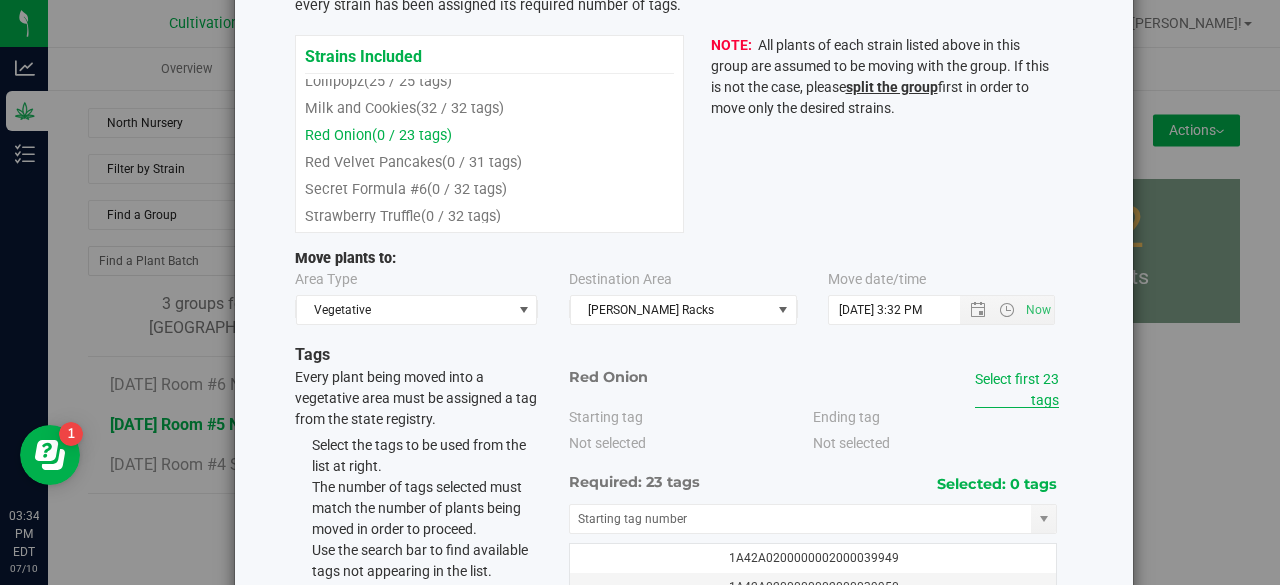 click on "Select first 23
tags" at bounding box center [1017, 389] 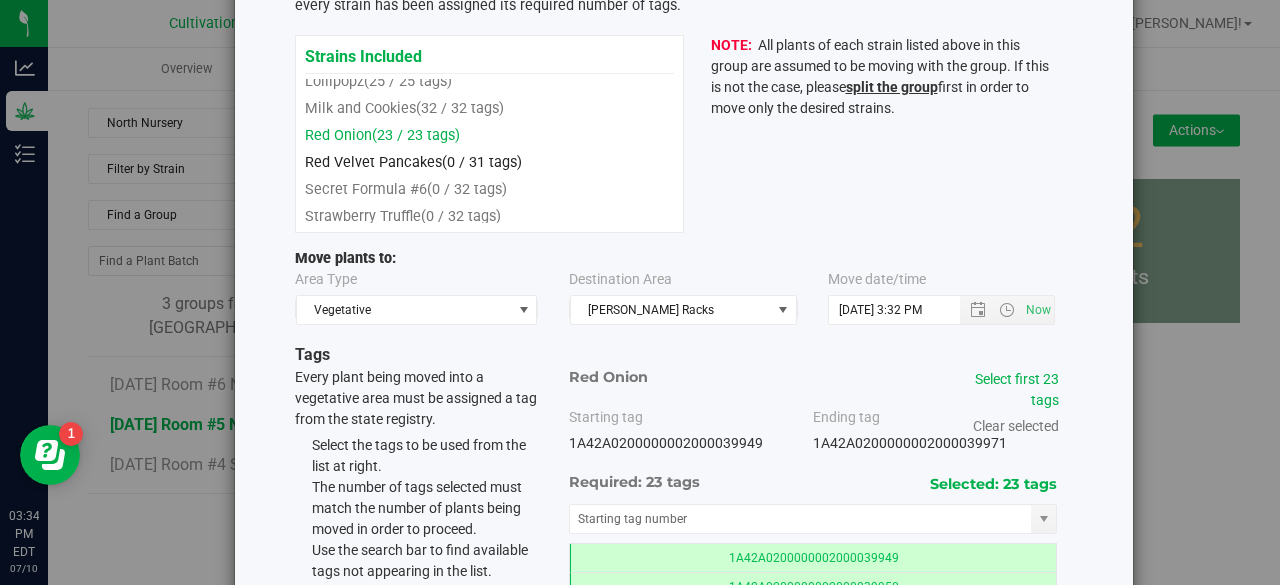 click on "(0 / 31
tags)" at bounding box center [482, 162] 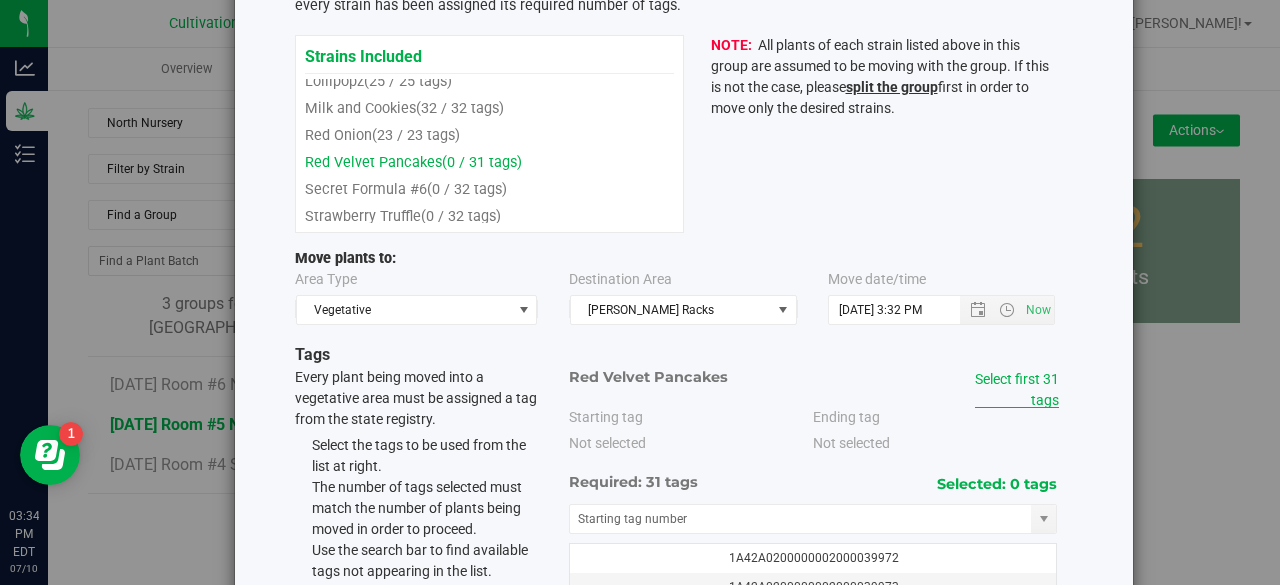 click on "Select first 31
tags" at bounding box center (1017, 389) 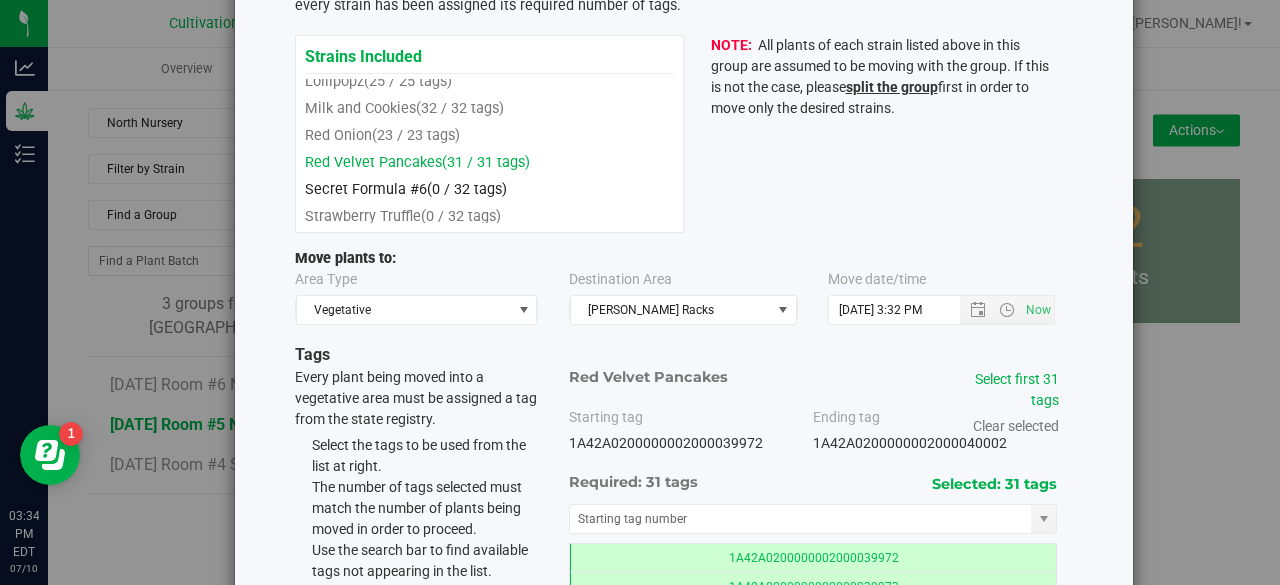 click on "(0 / 32
tags)" at bounding box center [467, 189] 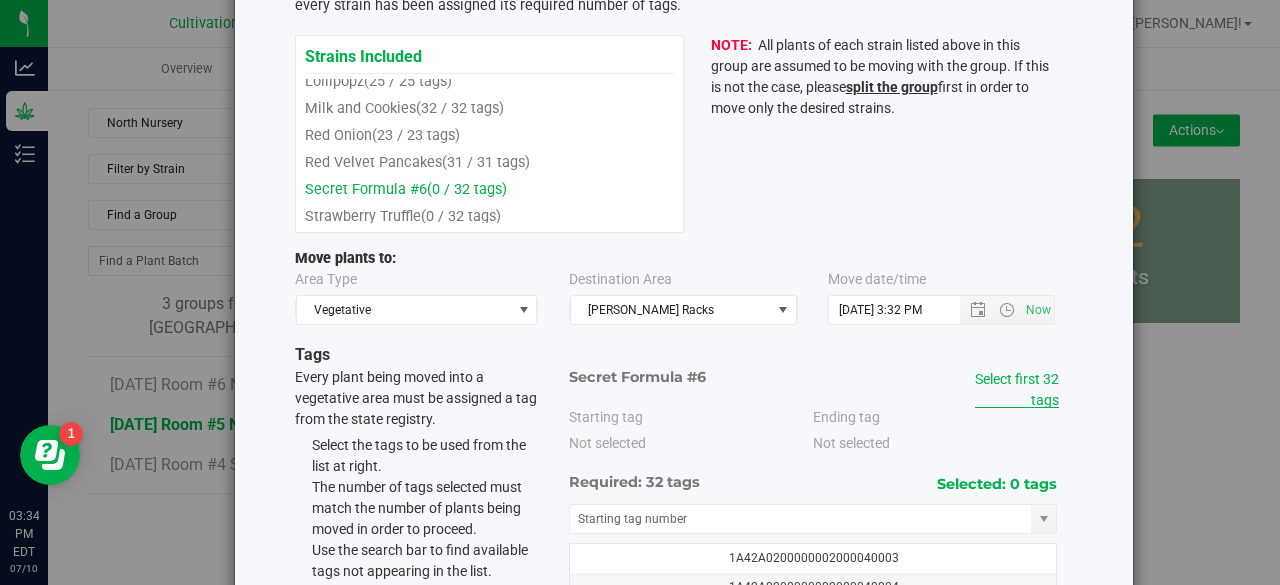 click on "Select first 32
tags" at bounding box center [1017, 389] 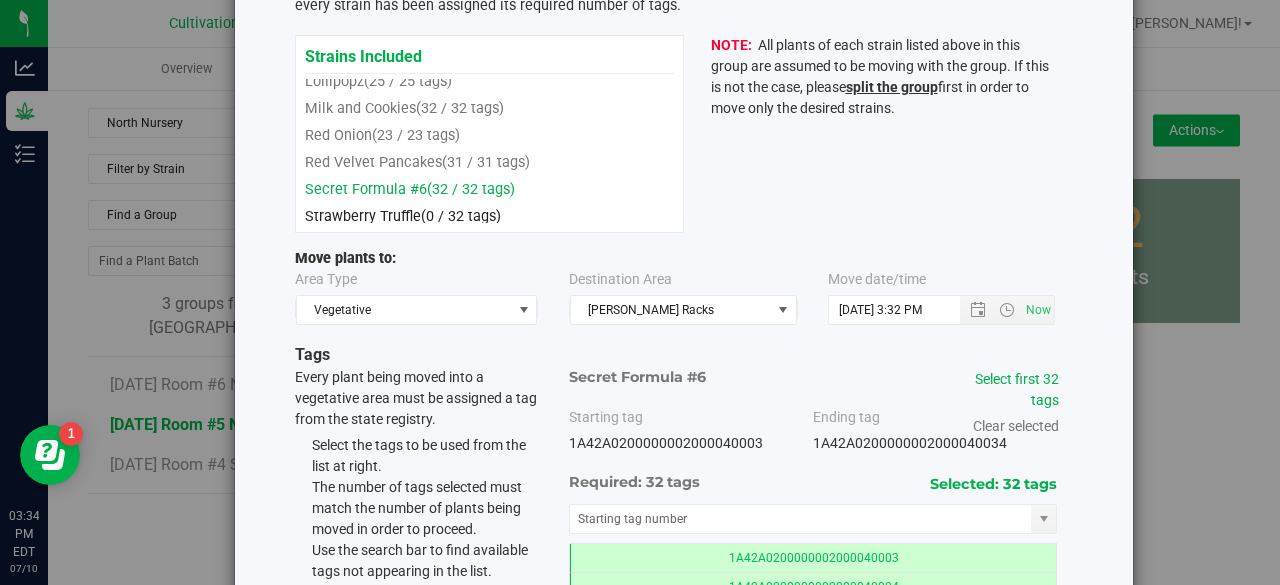 click on "Strawberry Truffle
(0 / 32
tags)" at bounding box center [489, 216] 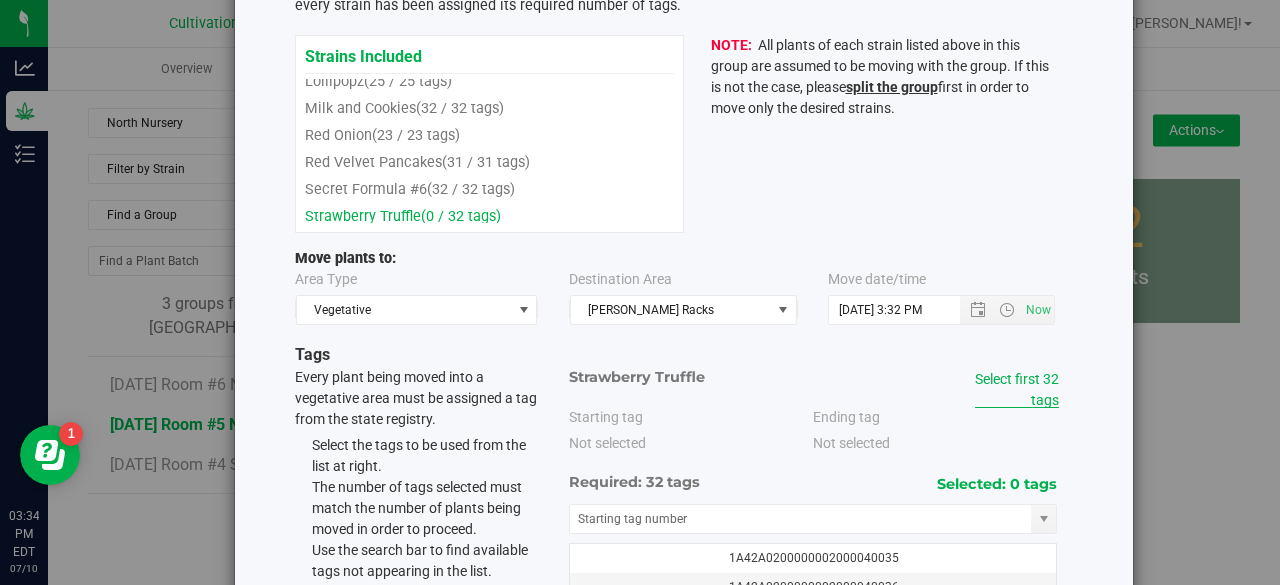 click on "Select first 32
tags" at bounding box center (1017, 389) 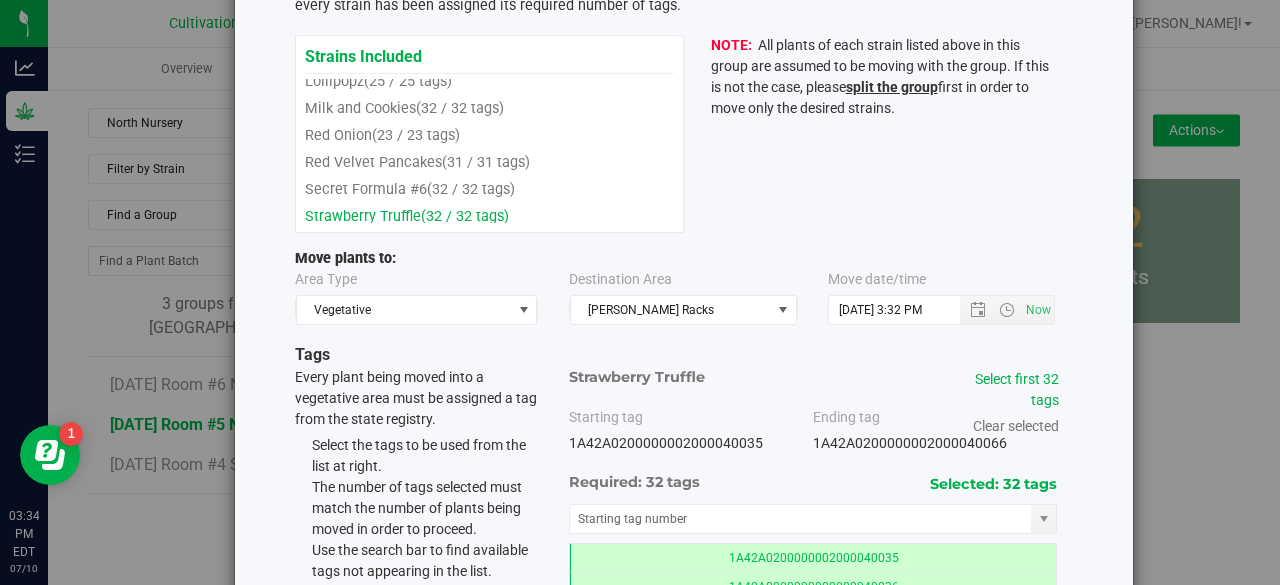 click on "Strains Included
Astropop
(32 / 32
tags)
Banana Hammock #1
(32 / 32
tags)
Black Banana Bread #4
(32 / 32
tags)" at bounding box center (489, 134) 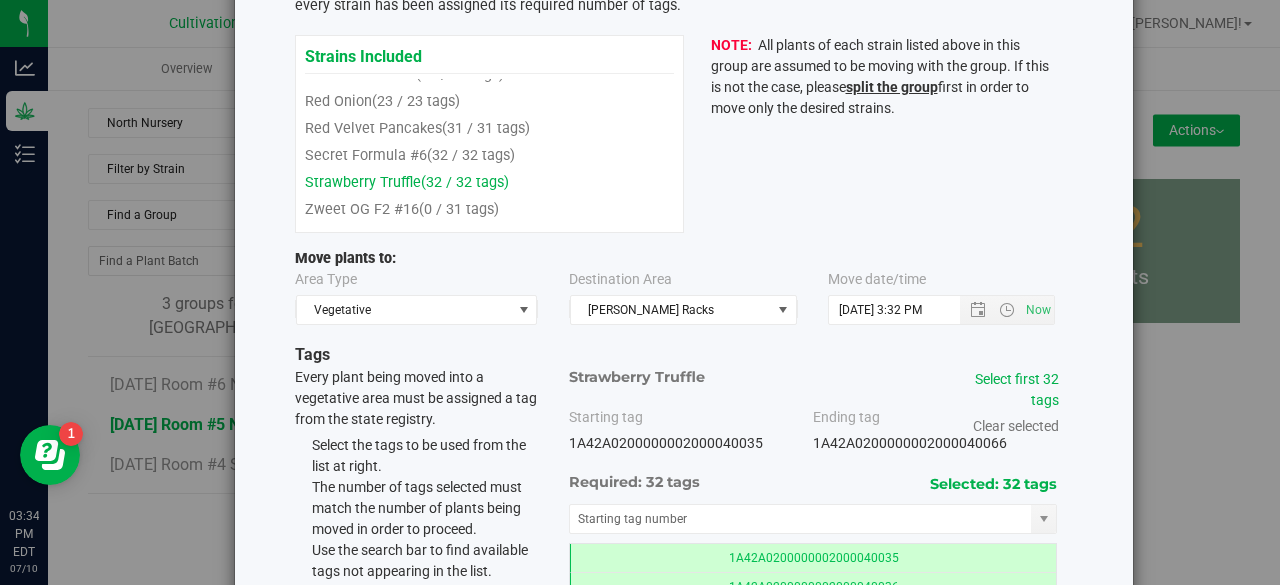 scroll, scrollTop: 243, scrollLeft: 0, axis: vertical 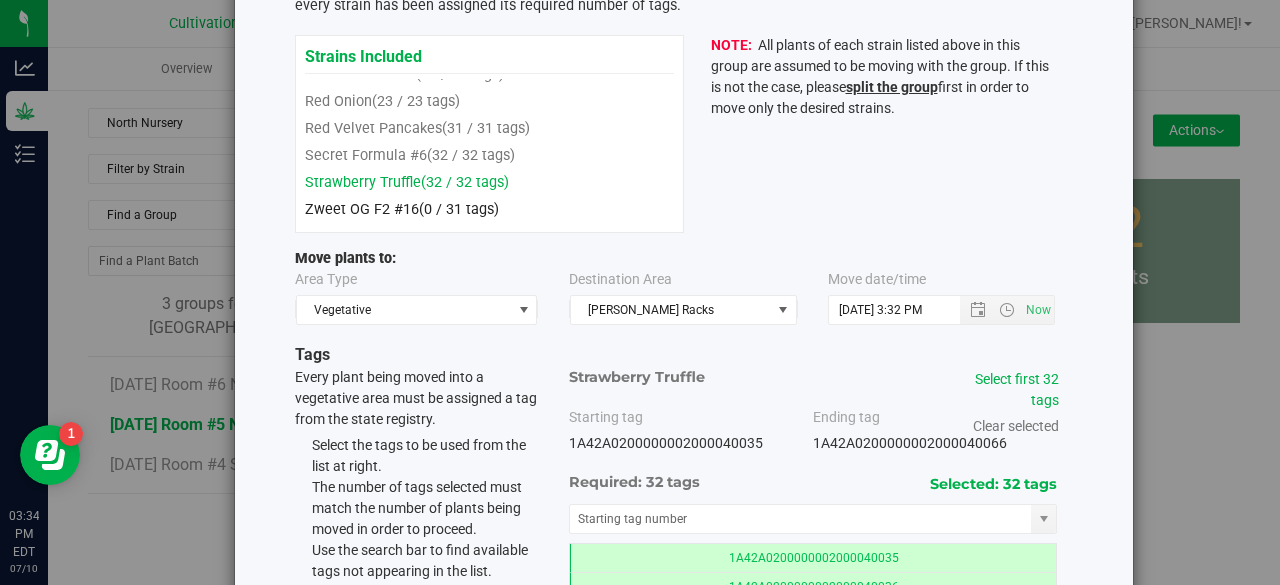 click on "Zweet OG F2 #16
(0 / 31
tags)" at bounding box center (489, 209) 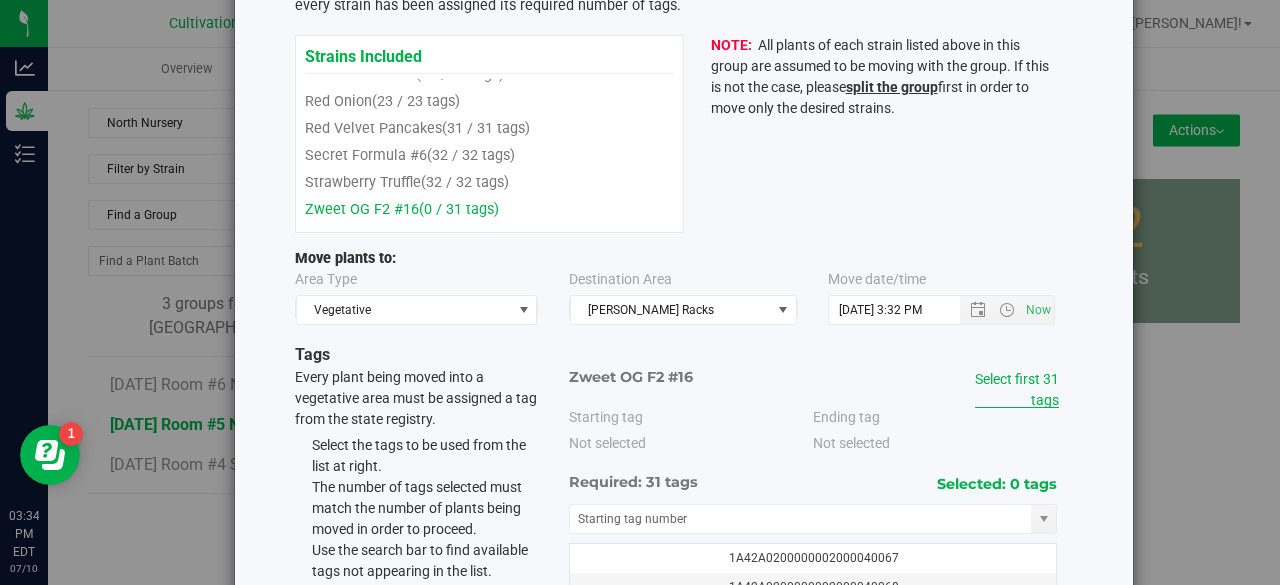 click on "Select first 31
tags" at bounding box center [1017, 389] 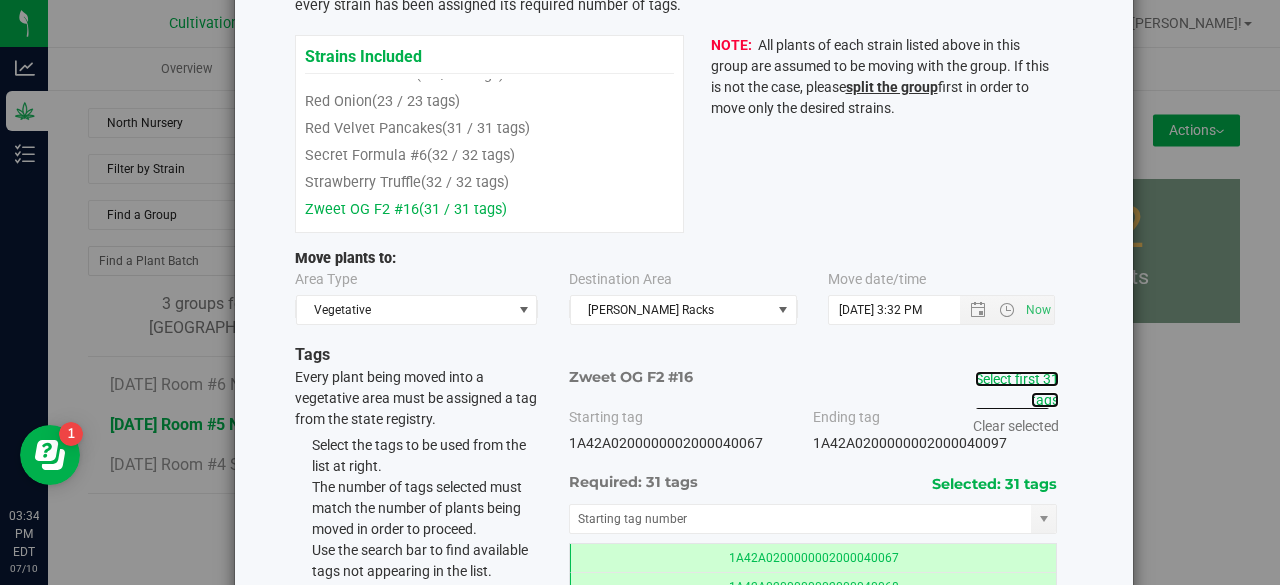 scroll, scrollTop: 357, scrollLeft: 0, axis: vertical 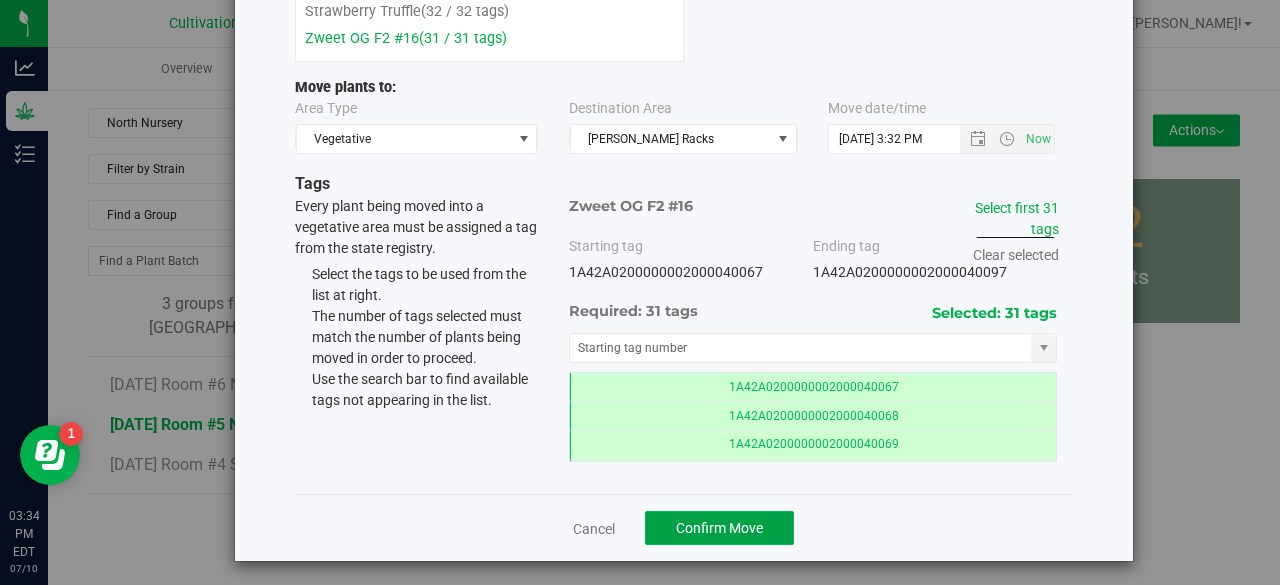 click on "Confirm Move" 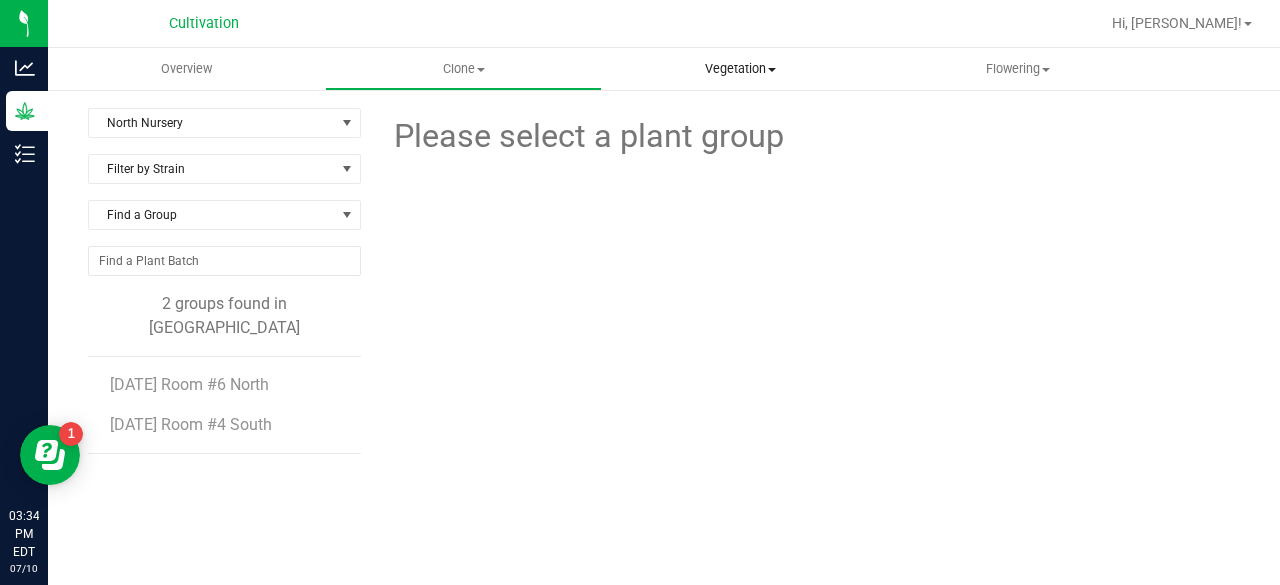 click on "Vegetation
Veg groups
Veg plants
Mother groups
Mother plants
Apply to plants" at bounding box center (740, 69) 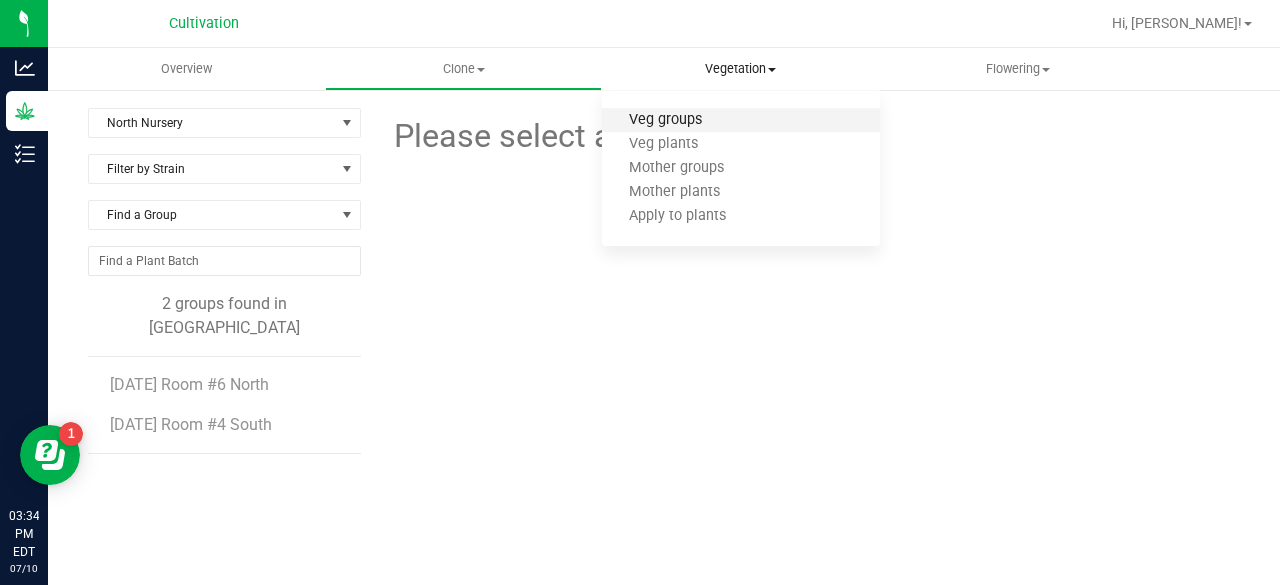 click on "Veg groups" at bounding box center [665, 120] 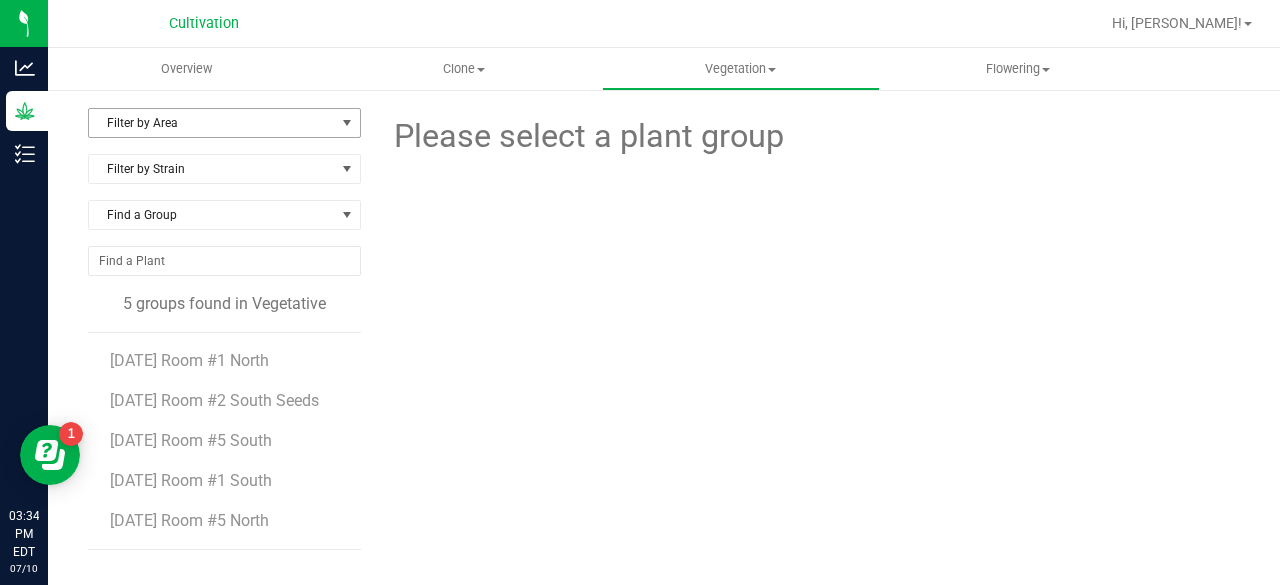 click on "Filter by Area" at bounding box center [212, 123] 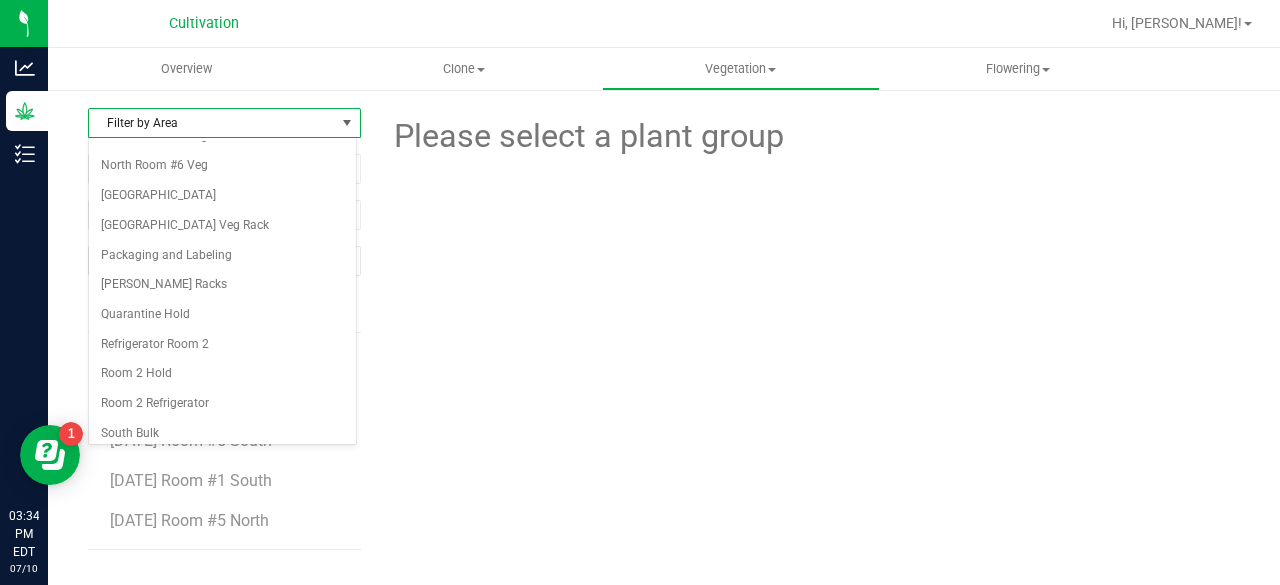 scroll, scrollTop: 198, scrollLeft: 0, axis: vertical 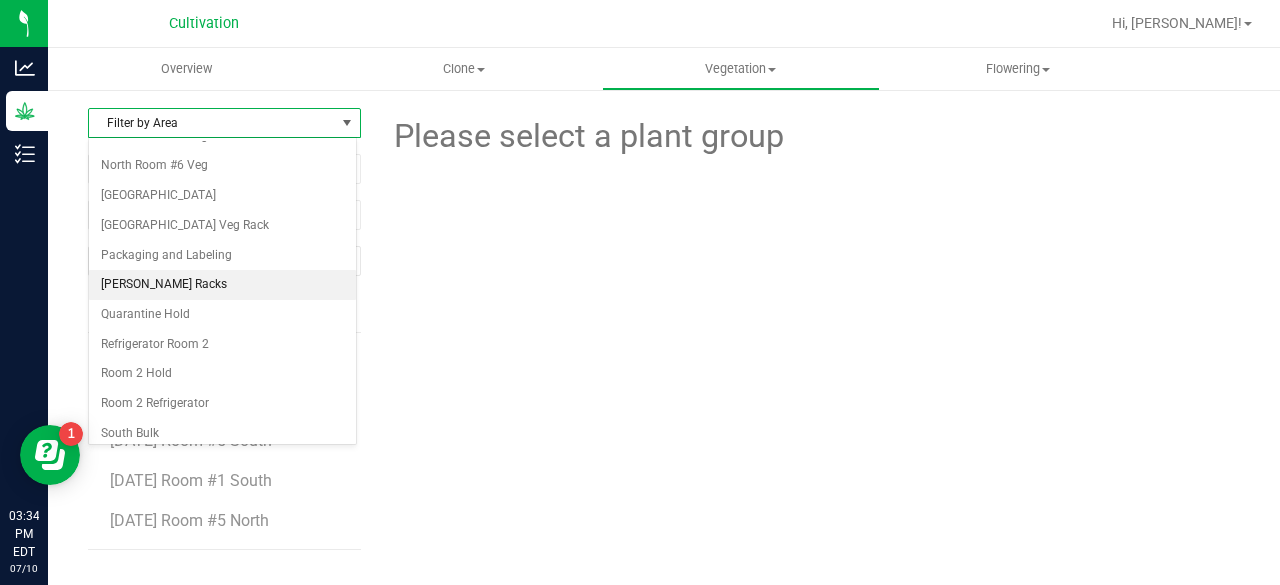click on "[PERSON_NAME] Racks" at bounding box center (222, 285) 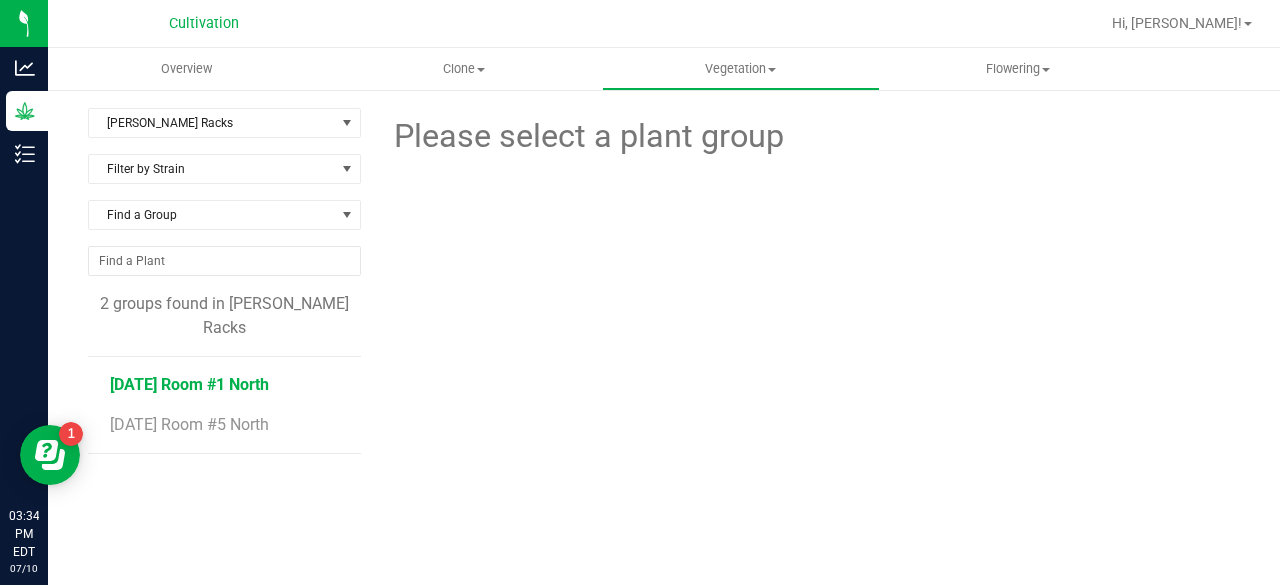 click on "[DATE] Room #1 North" at bounding box center (189, 384) 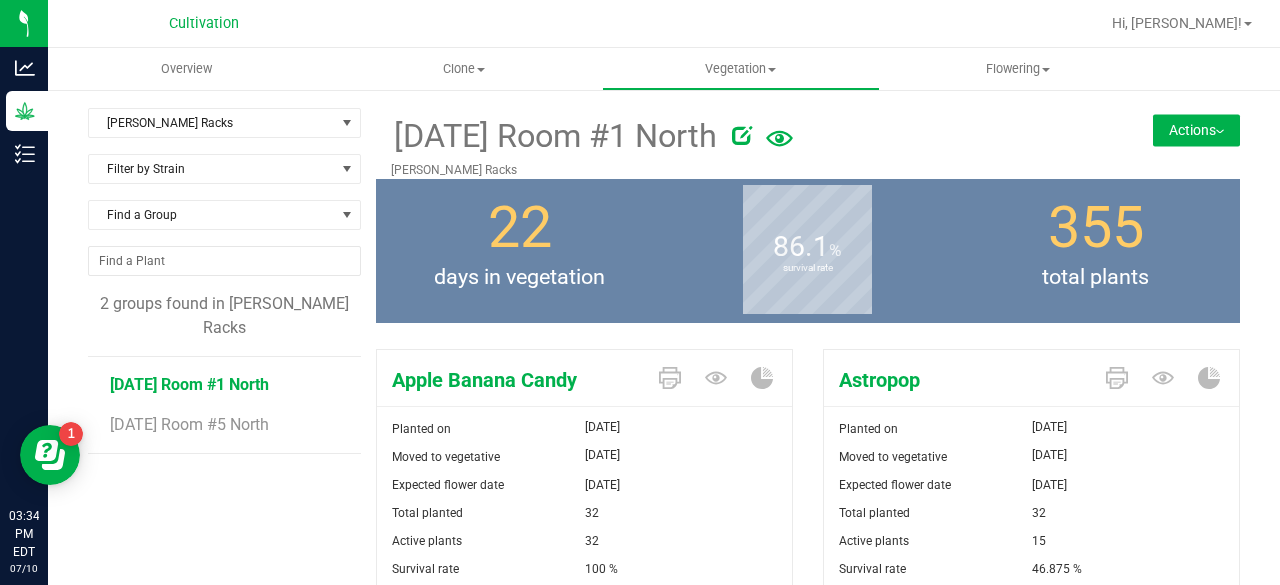 click on "[DATE] Room #1 North
[PERSON_NAME] Racks
Actions
Move group
Split group" at bounding box center [808, 143] 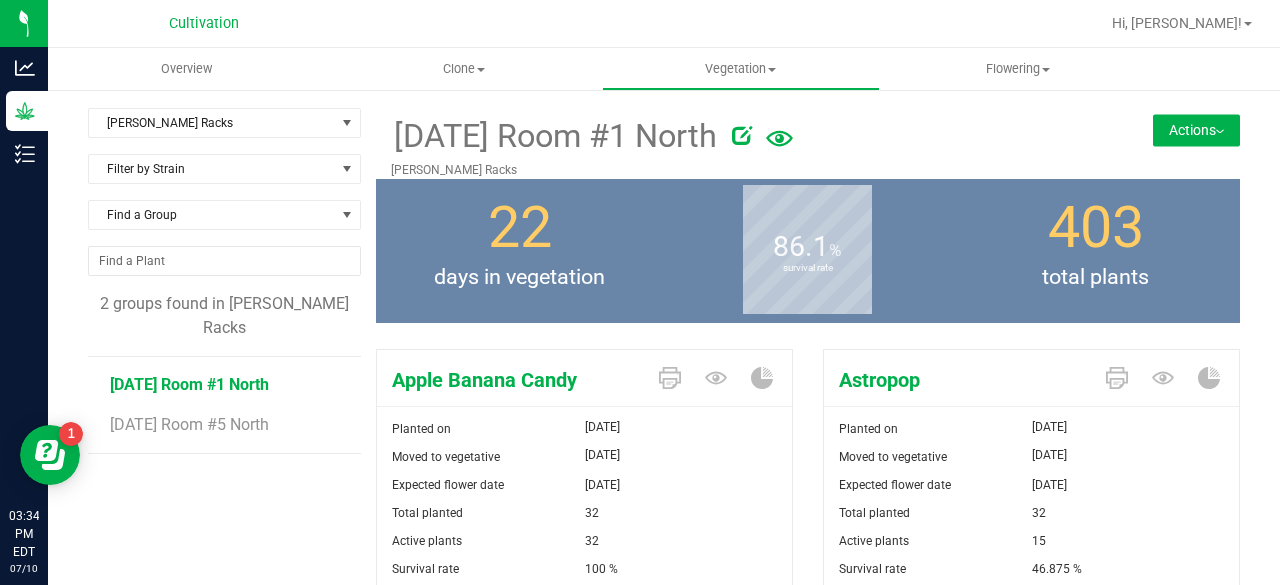 click on "Actions" at bounding box center [1196, 130] 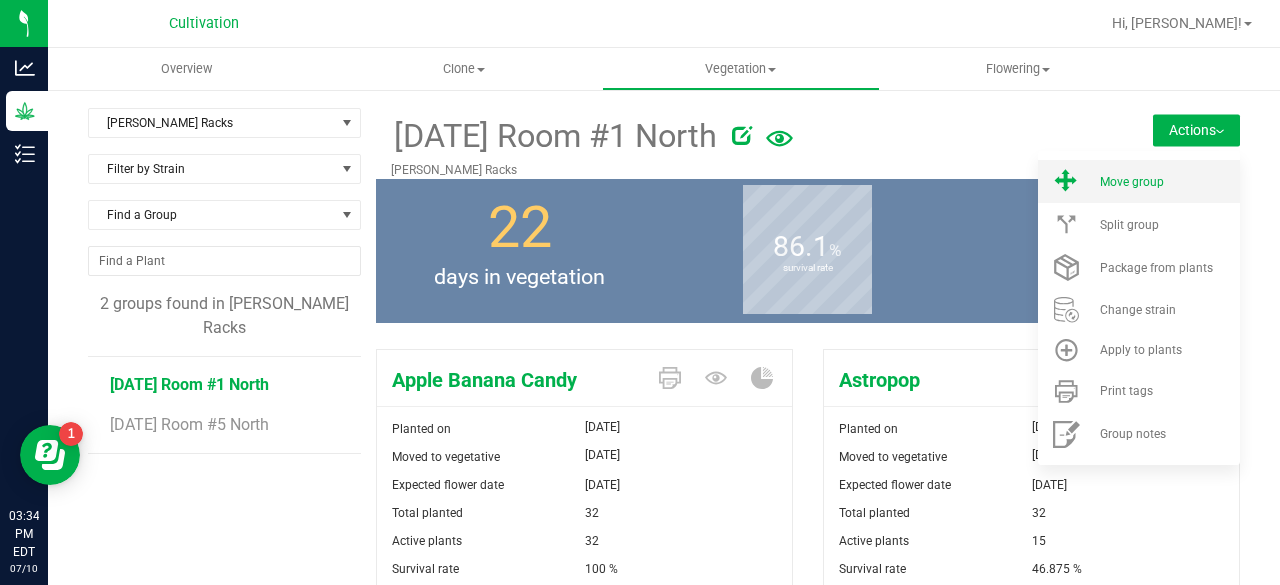 click on "Move group" at bounding box center [1168, 182] 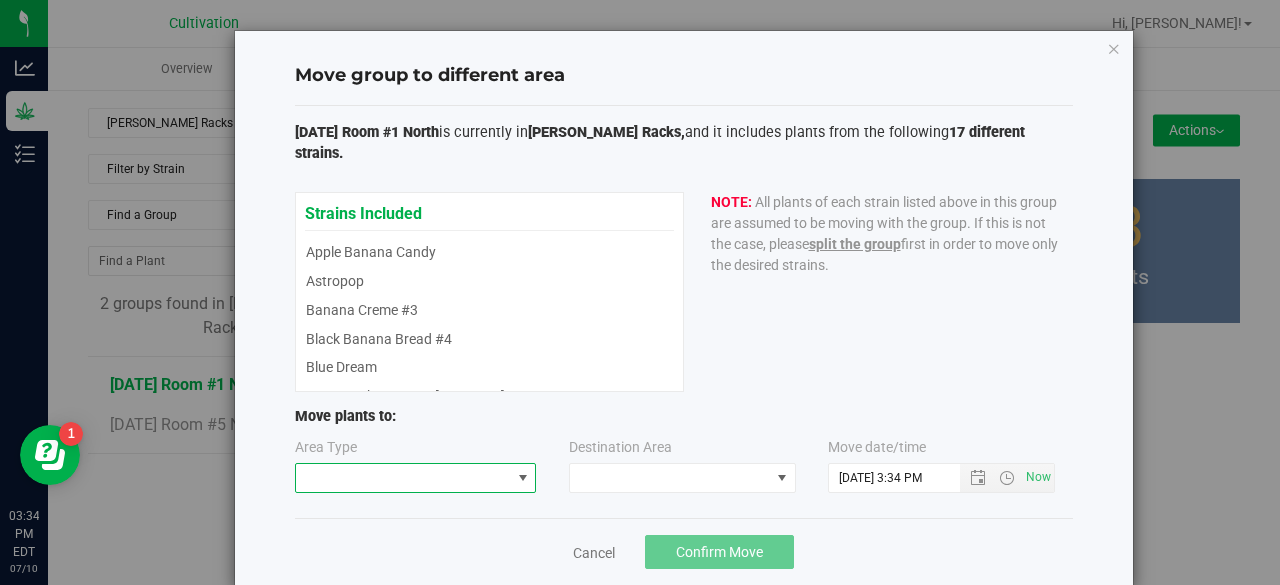 click at bounding box center [403, 478] 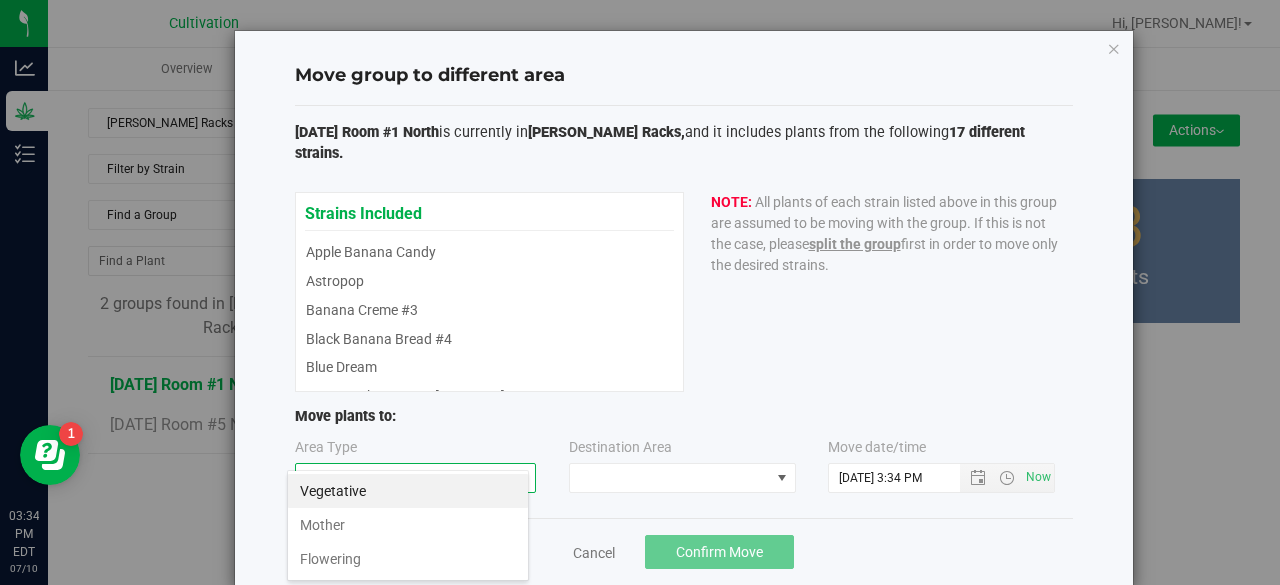 scroll, scrollTop: 99970, scrollLeft: 99758, axis: both 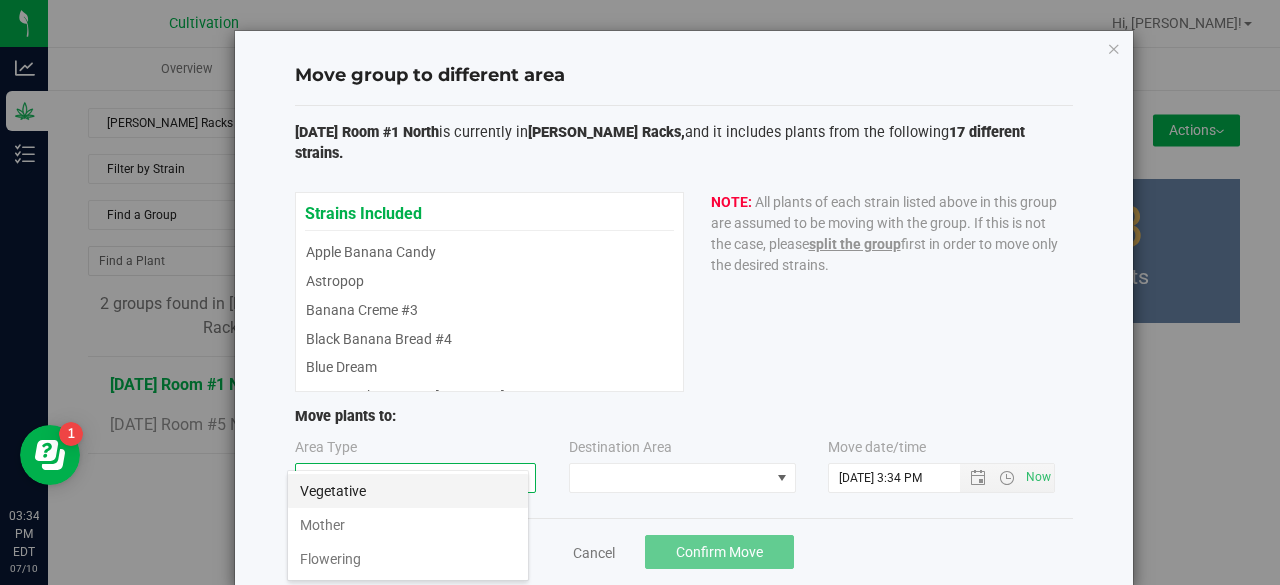 click on "Vegetative" at bounding box center [408, 491] 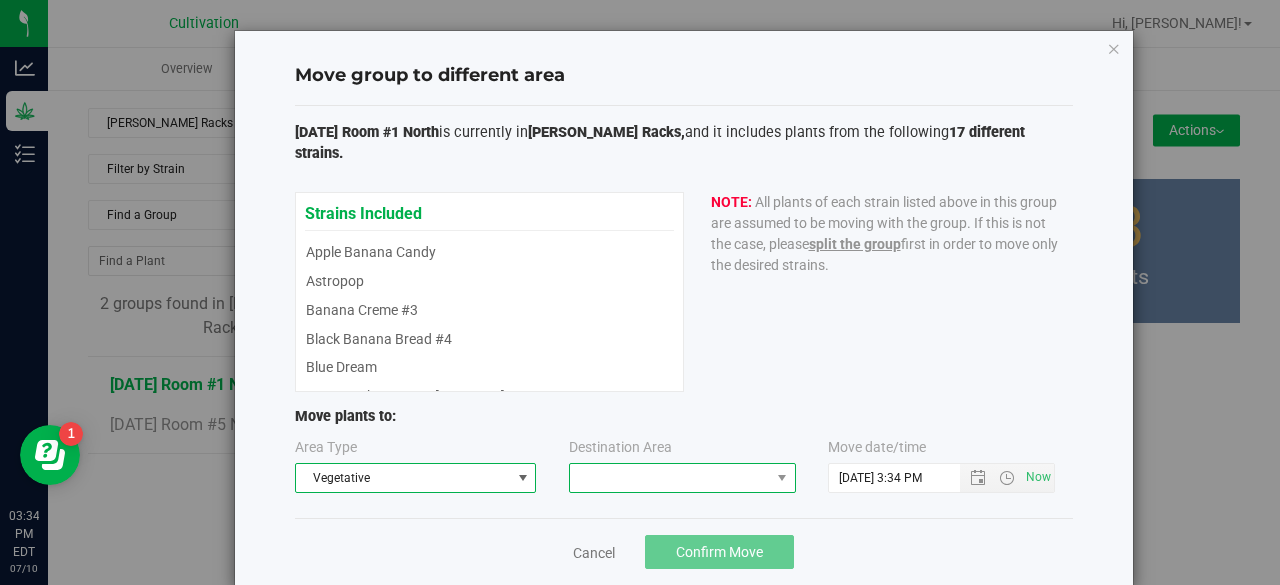 click at bounding box center [670, 478] 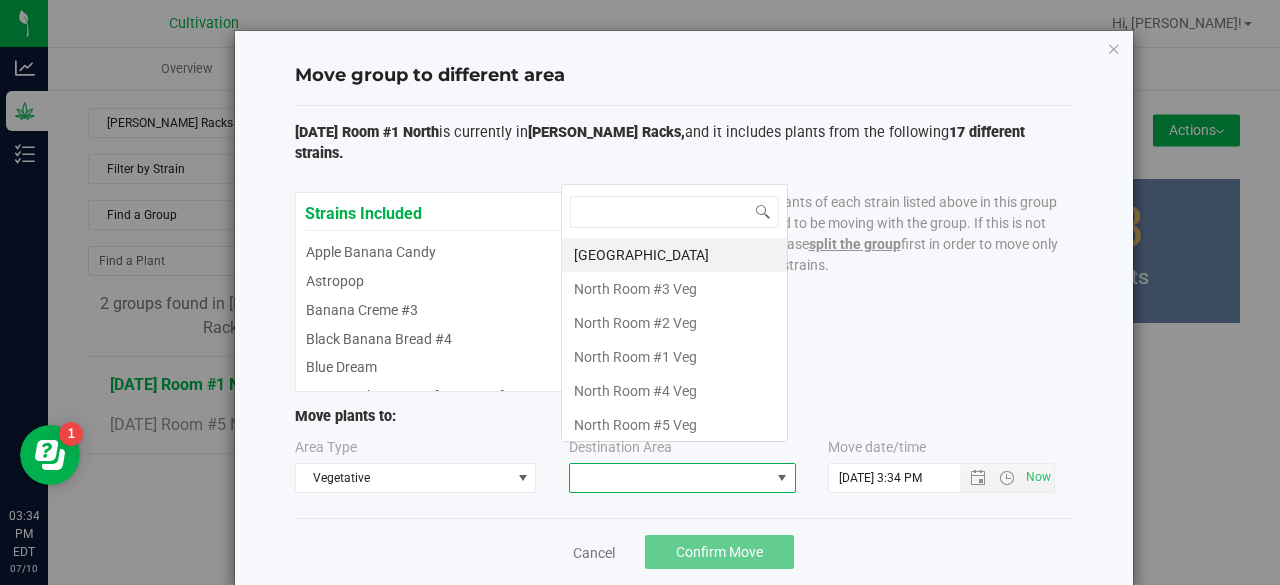 scroll, scrollTop: 0, scrollLeft: 0, axis: both 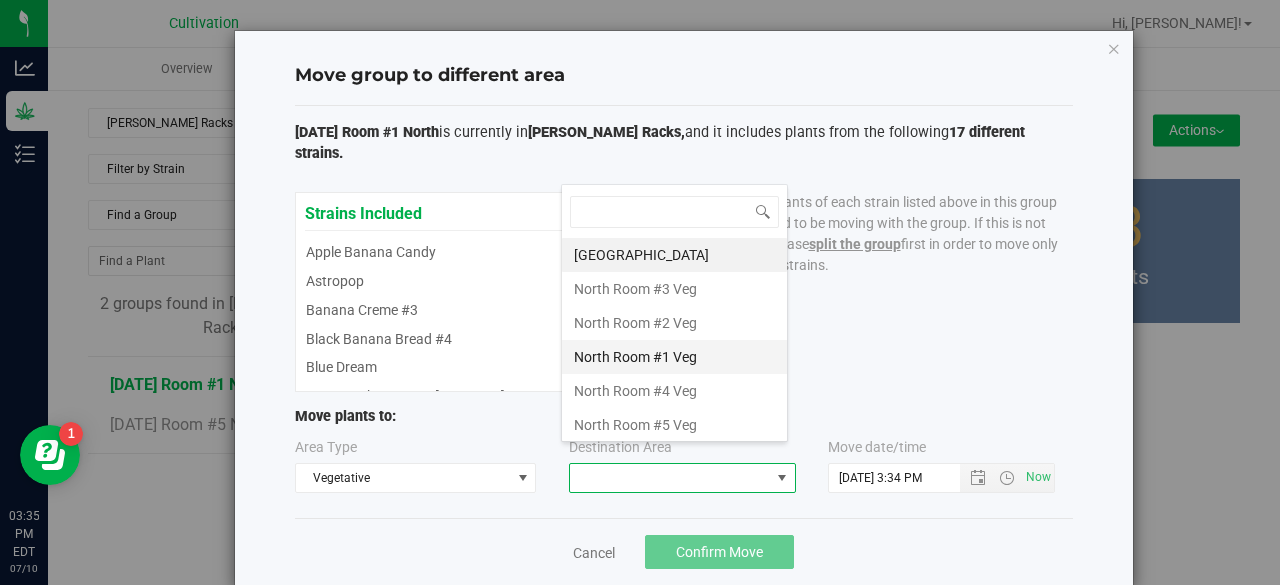 click on "North Room #1 Veg" at bounding box center [674, 357] 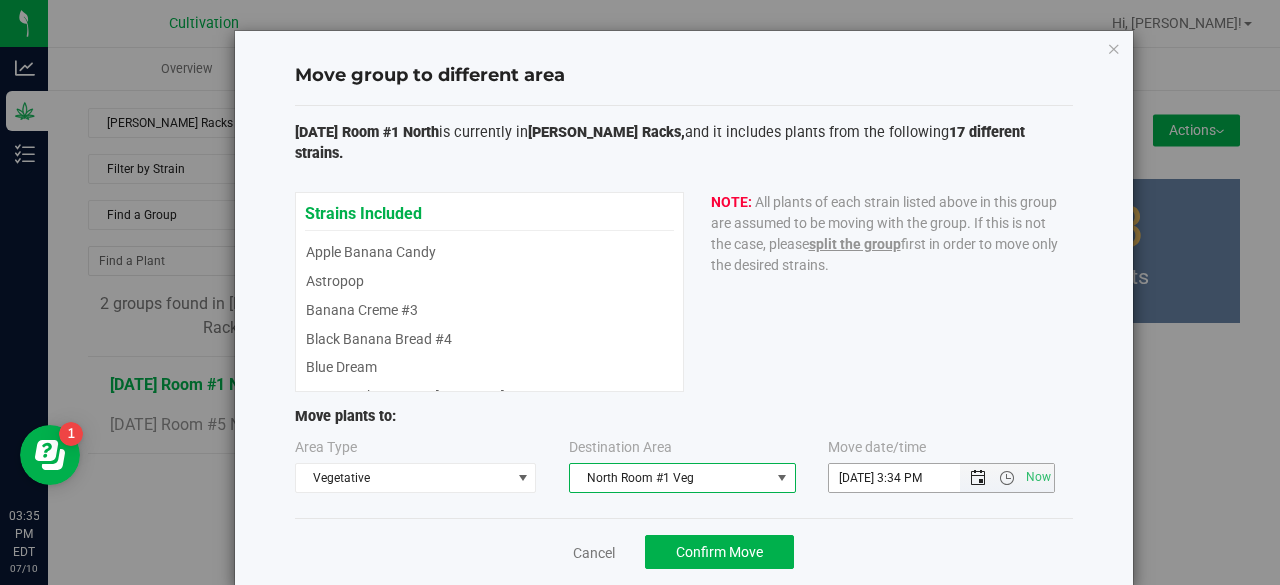 click at bounding box center (978, 478) 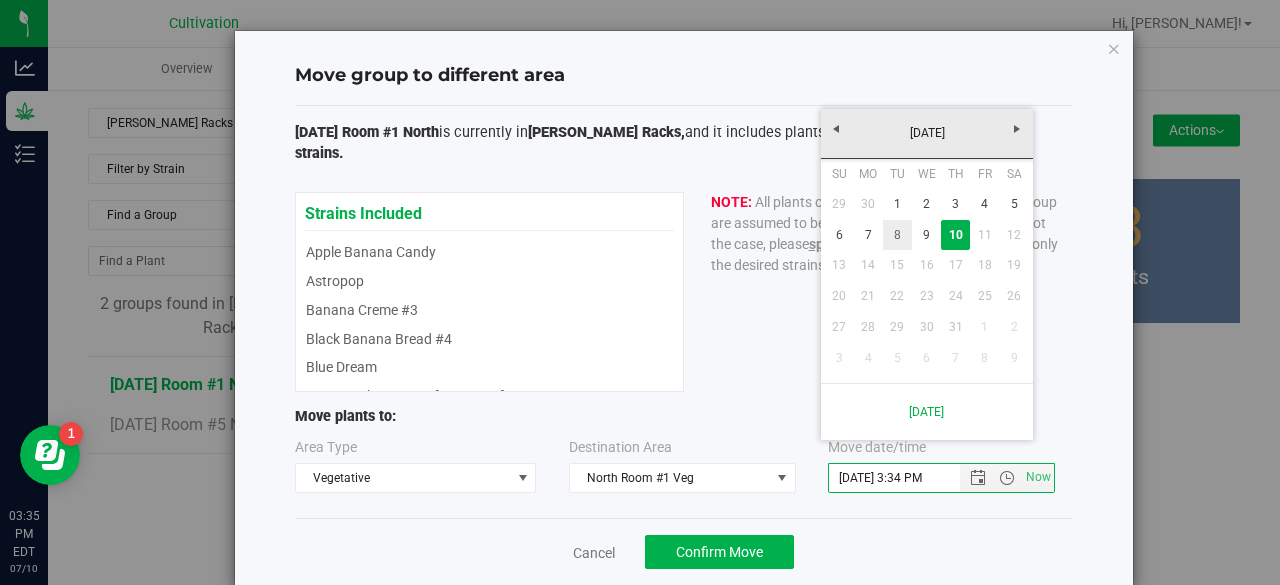 click on "8" at bounding box center (897, 235) 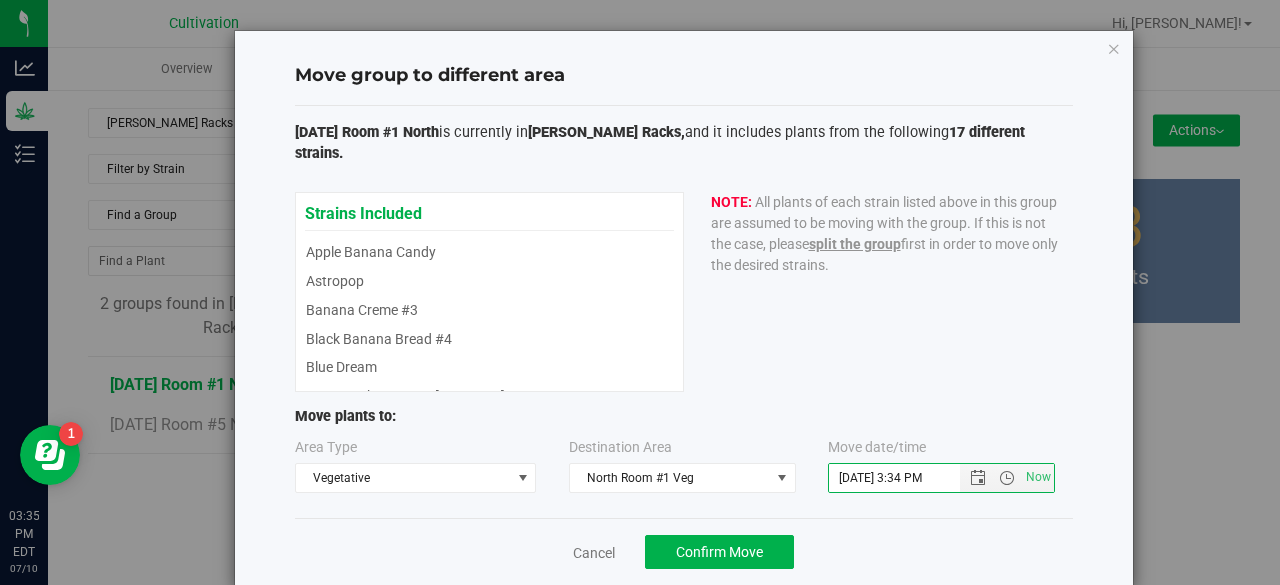 click on "Strains Included
Apple Banana Candy Astropop Banana Creme #3 Black Banana Bread #4 Blue Dream Frost Donkey X Pure [US_STATE] #3 GG #4 Headband Jelly Mints Milk and Cookies Red Onion Red Velvet Pancakes Rollups [PERSON_NAME] Secret Formula #6 Unicorn Horn #4 Watermelon x Zkittlez Bx3 #4 Apple Banana Candy Astropop Banana Creme #3 Black Banana Bread #4 Blue Dream Frost Donkey X Pure [US_STATE] #3 GG #4 Headband Jelly Mints Milk and Cookies Red Onion Red Velvet Pancakes Rollups [PERSON_NAME] Secret Formula #6 Unicorn Horn #4 Watermelon x Zkittlez Bx3 #4
NOTE:
split the group  first in order to move only the desired strains." at bounding box center (684, 292) 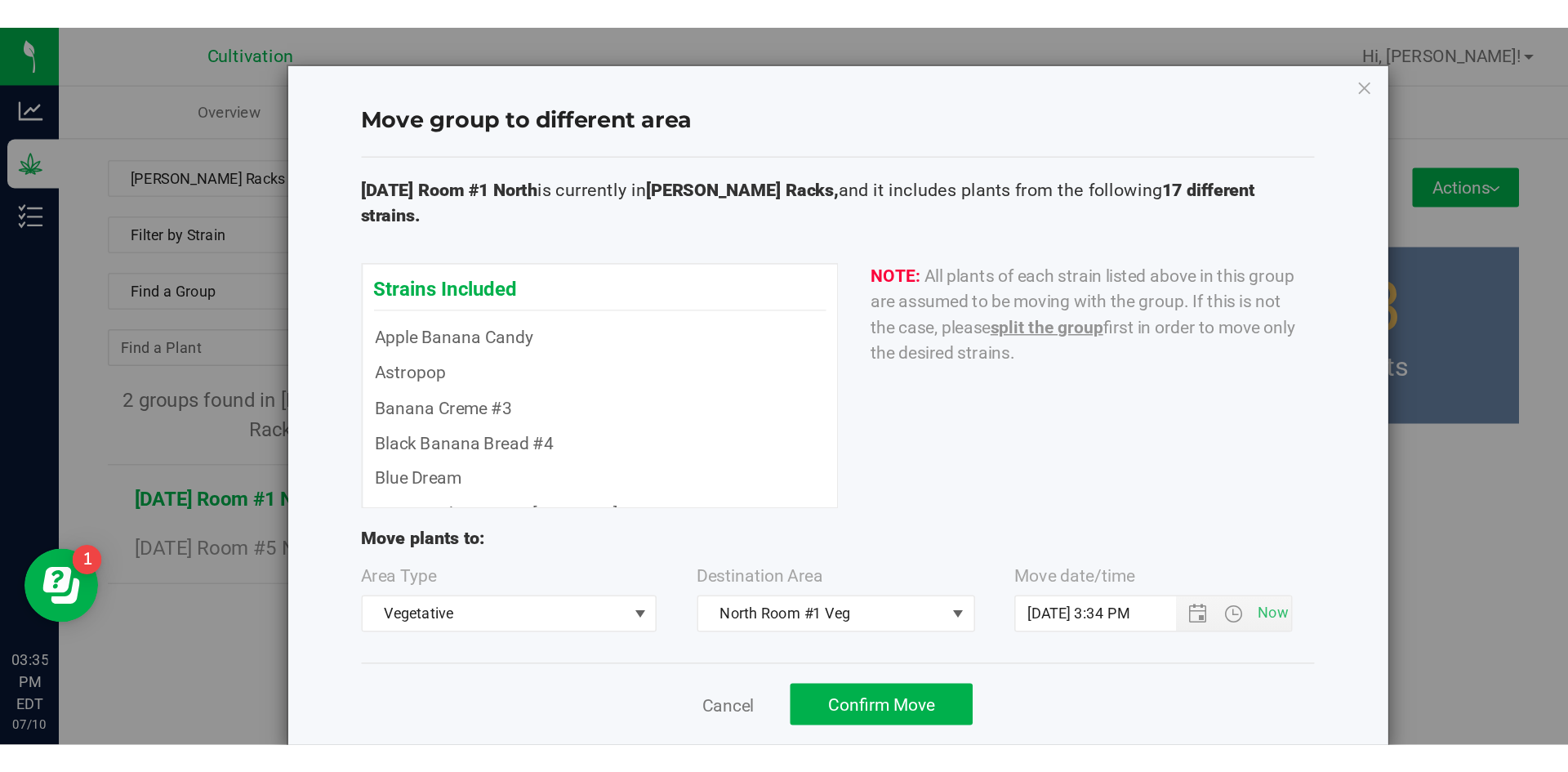 scroll, scrollTop: 5, scrollLeft: 0, axis: vertical 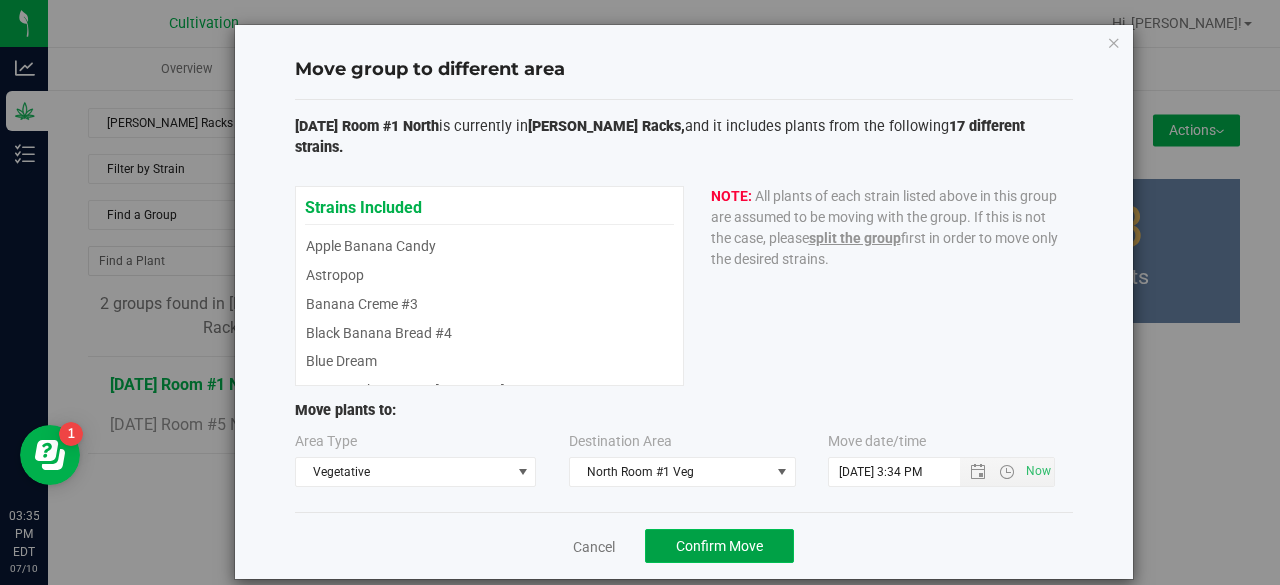 click on "Confirm Move" 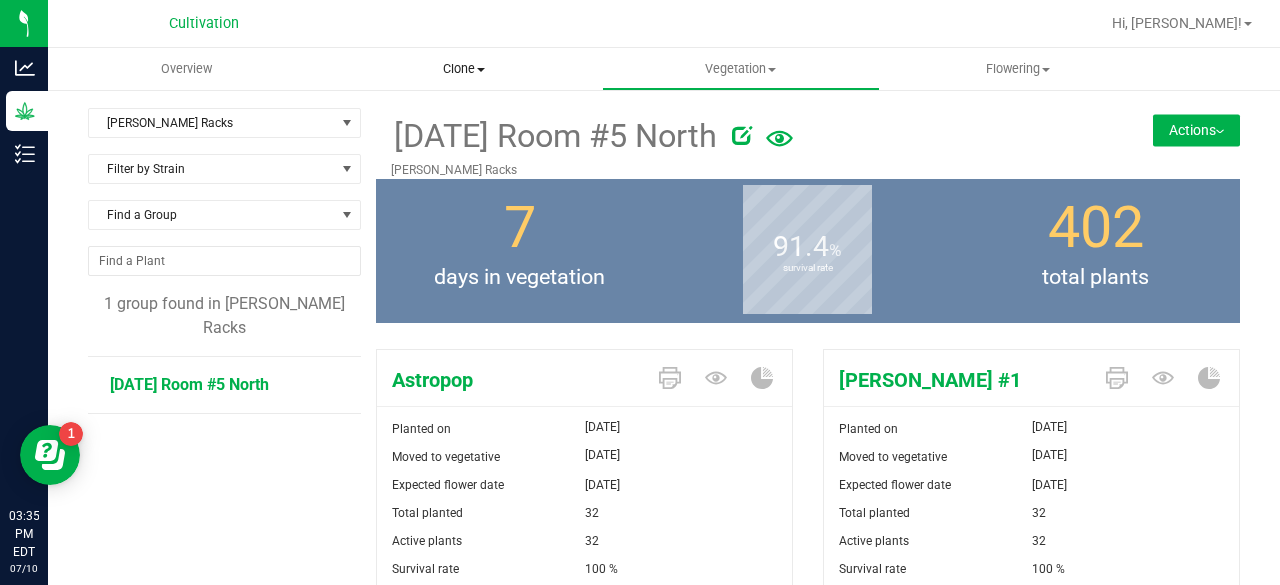 click on "Clone" at bounding box center (463, 69) 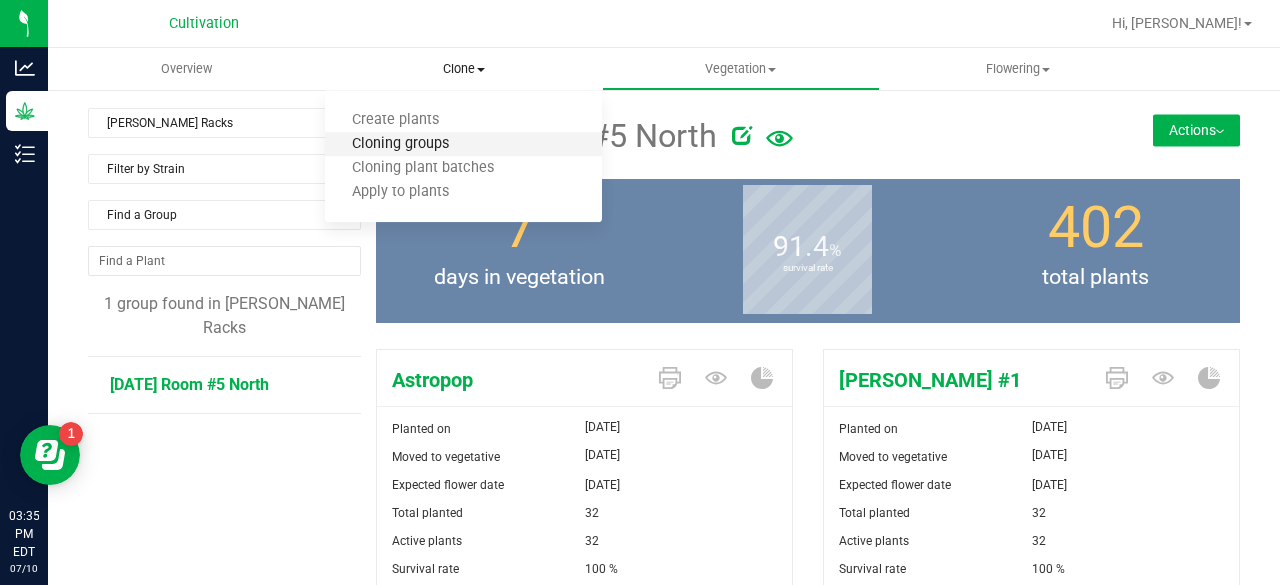 click on "Cloning groups" at bounding box center [400, 144] 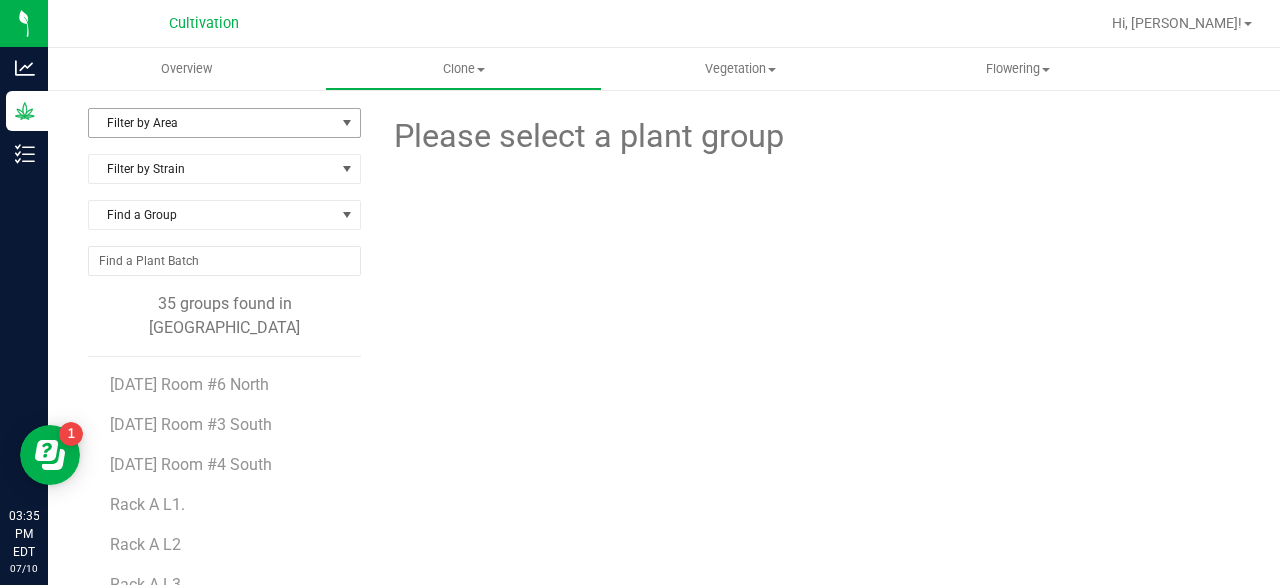 click on "Filter by Area" at bounding box center (212, 123) 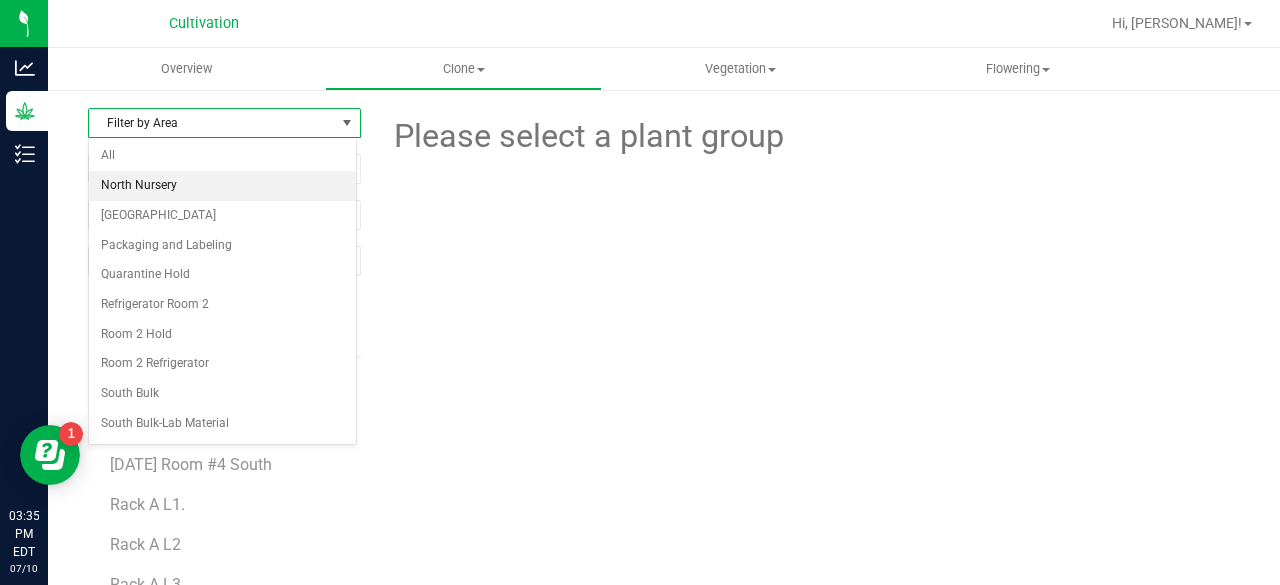 click on "North Nursery" at bounding box center [222, 186] 